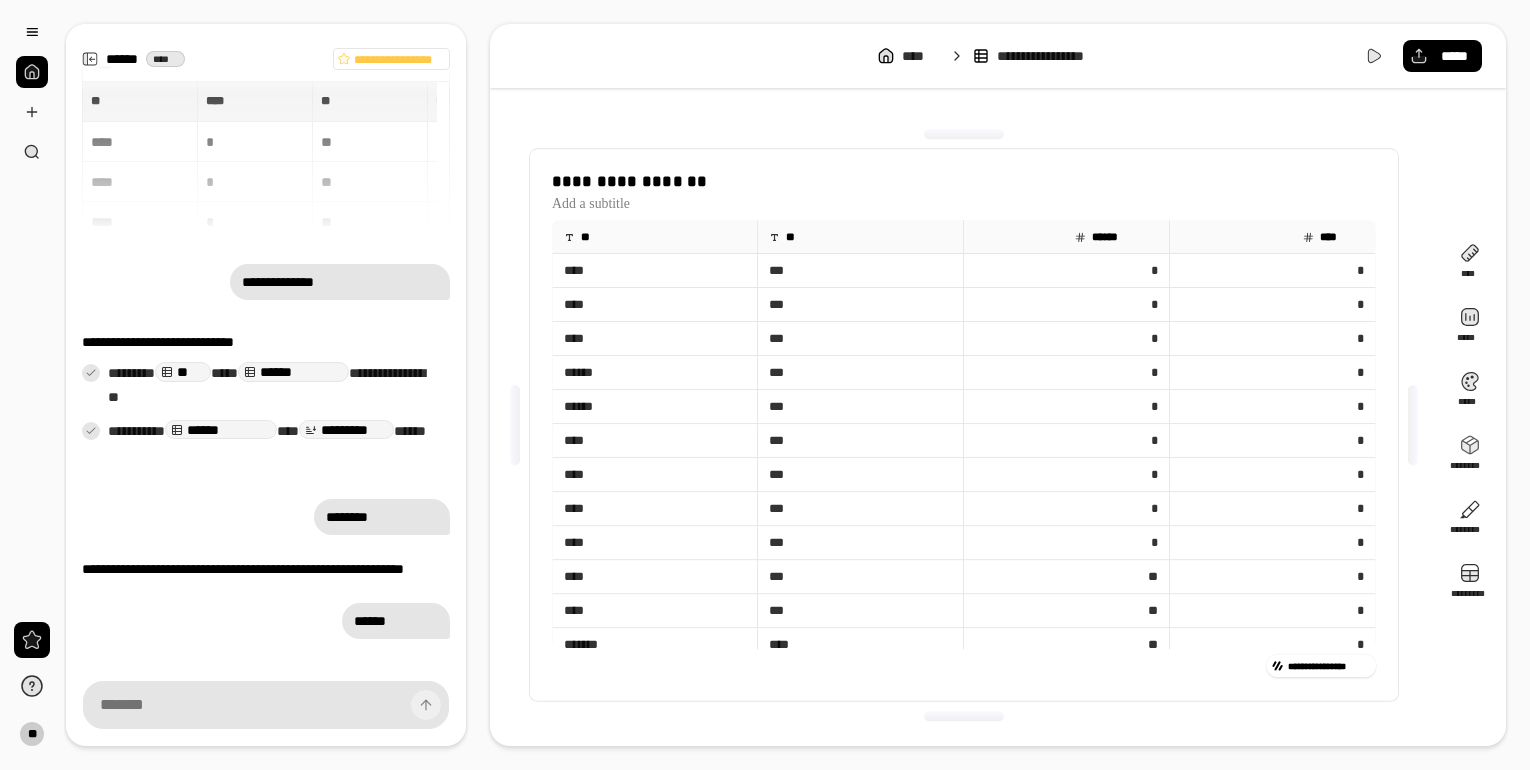 scroll, scrollTop: 0, scrollLeft: 0, axis: both 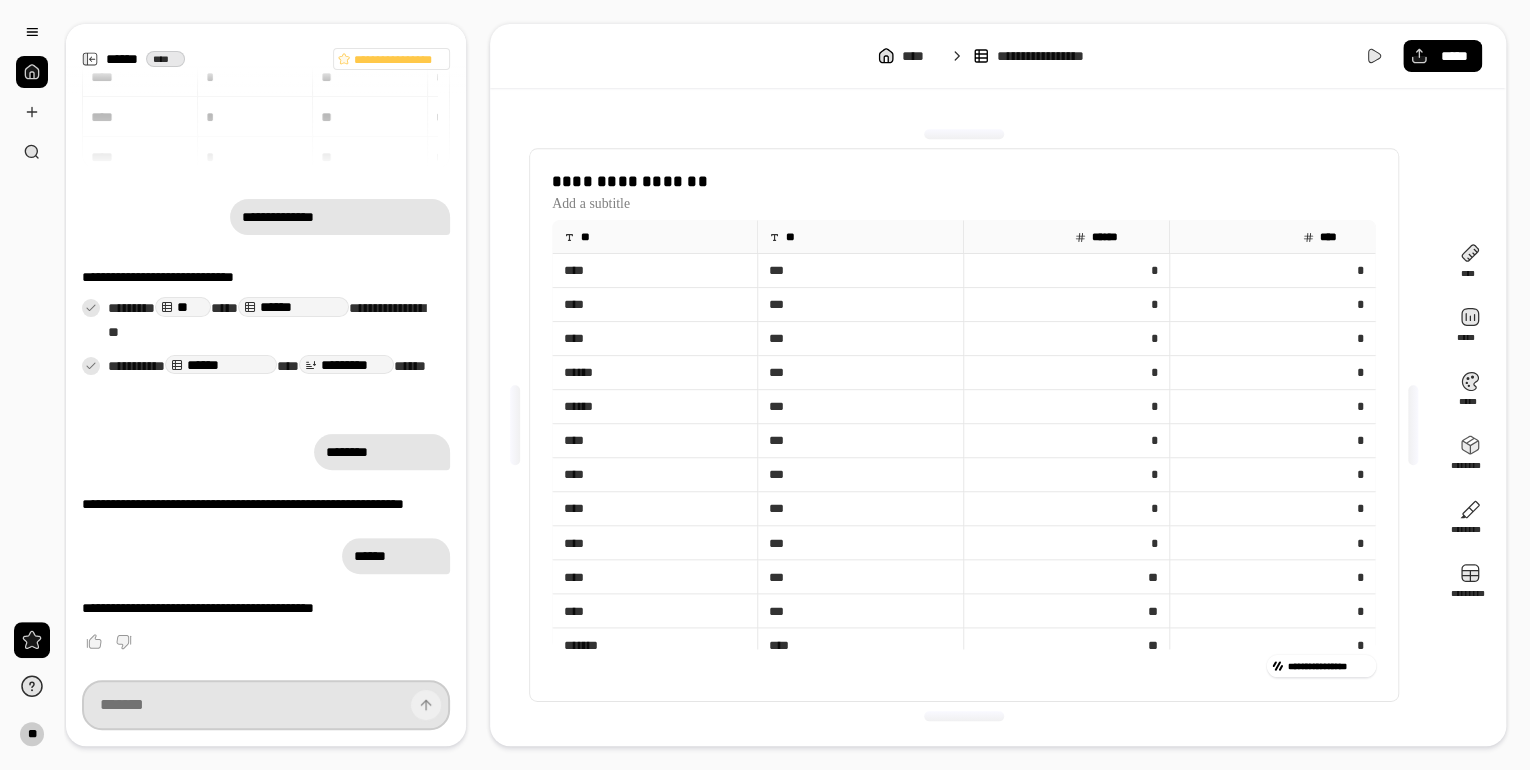 click at bounding box center [266, 705] 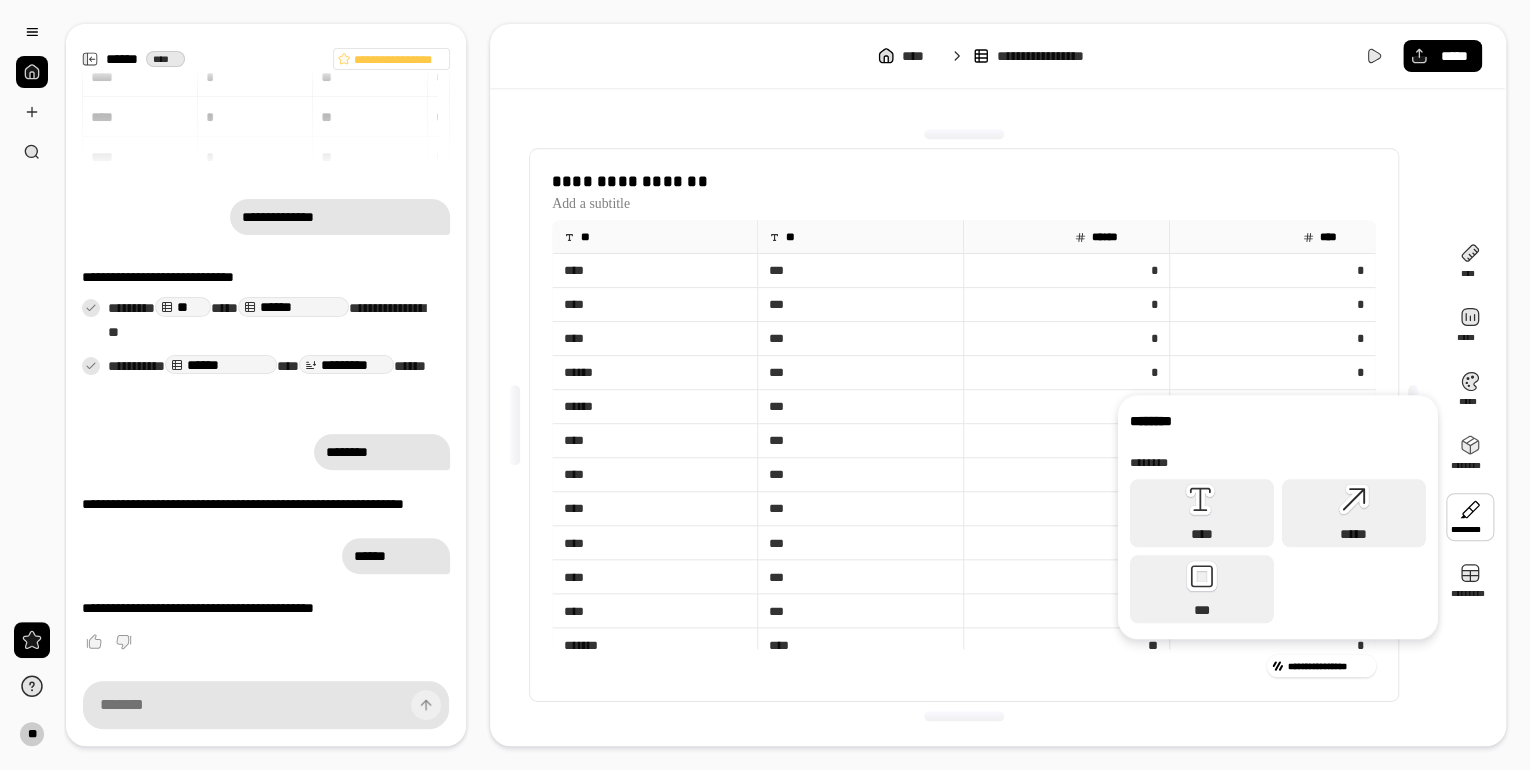 scroll, scrollTop: 124, scrollLeft: 0, axis: vertical 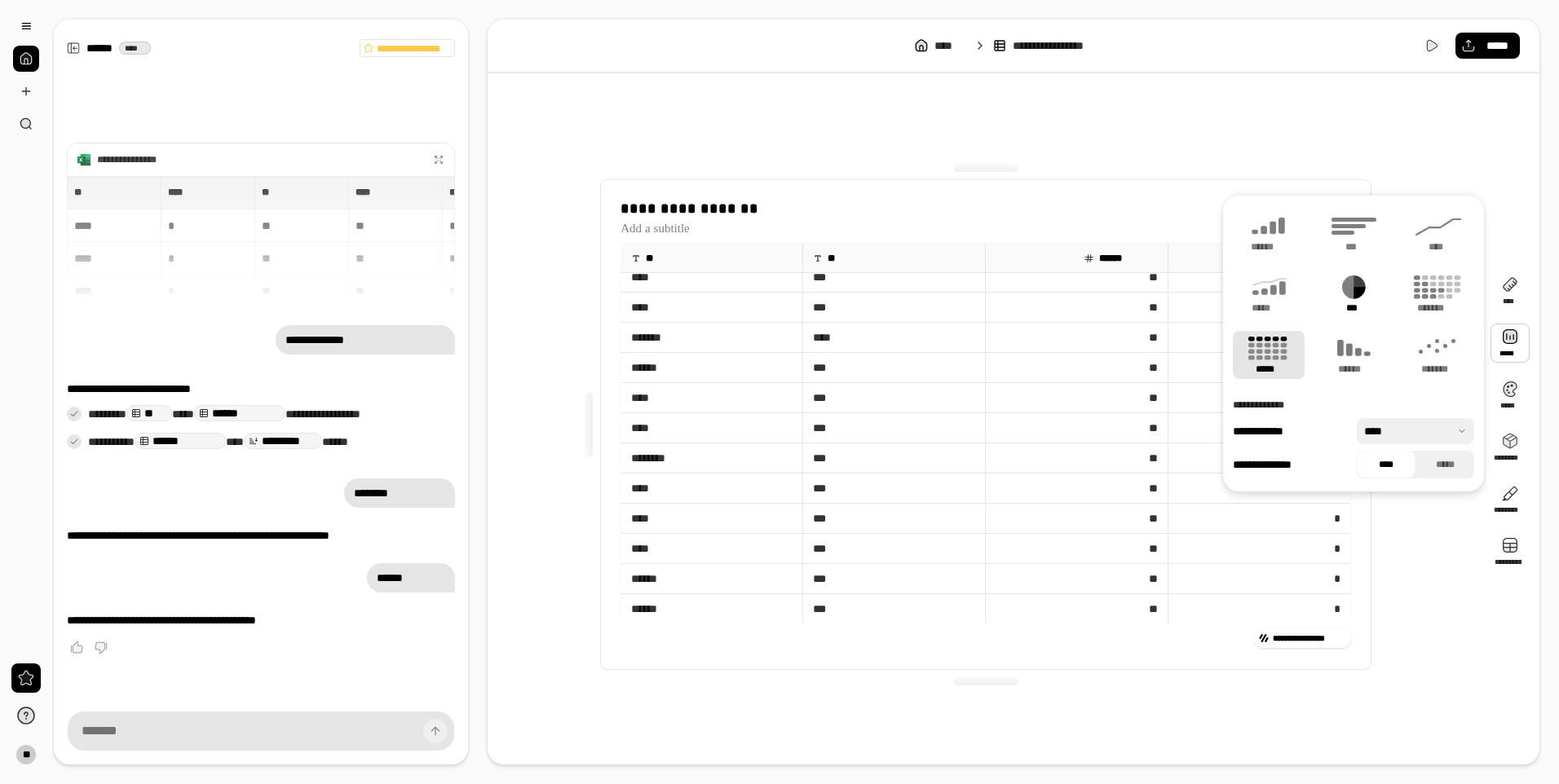 click 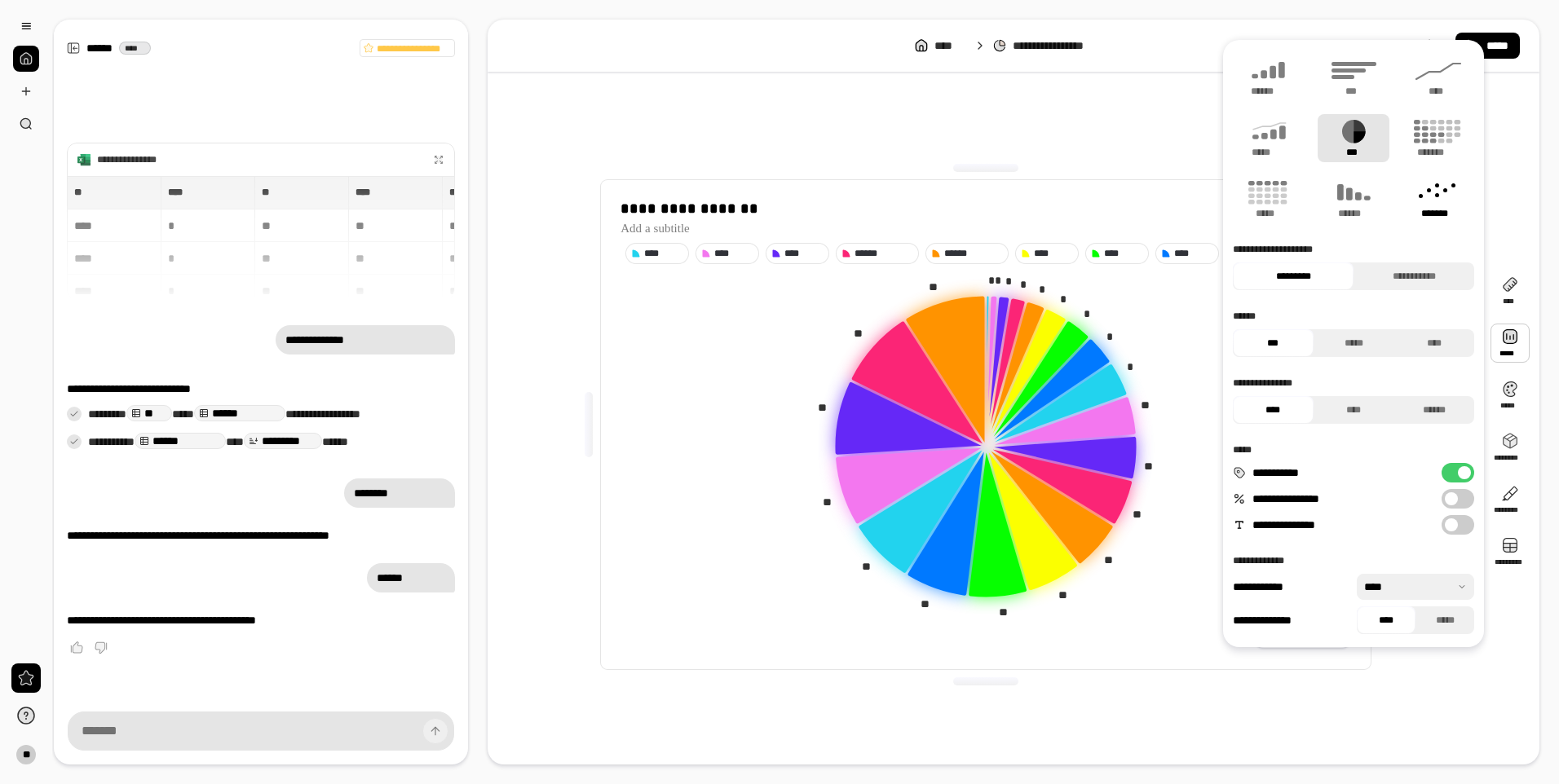 click 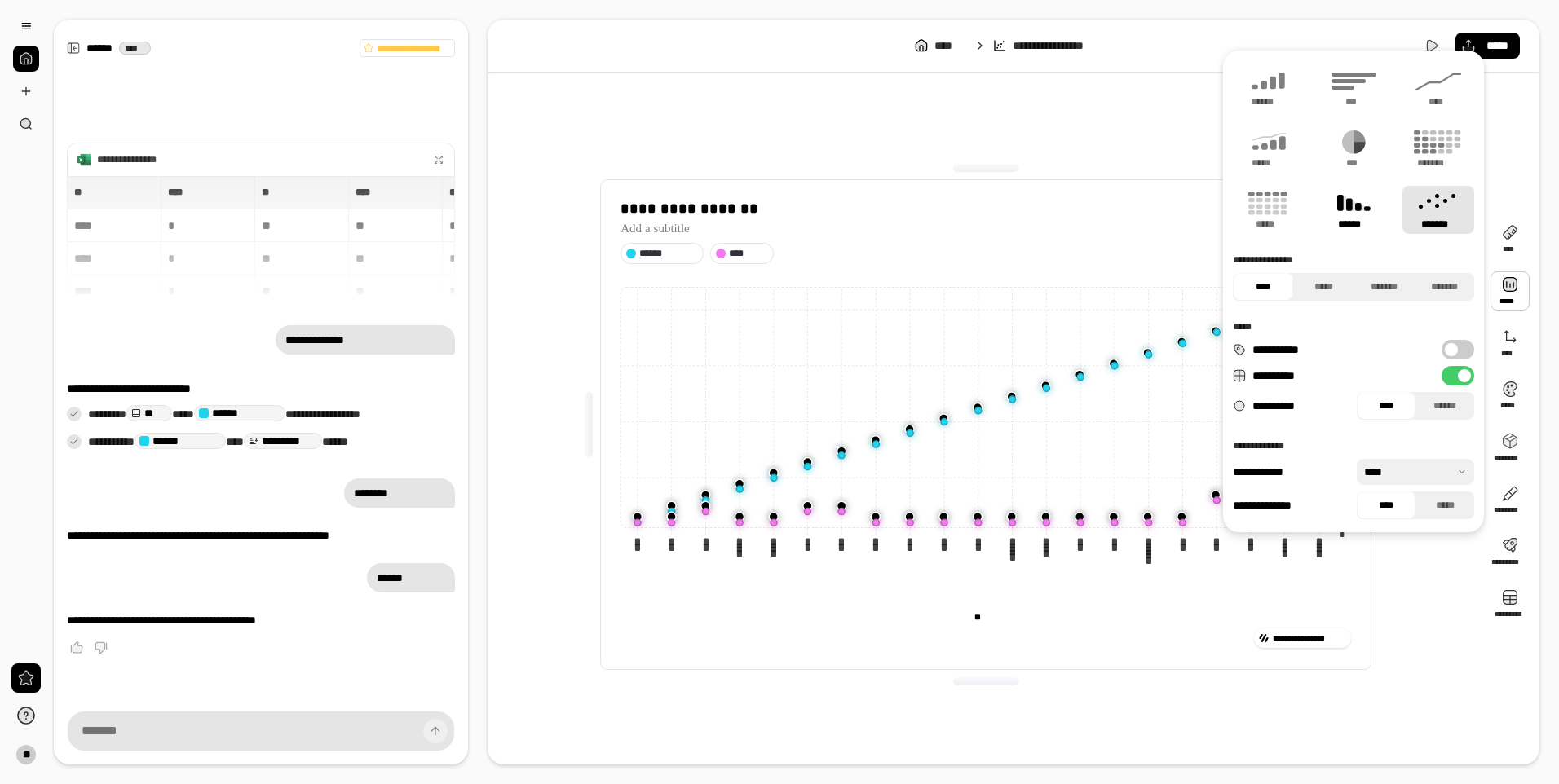 click 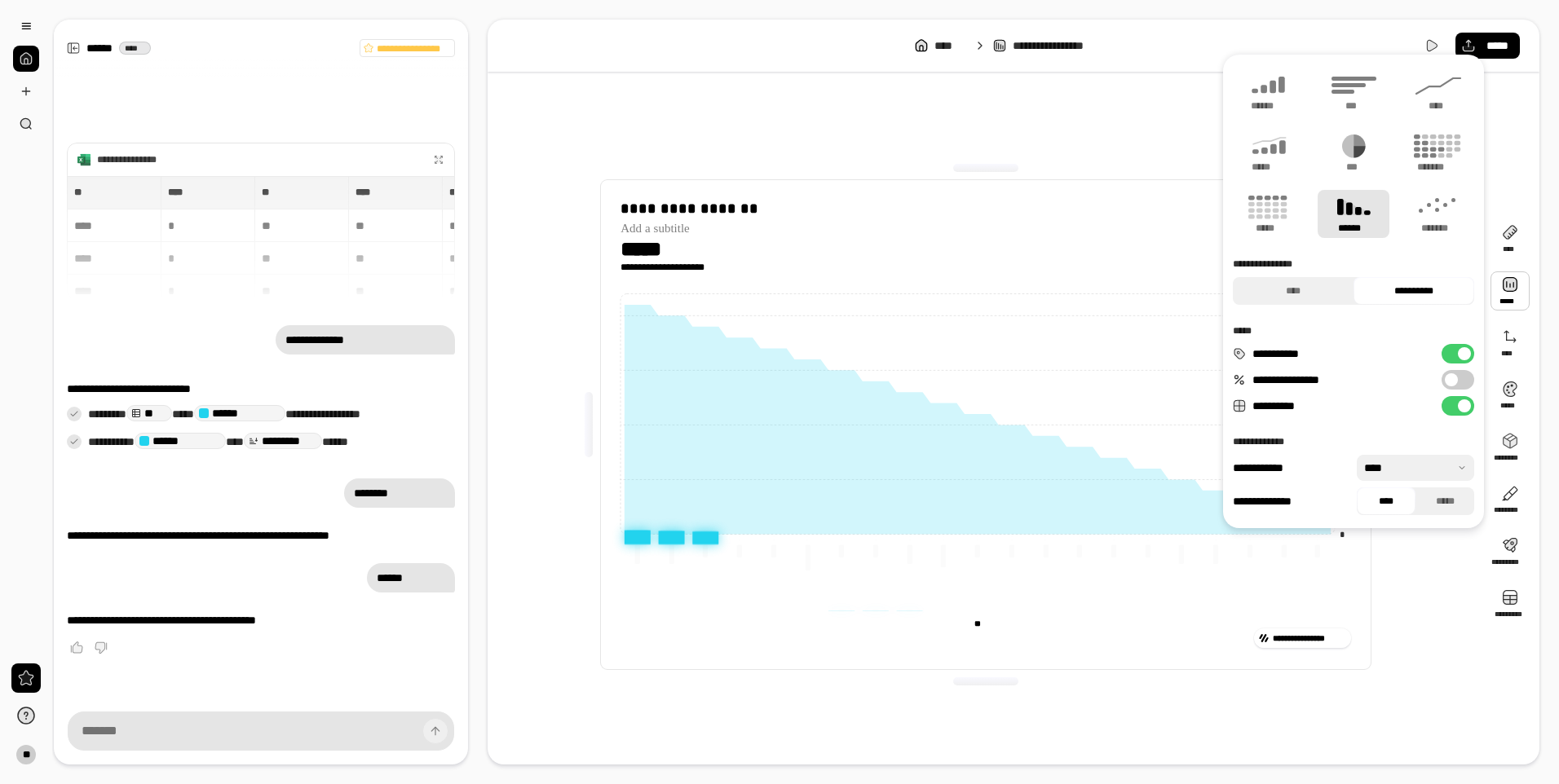 type on "******" 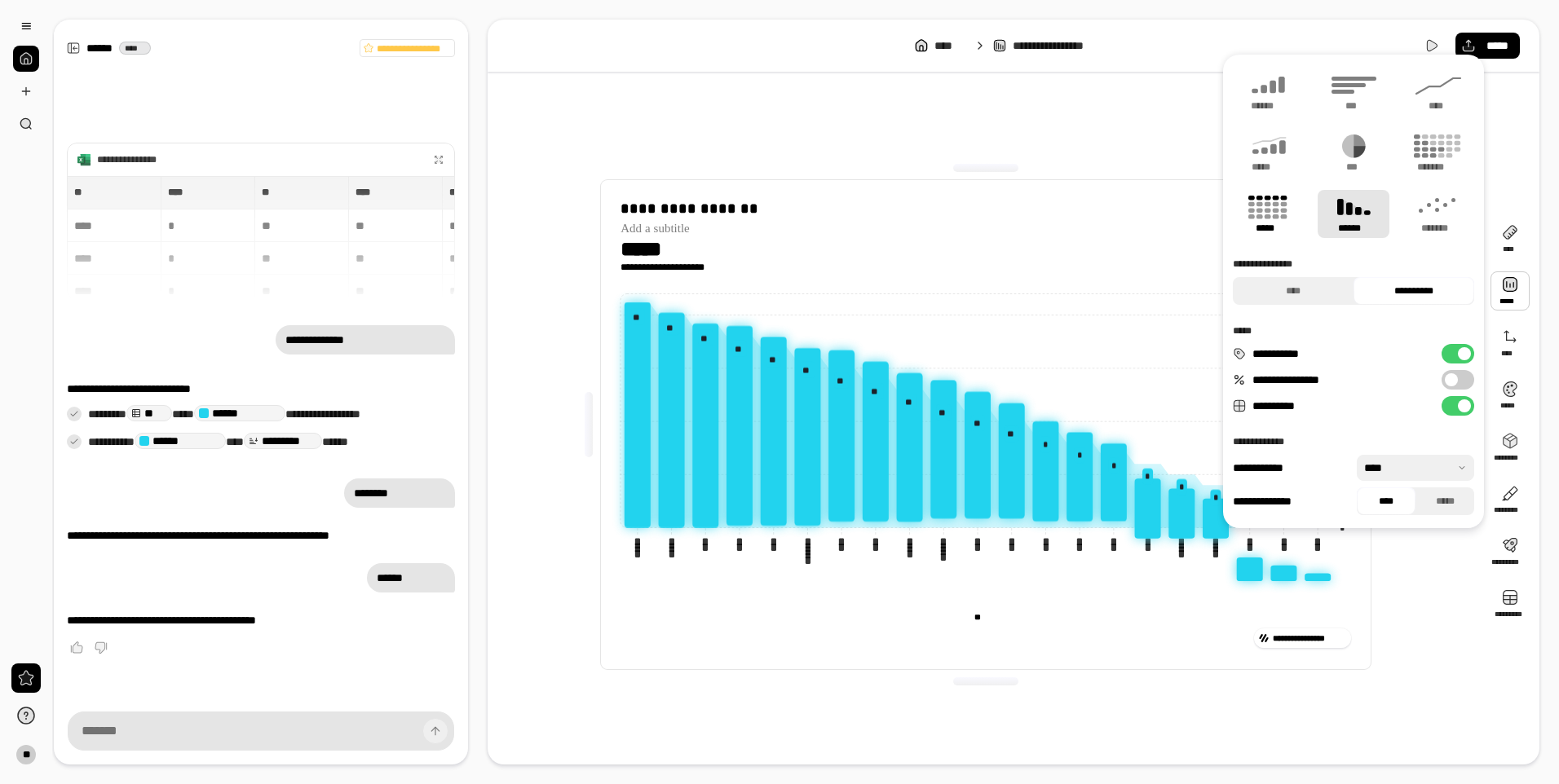 click on "*****" at bounding box center [1269, 214] 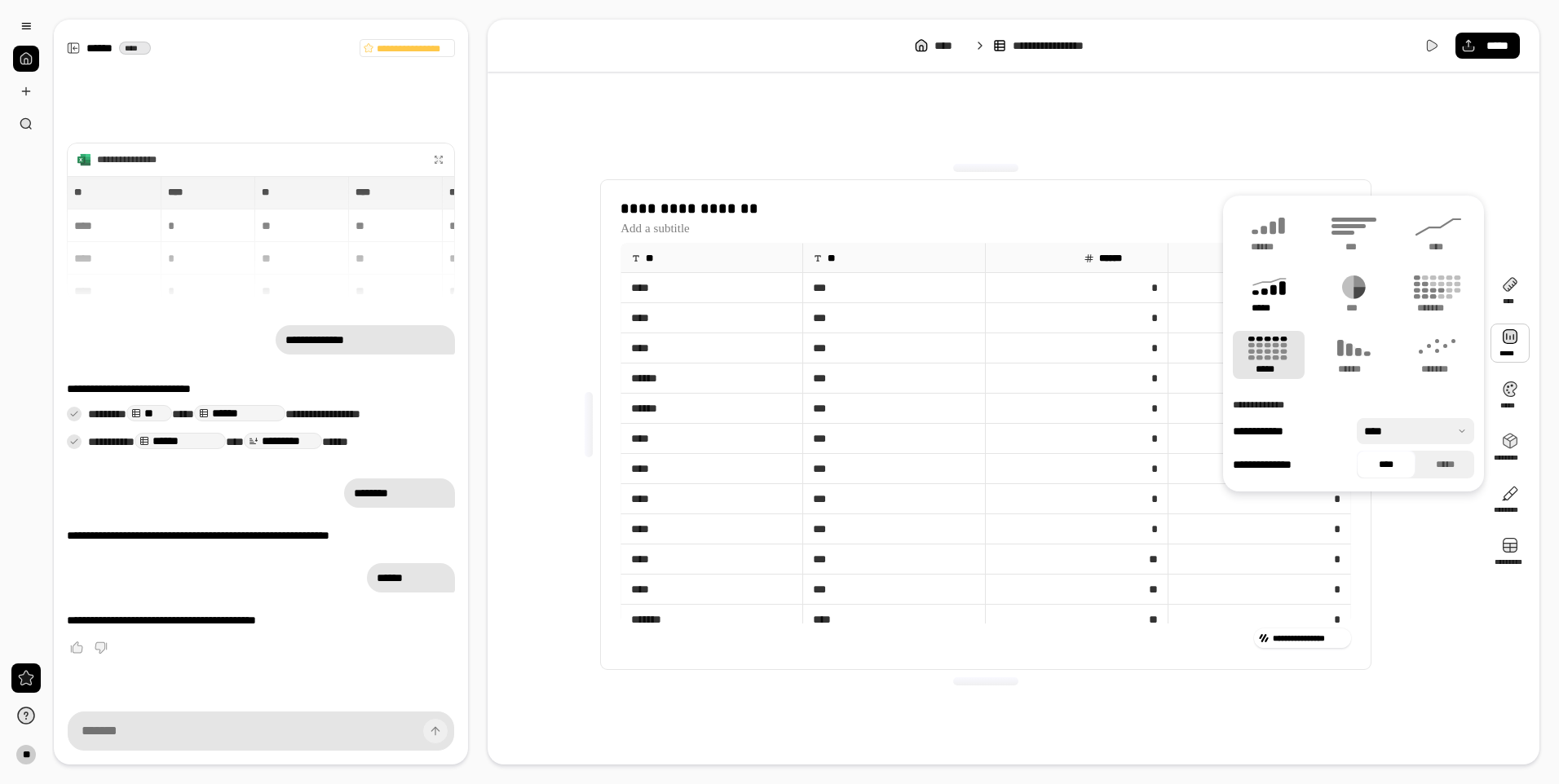click 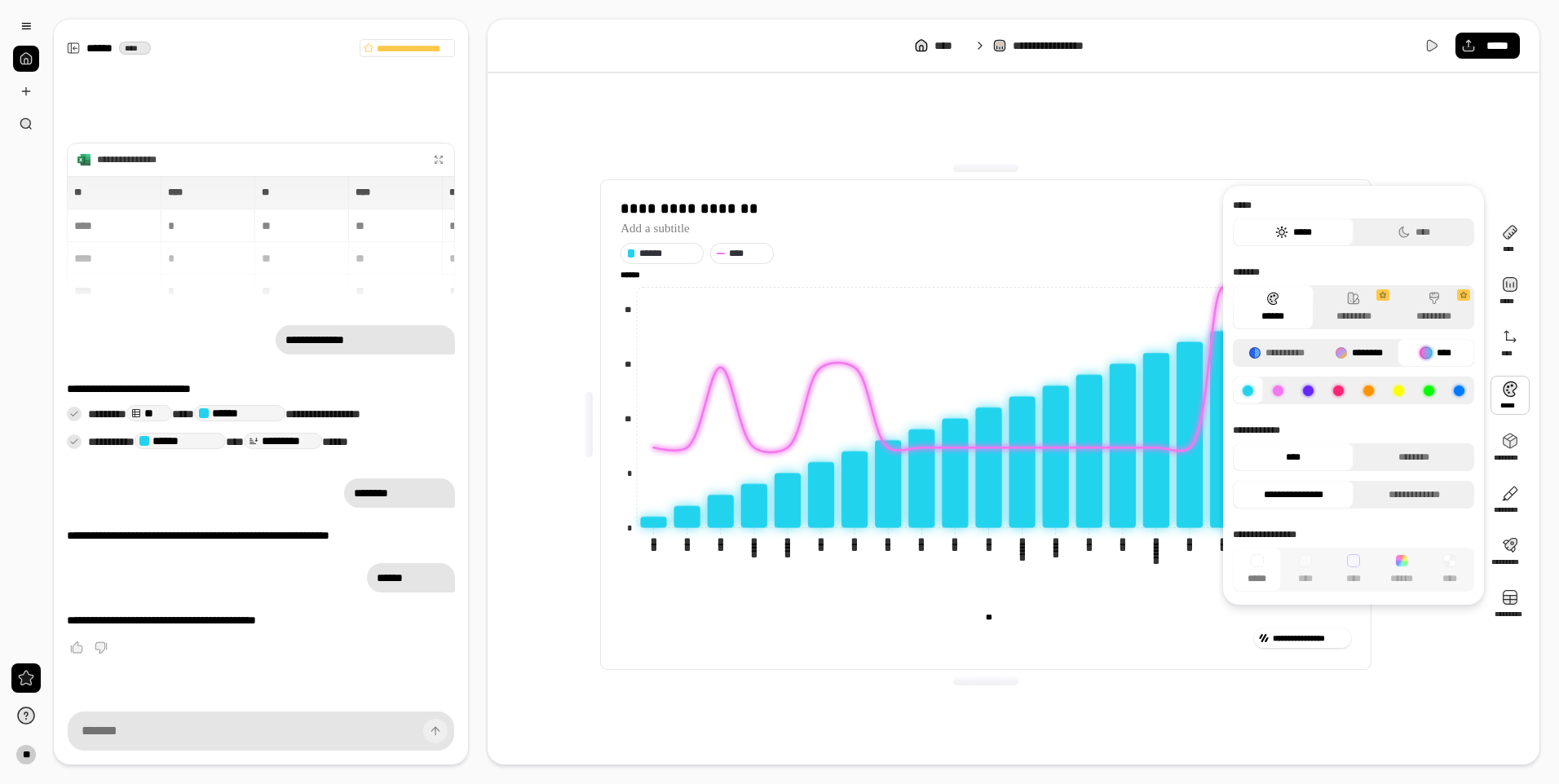 click at bounding box center [1341, 353] 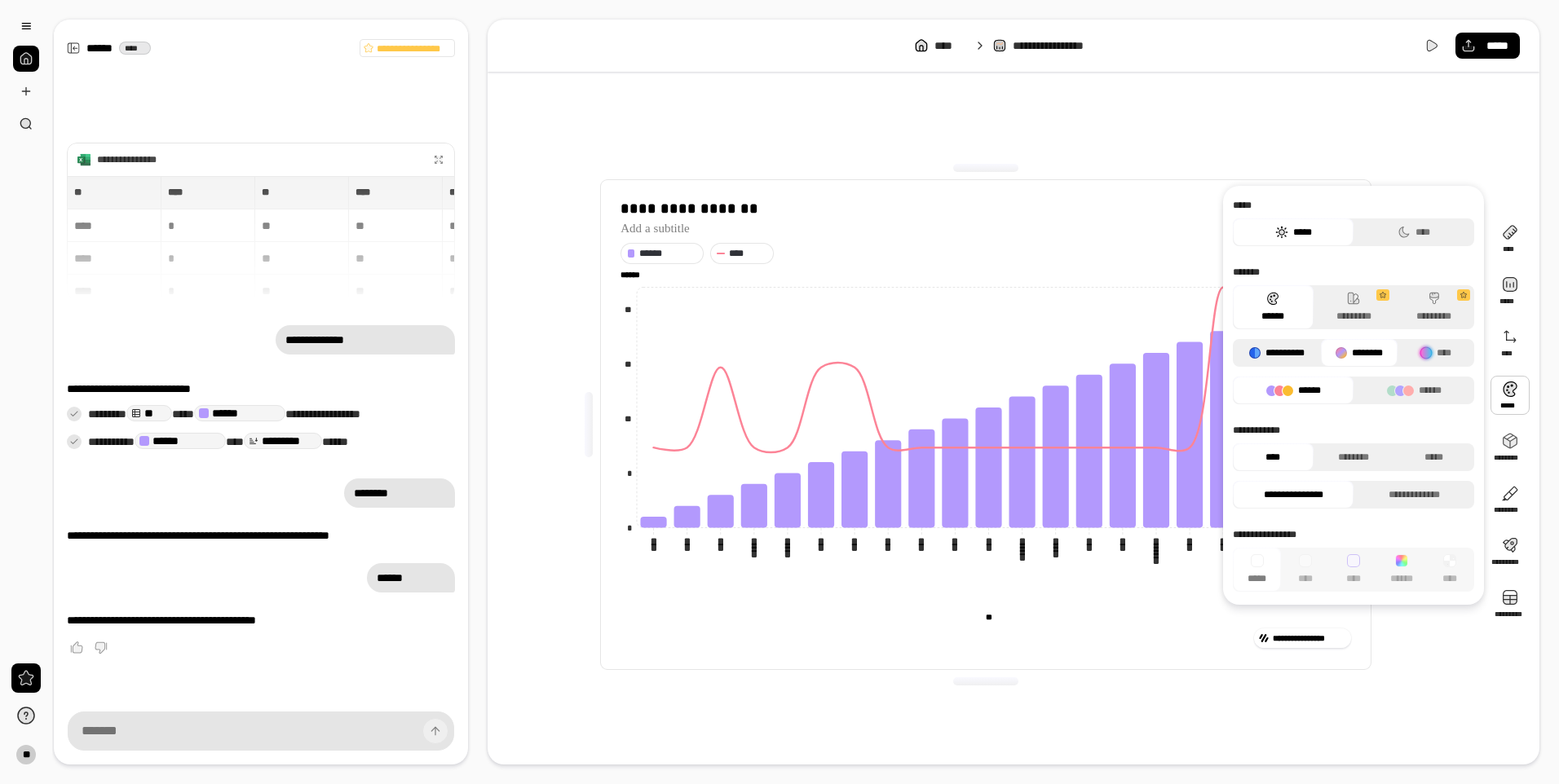 click on "**********" at bounding box center [1277, 353] 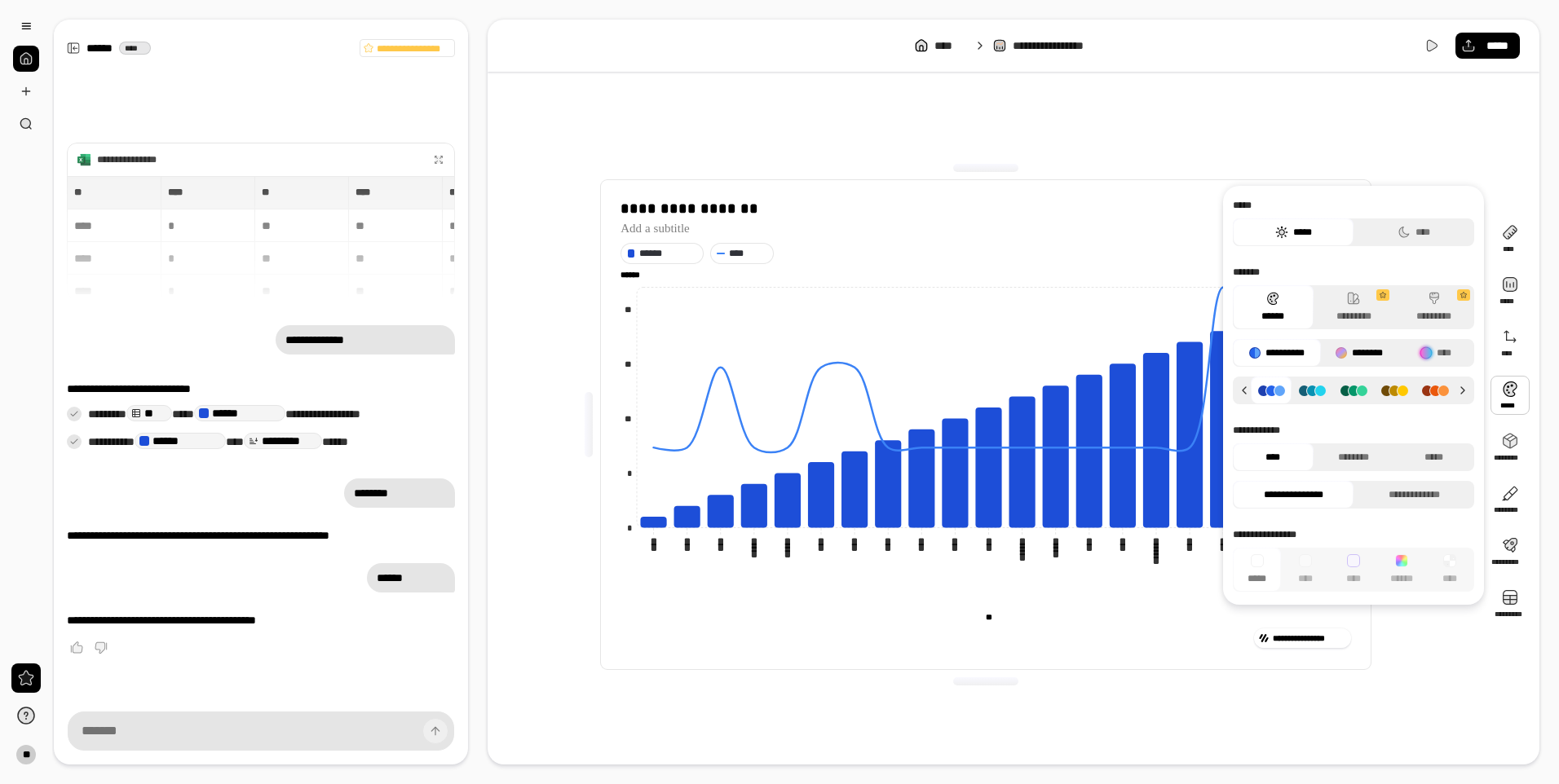 click on "********" at bounding box center (1359, 353) 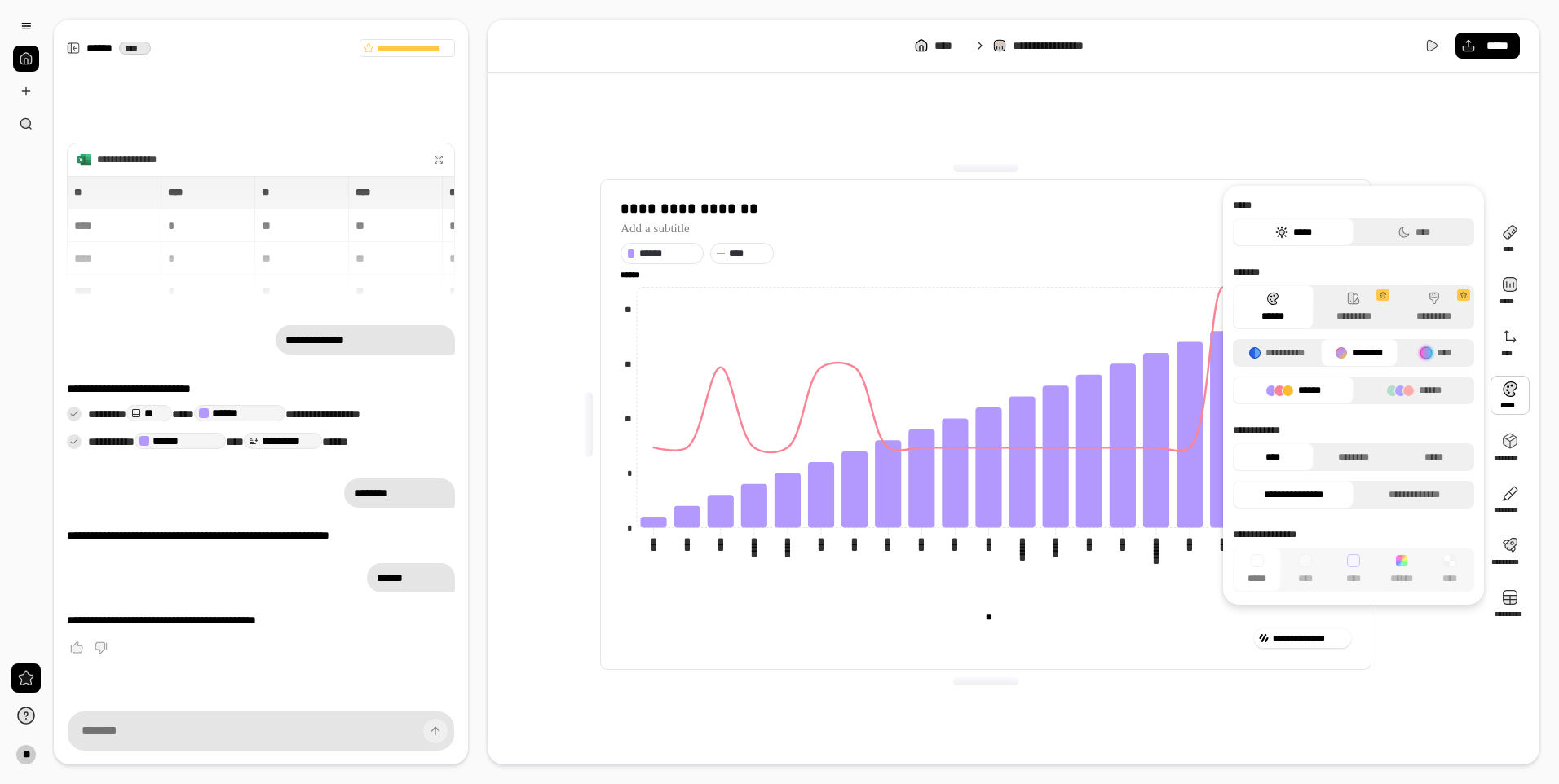 click on "**********" at bounding box center (986, 425) 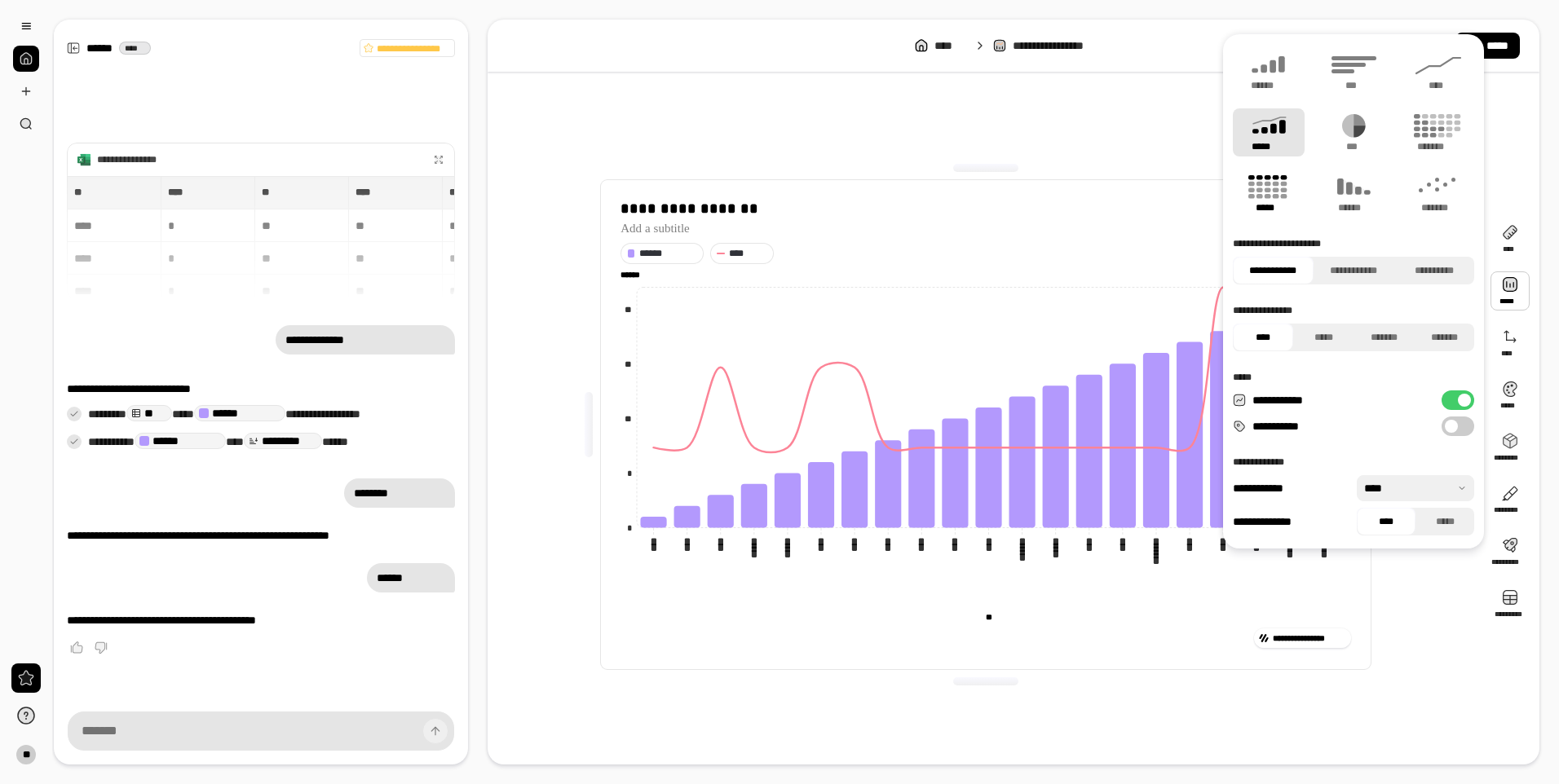 click 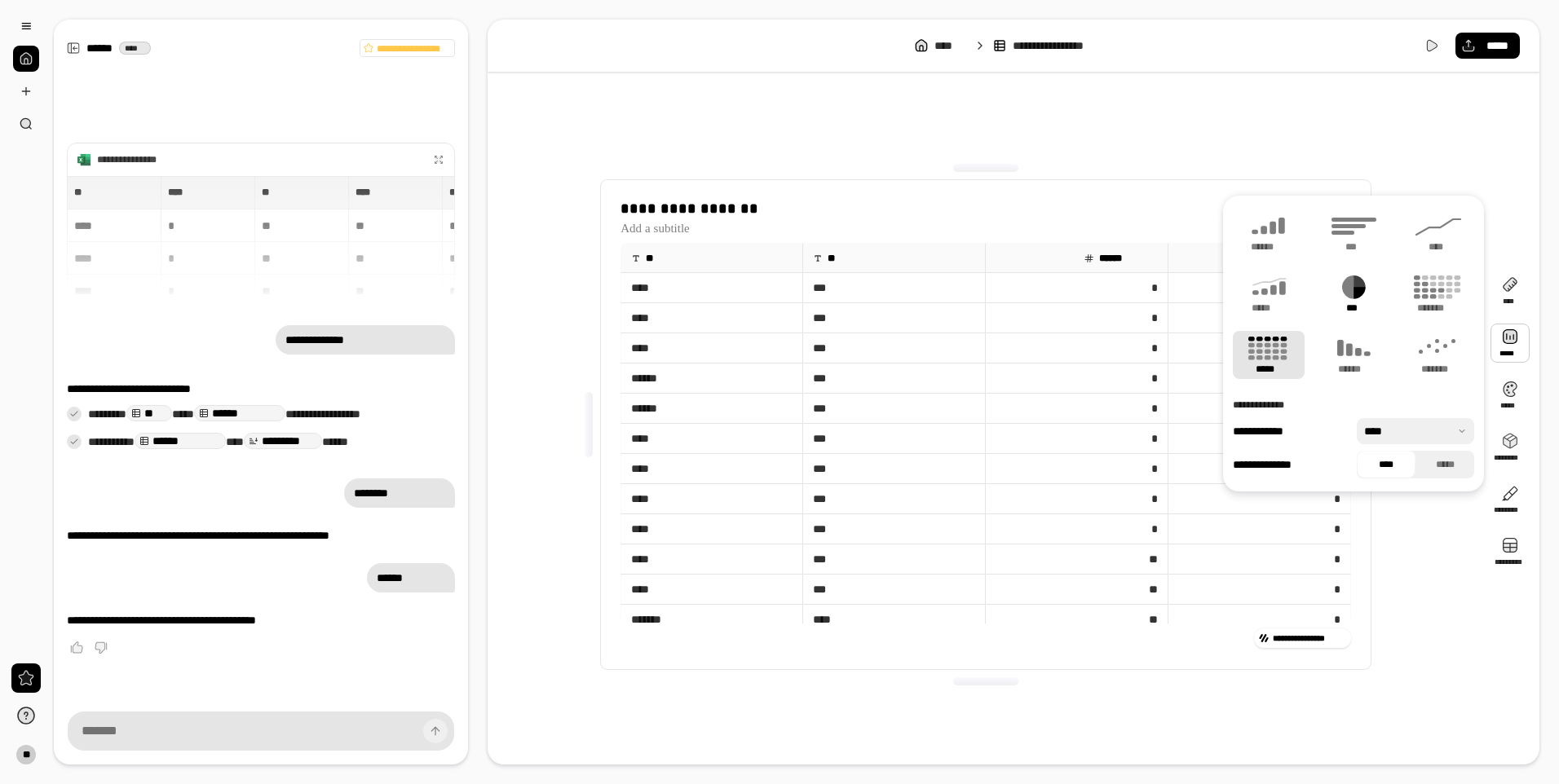 click on "***" at bounding box center [1354, 293] 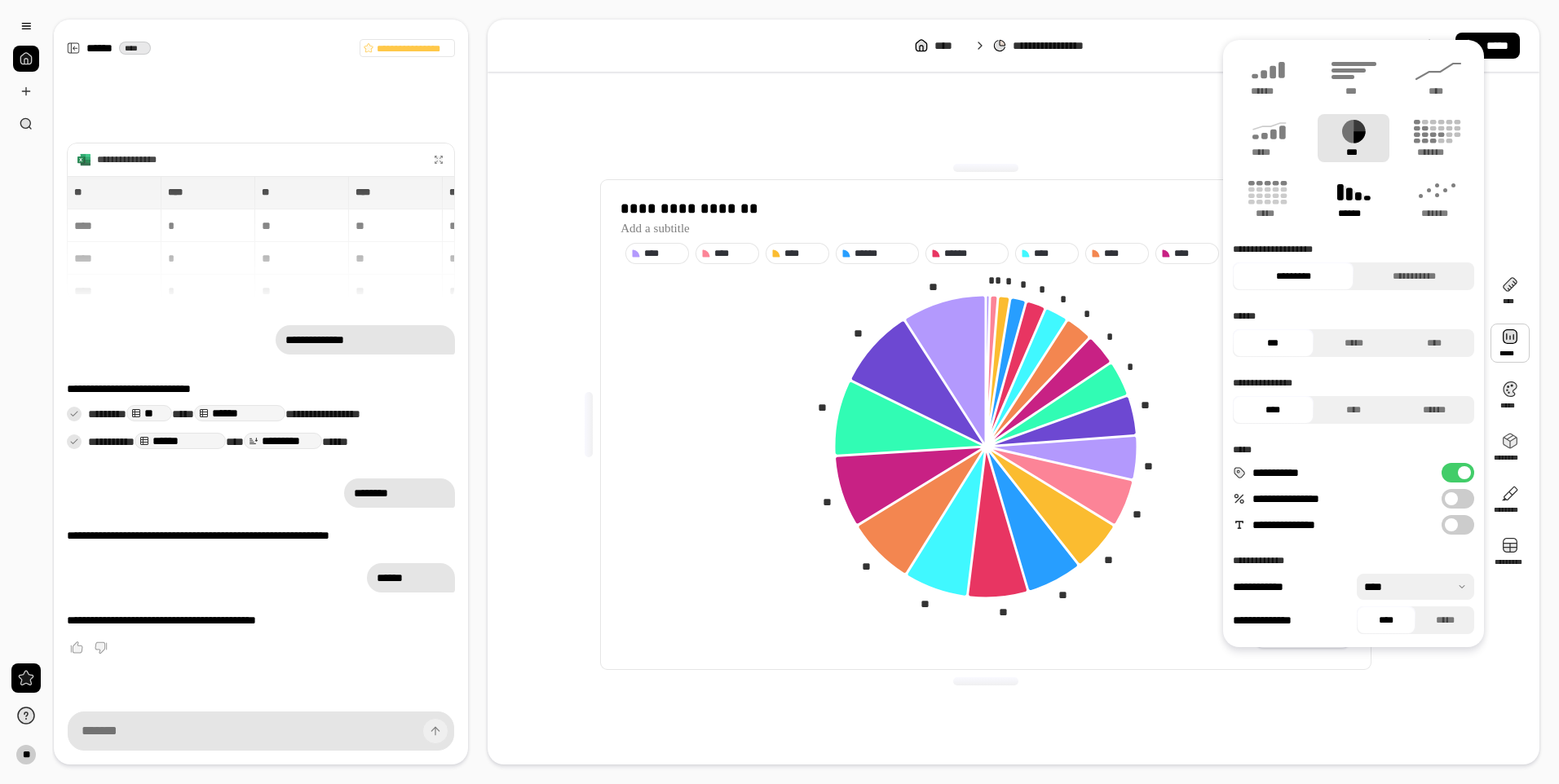 click on "******" at bounding box center (1354, 214) 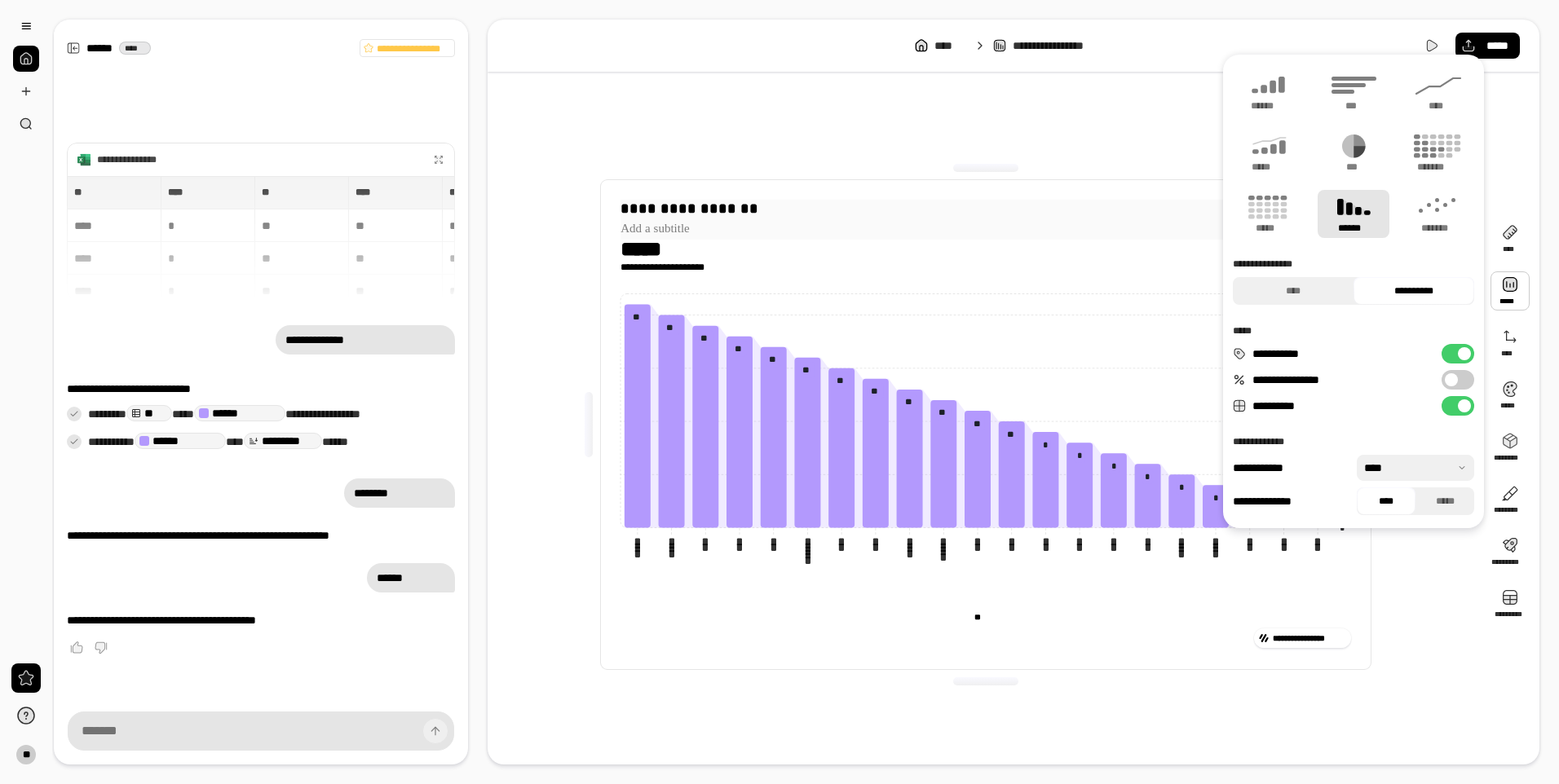 click on "**********" at bounding box center (986, 209) 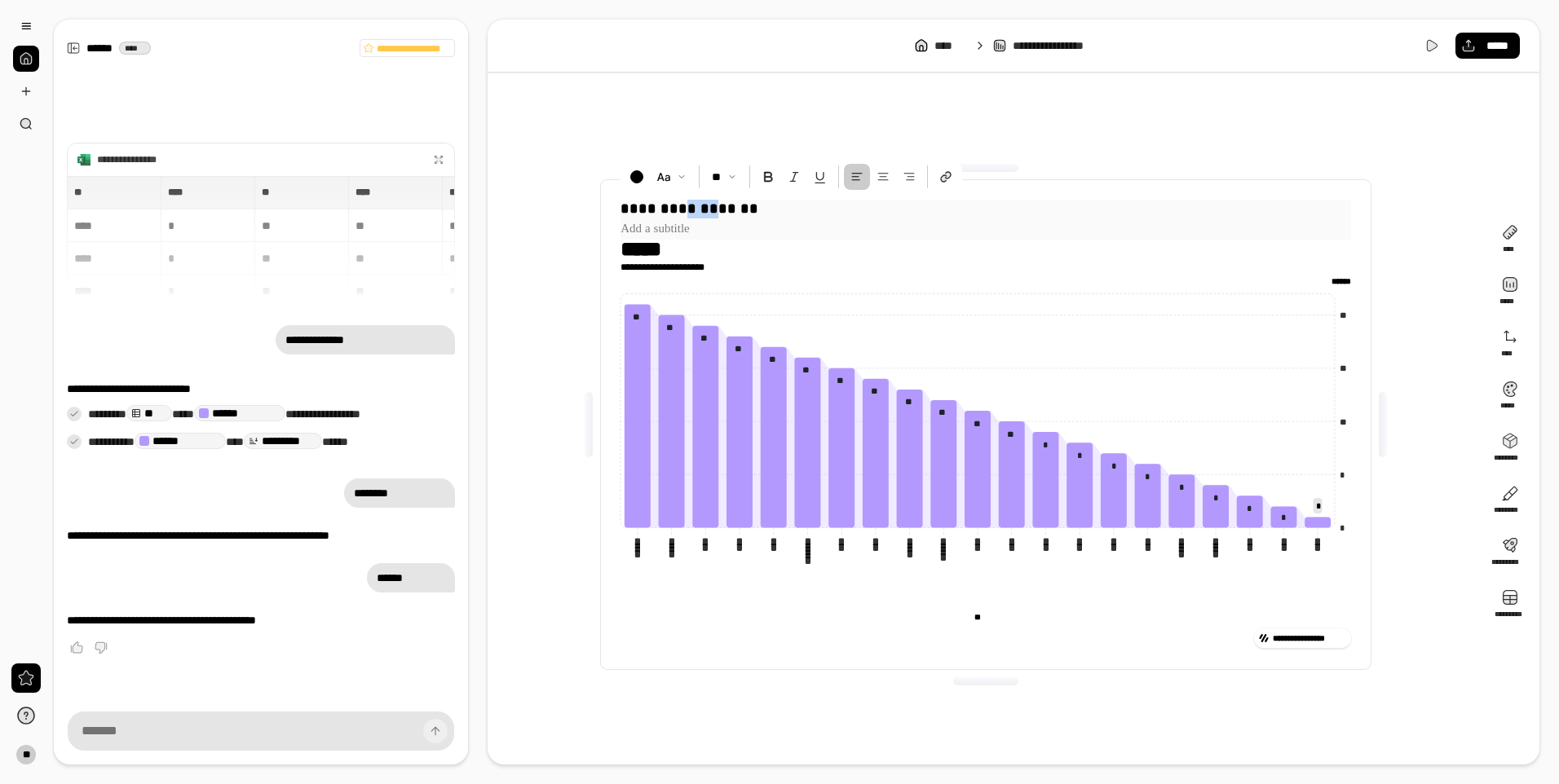 click on "**********" at bounding box center (986, 209) 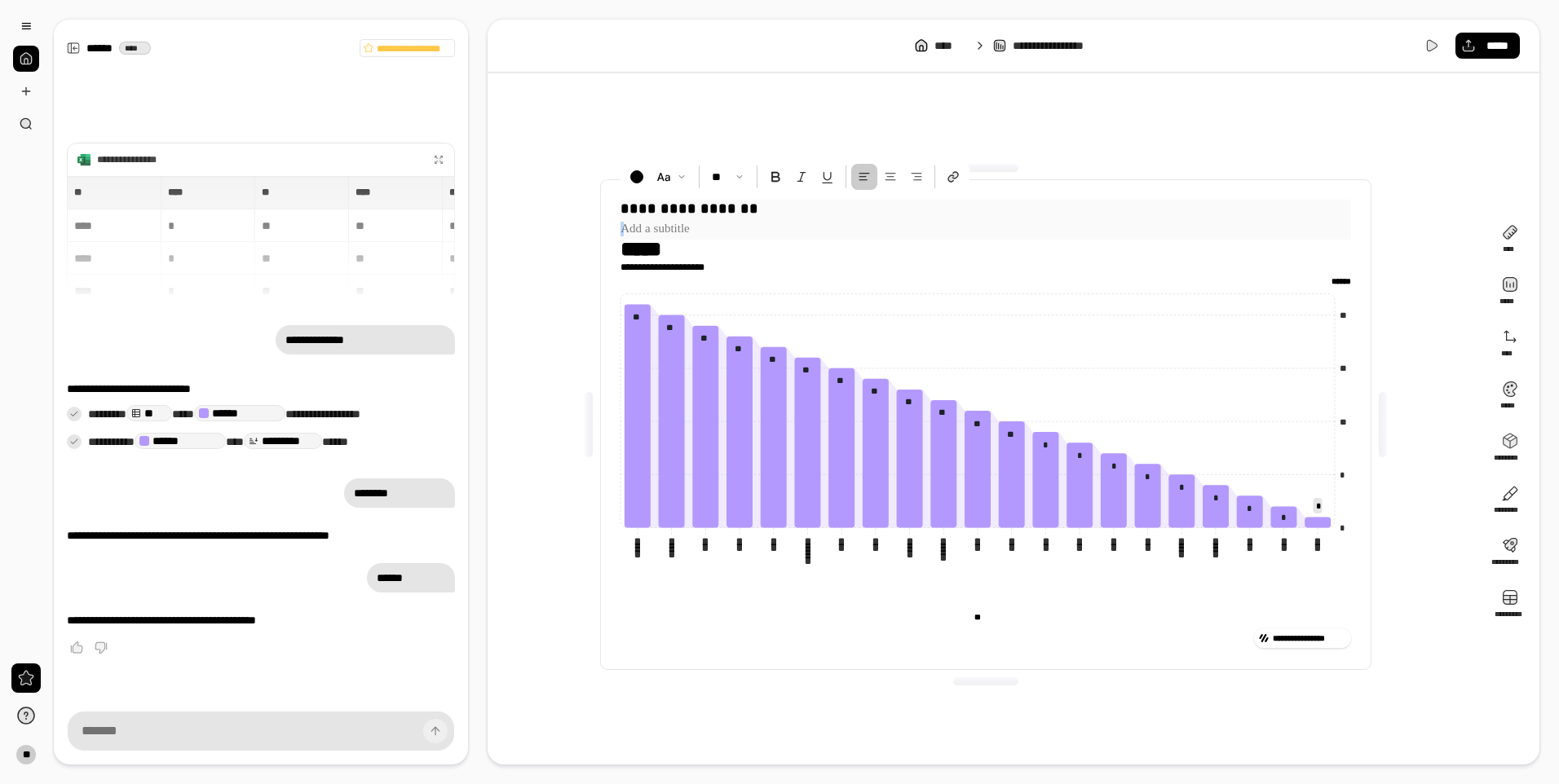 drag, startPoint x: 757, startPoint y: 214, endPoint x: 608, endPoint y: 236, distance: 150.6154 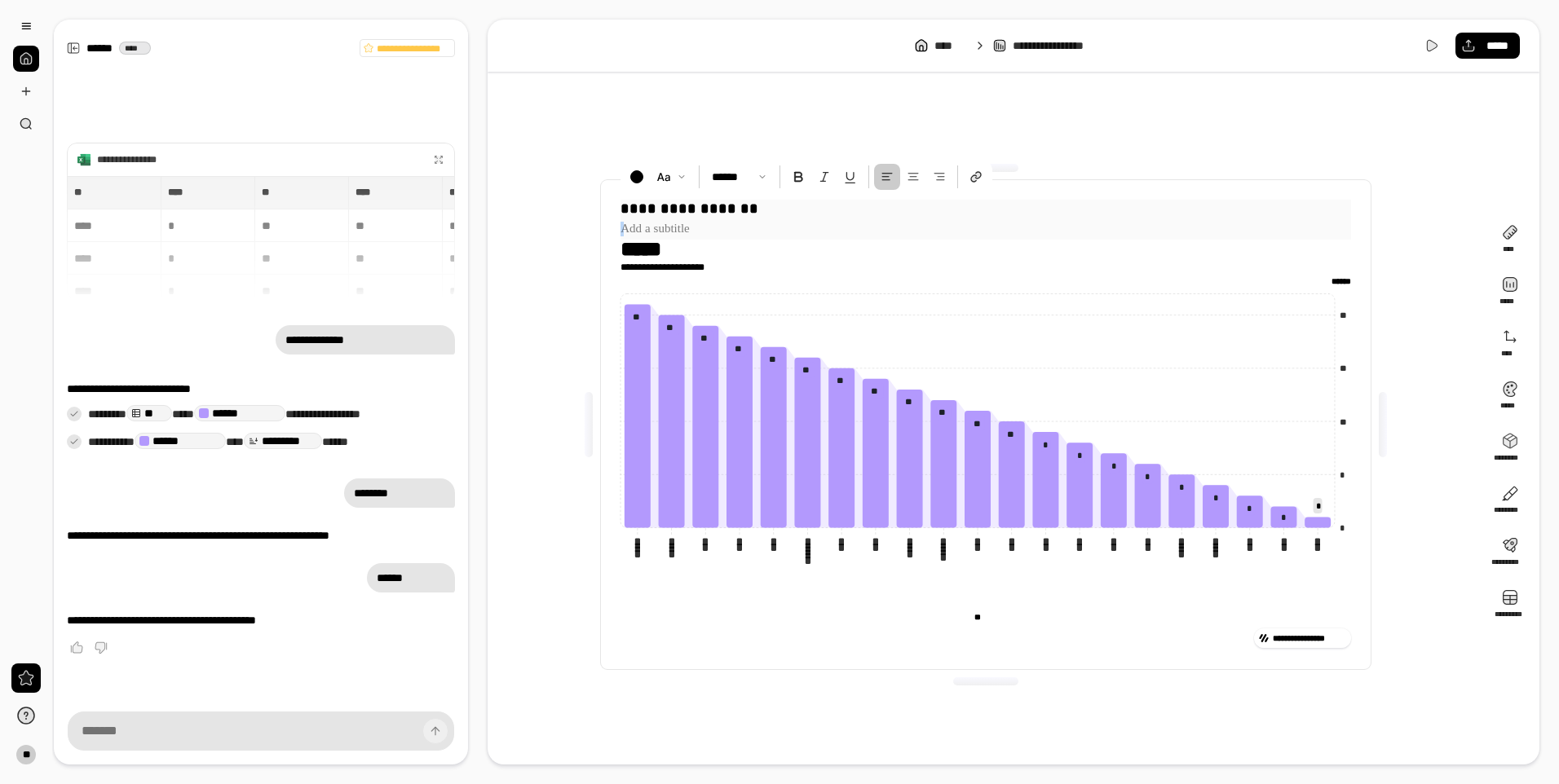 click at bounding box center (986, 229) 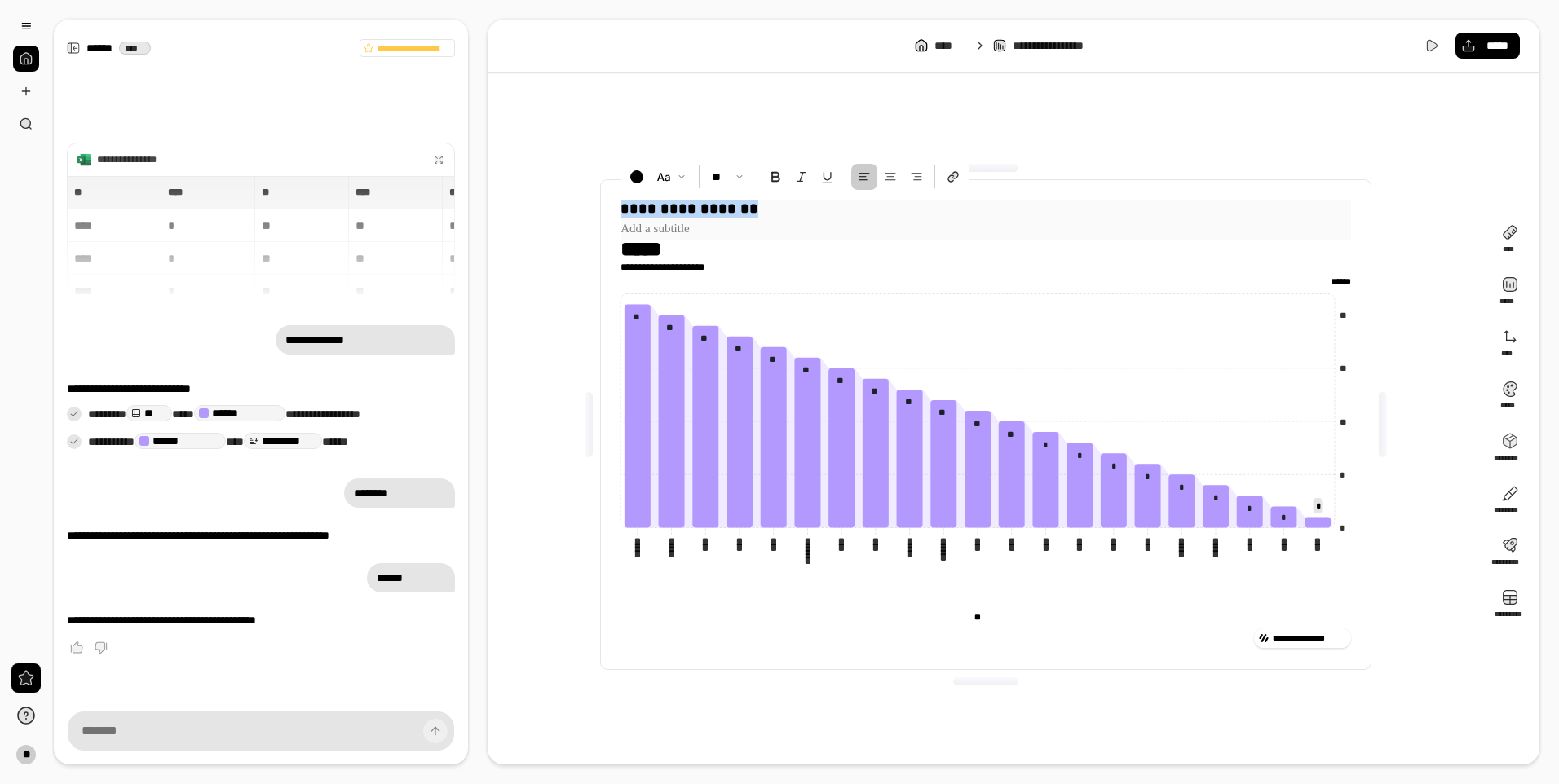 click on "**********" at bounding box center [986, 209] 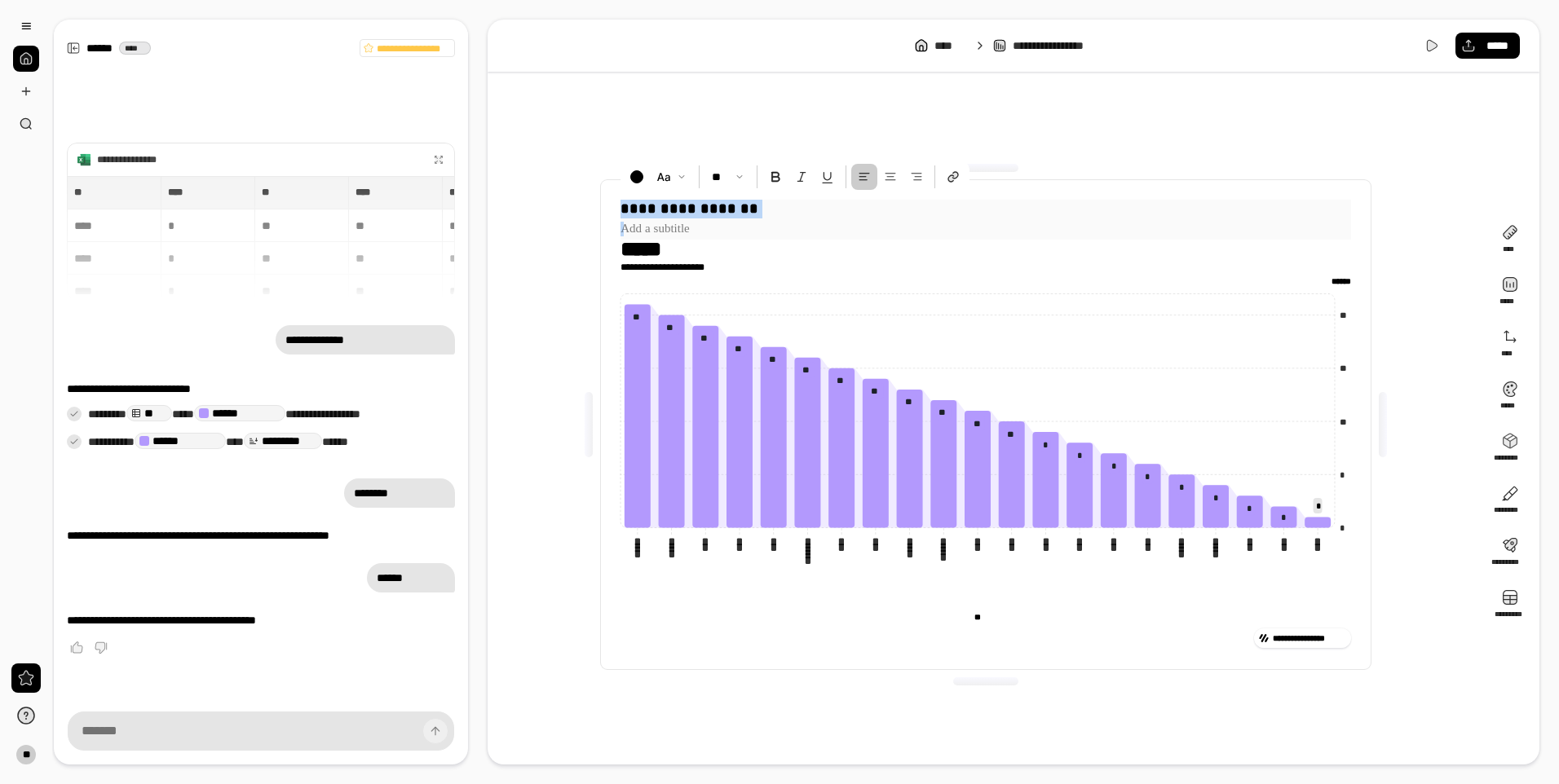 click on "**********" at bounding box center [986, 209] 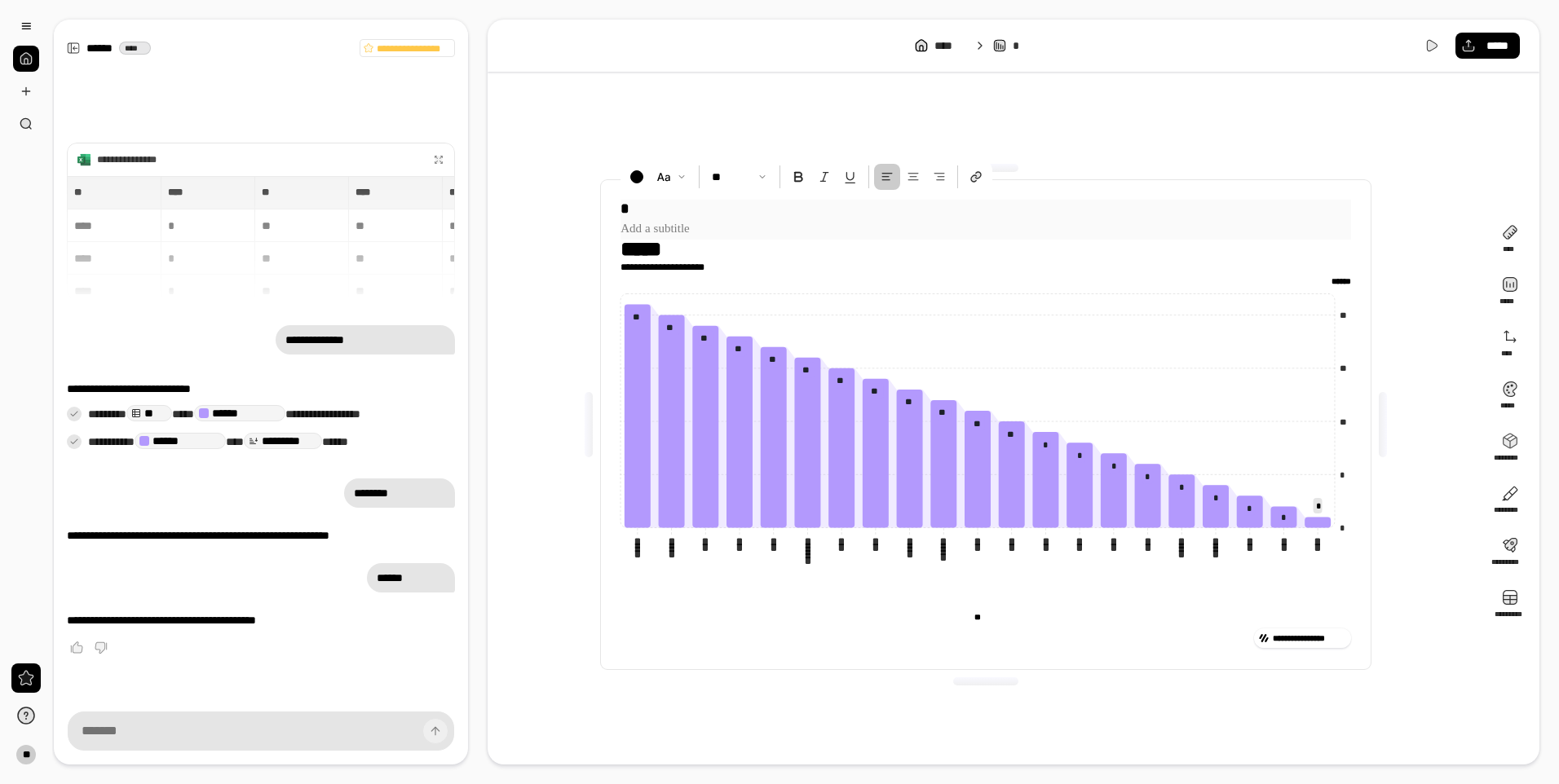 type 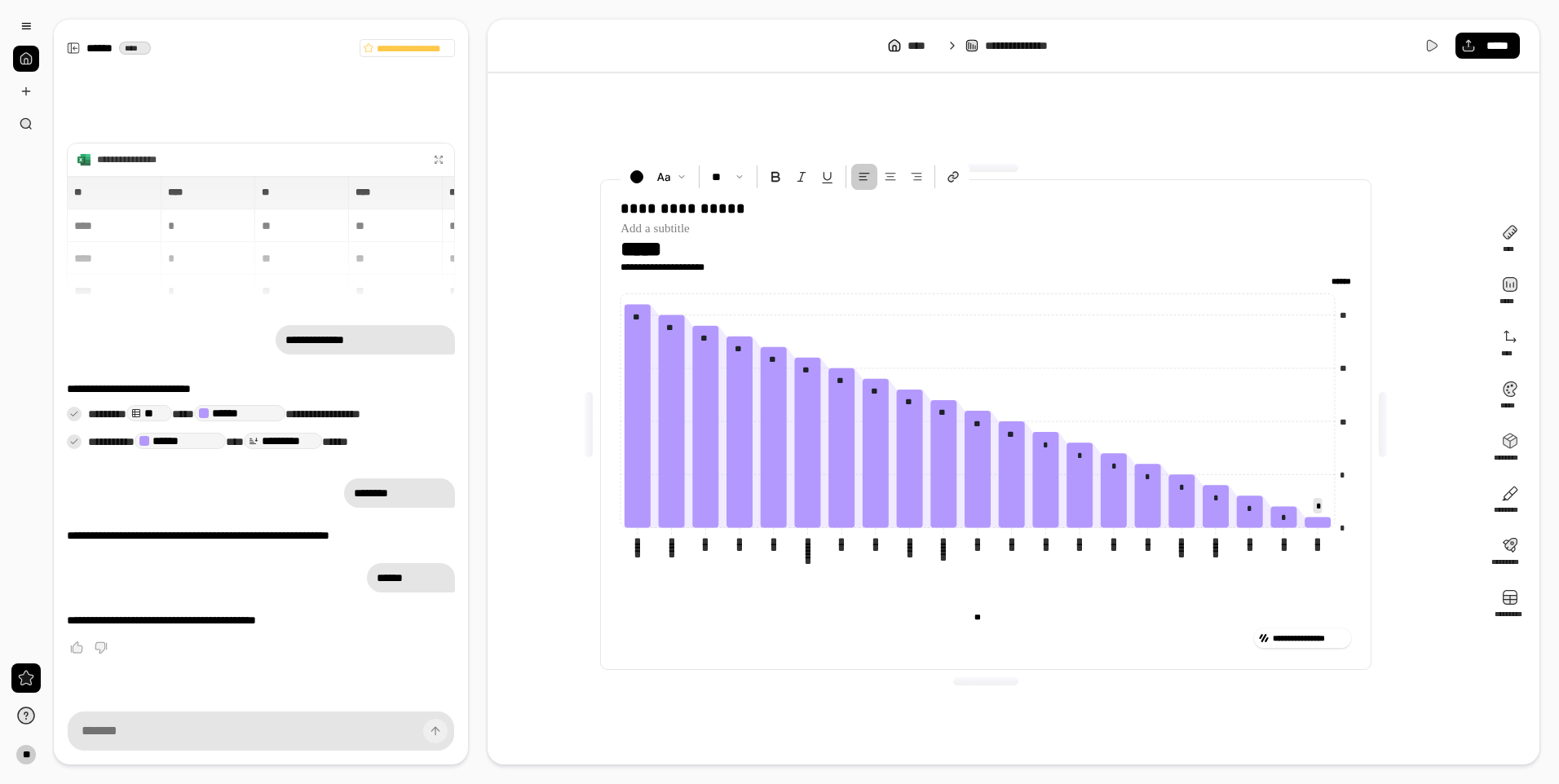 click on "**********" at bounding box center (986, 425) 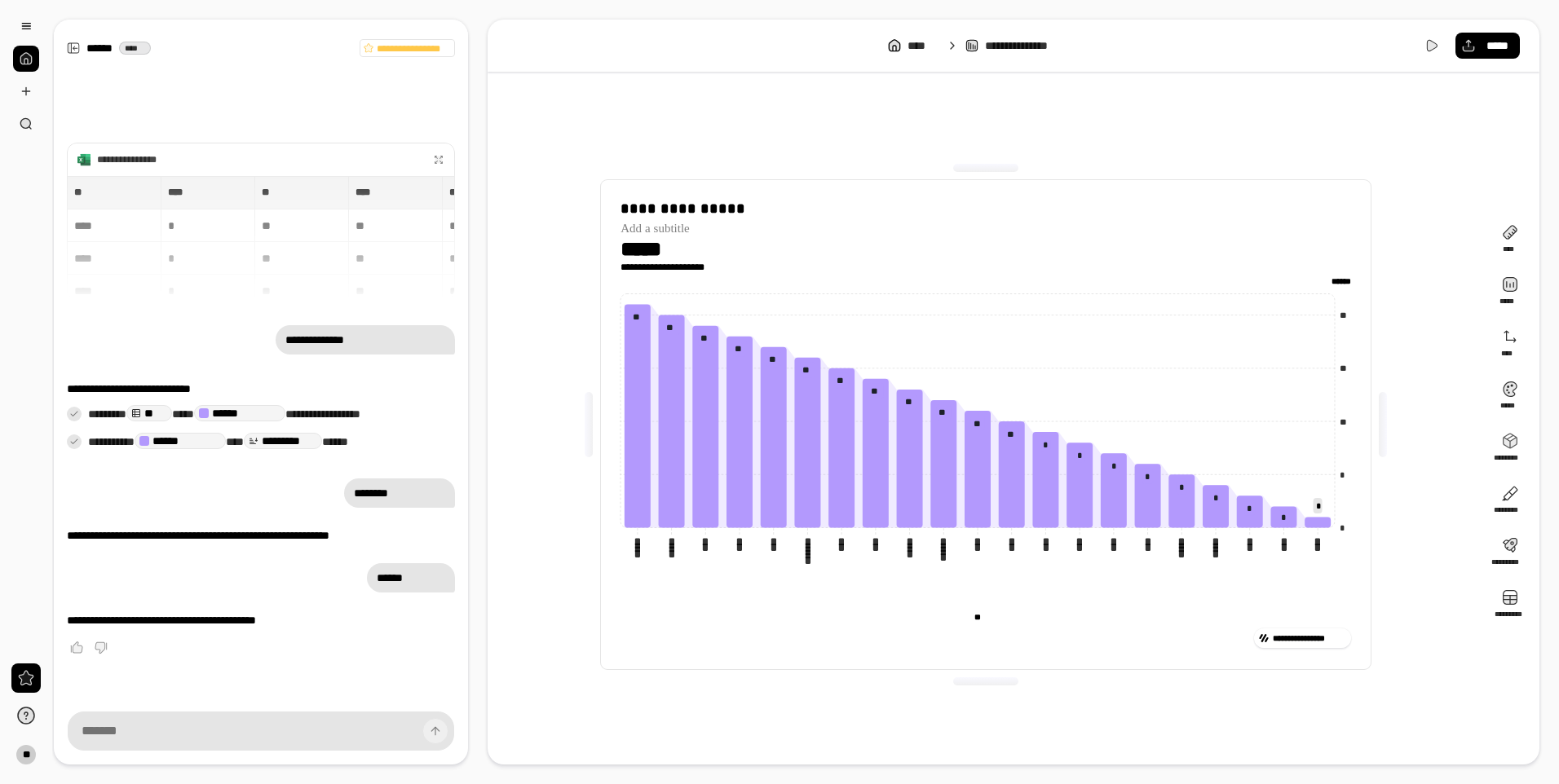 click on "*****" at bounding box center [669, 249] 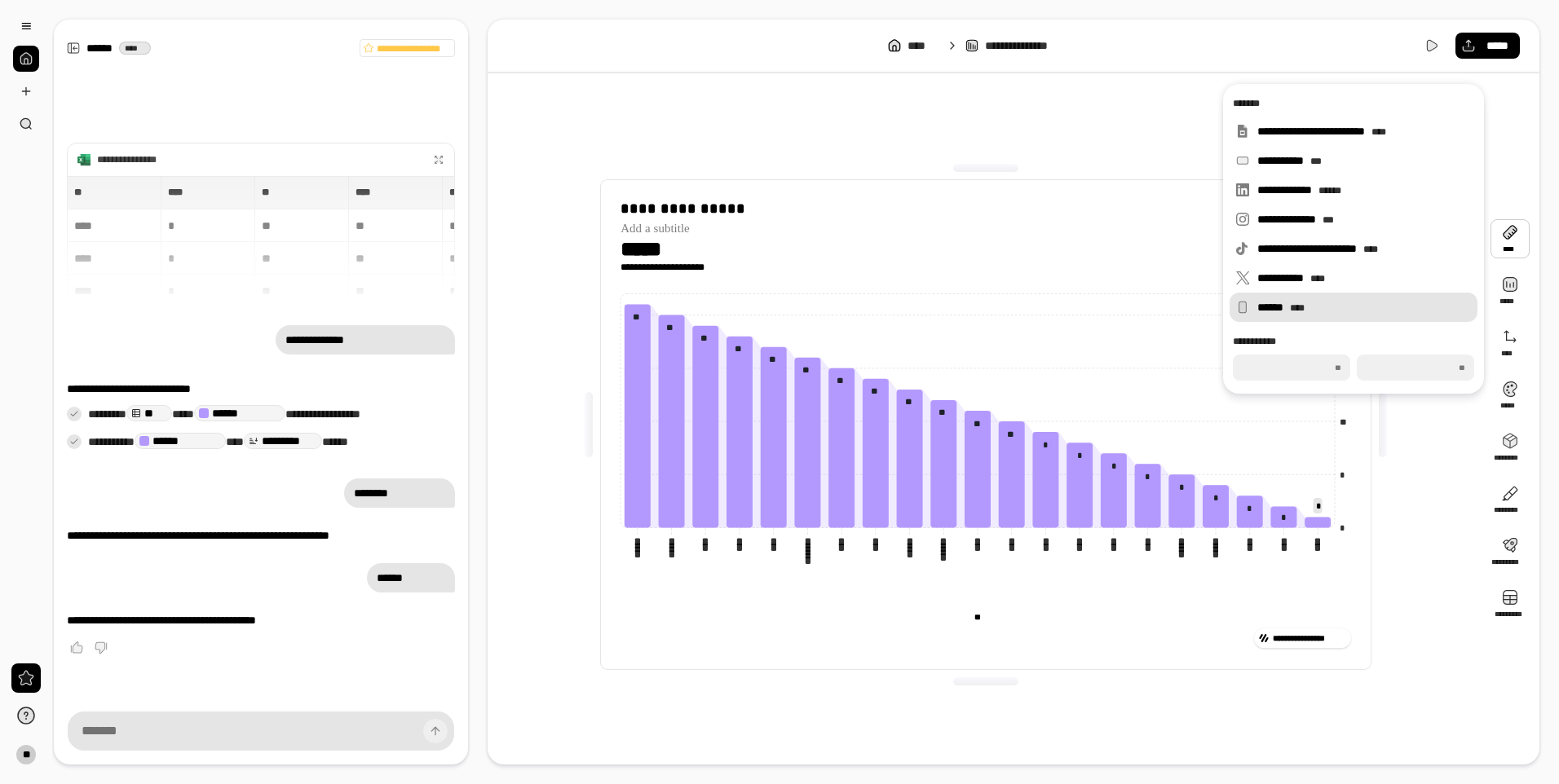 click on "****" at bounding box center [1297, 308] 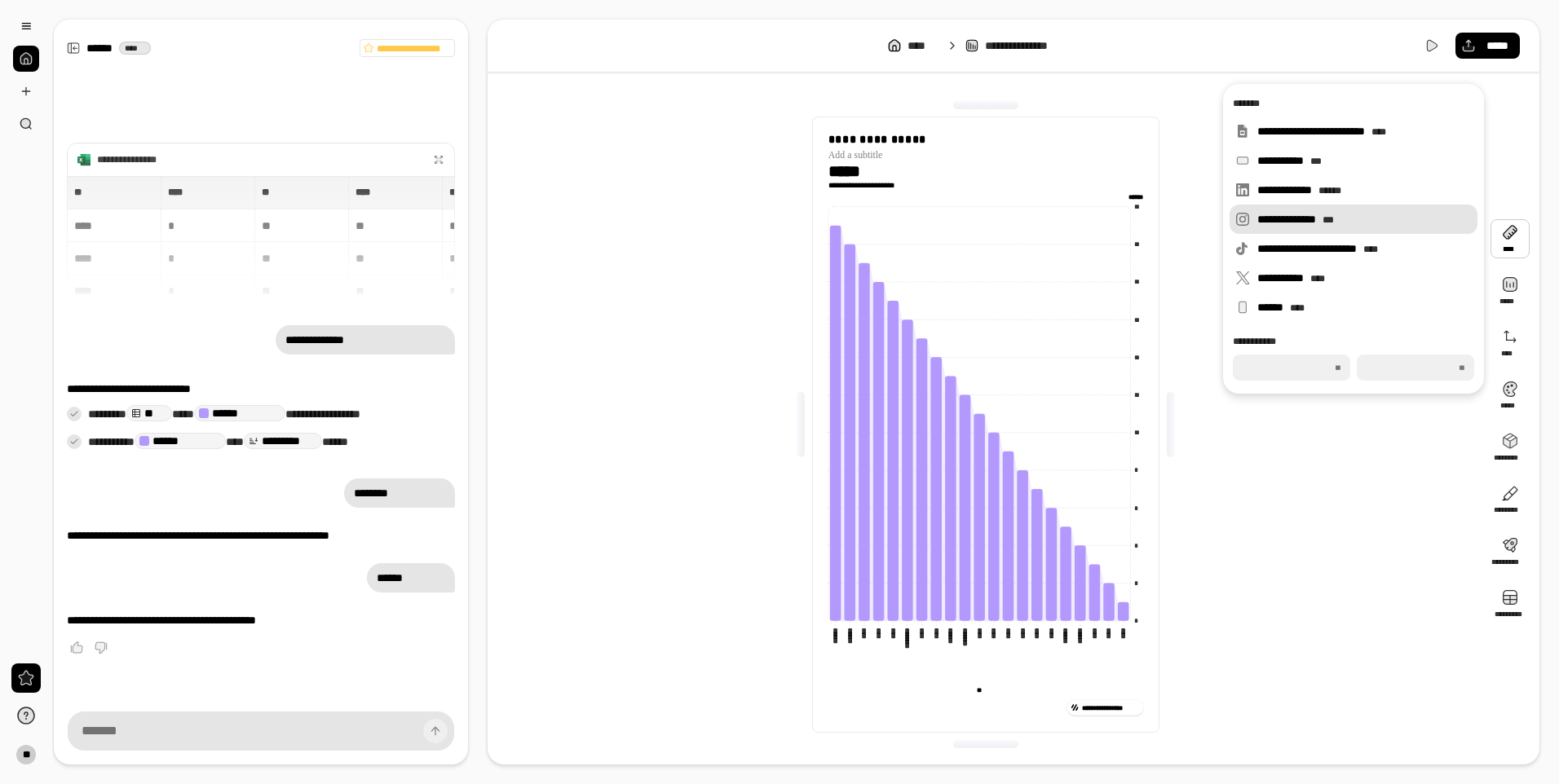click on "**********" at bounding box center [1364, 219] 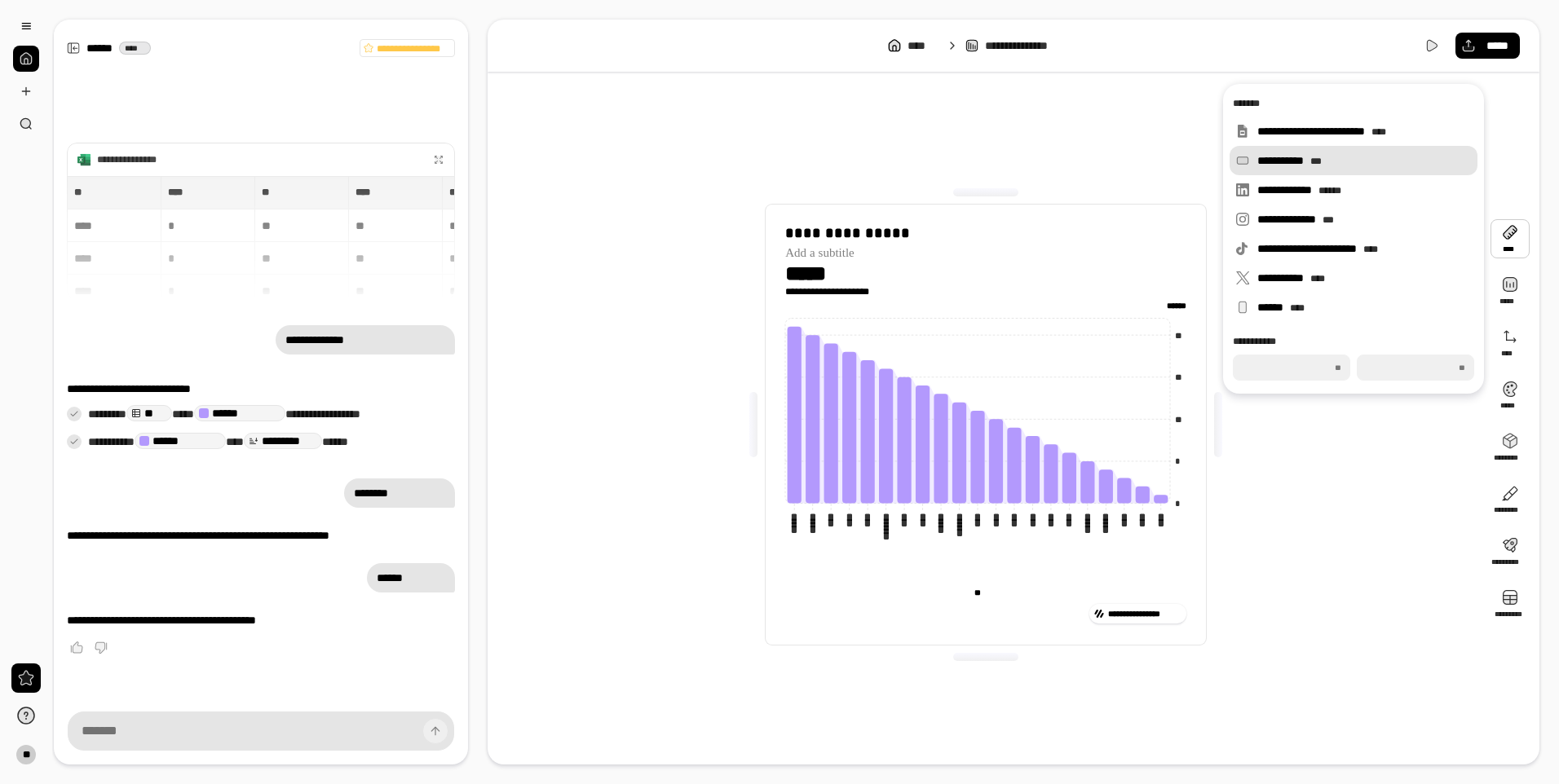 click on "***" at bounding box center [1316, 161] 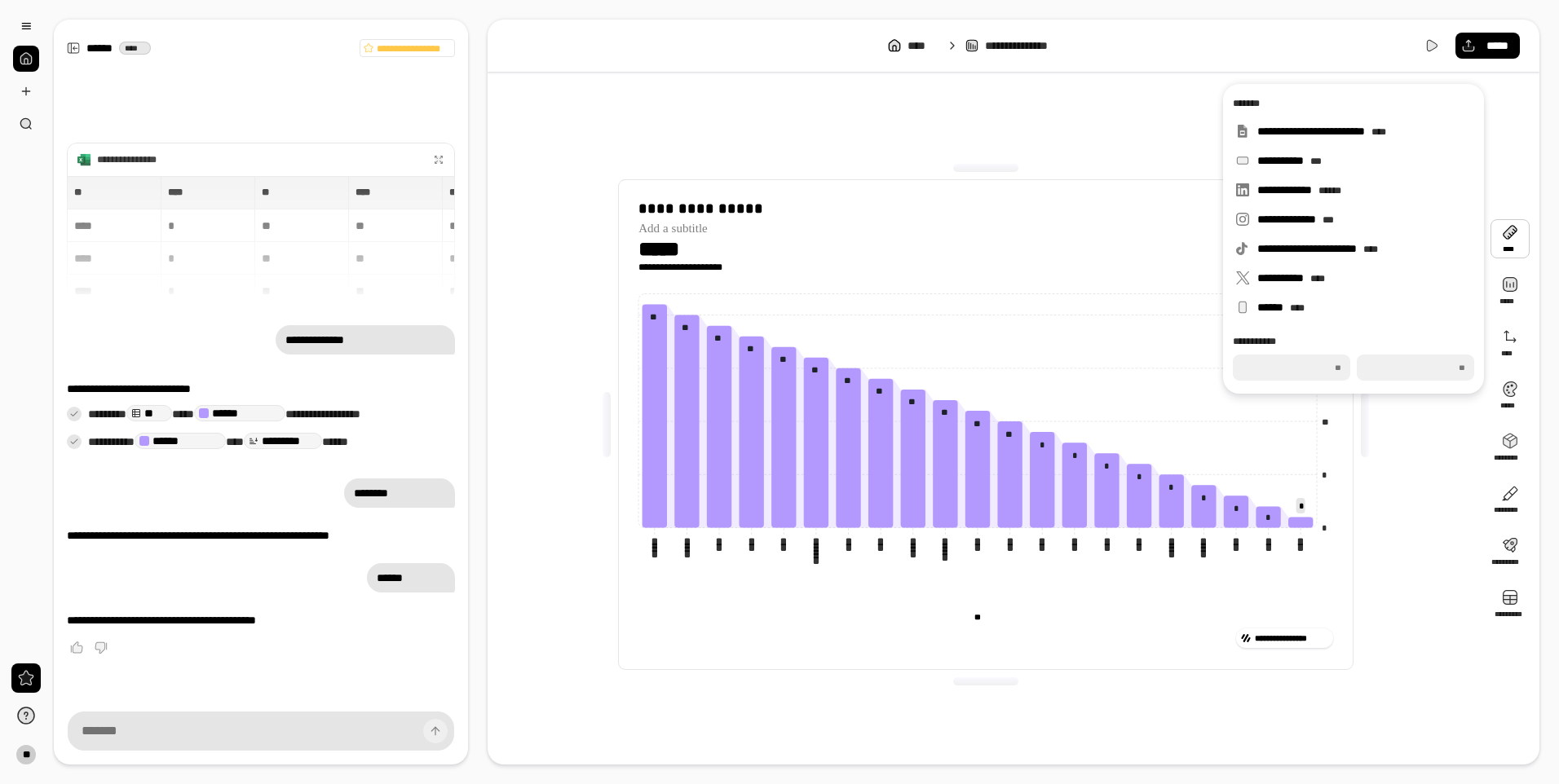 click on "**********" at bounding box center [986, 425] 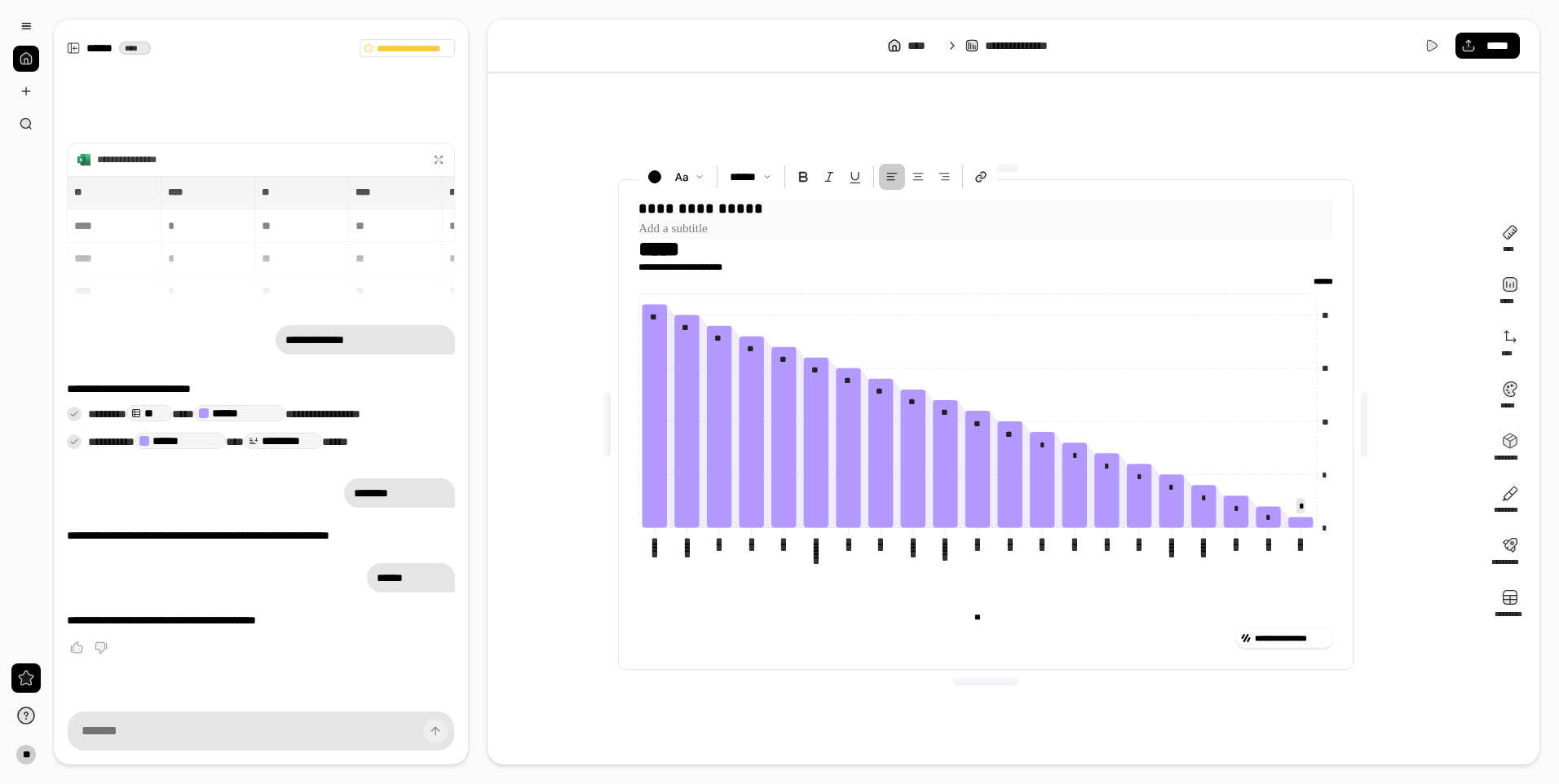 click at bounding box center [986, 229] 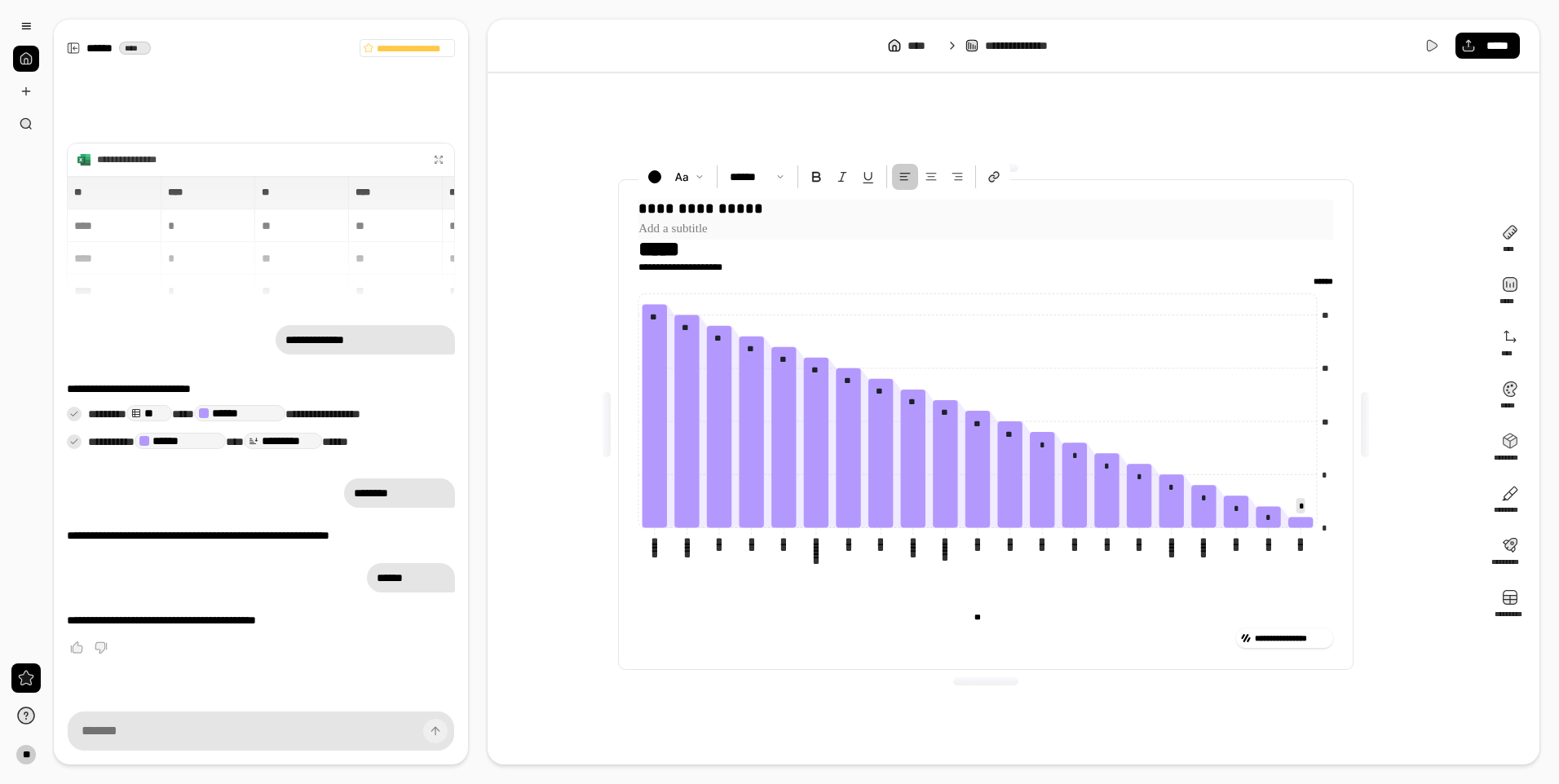 click at bounding box center [986, 229] 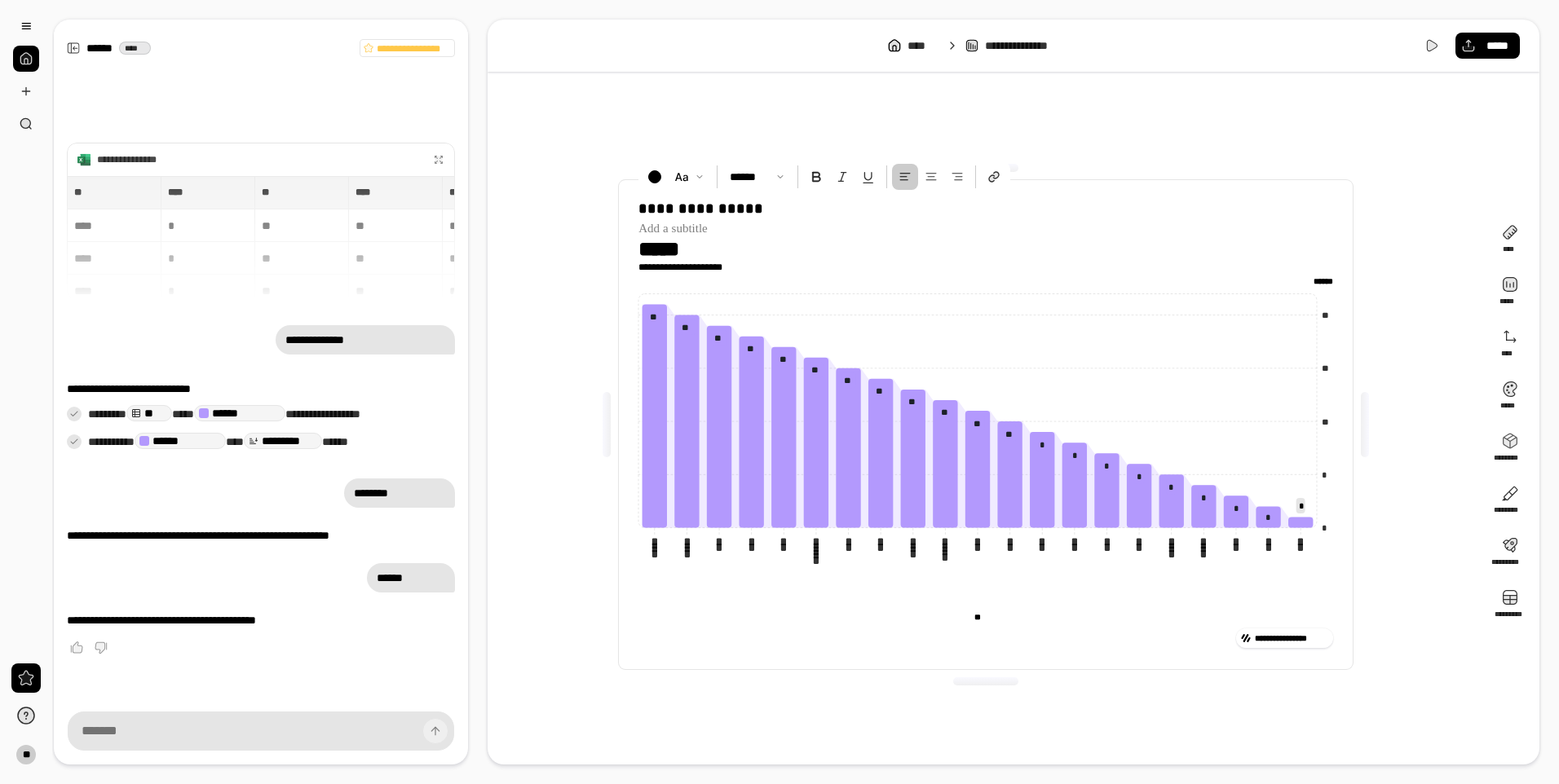 click on "*****" at bounding box center (672, 249) 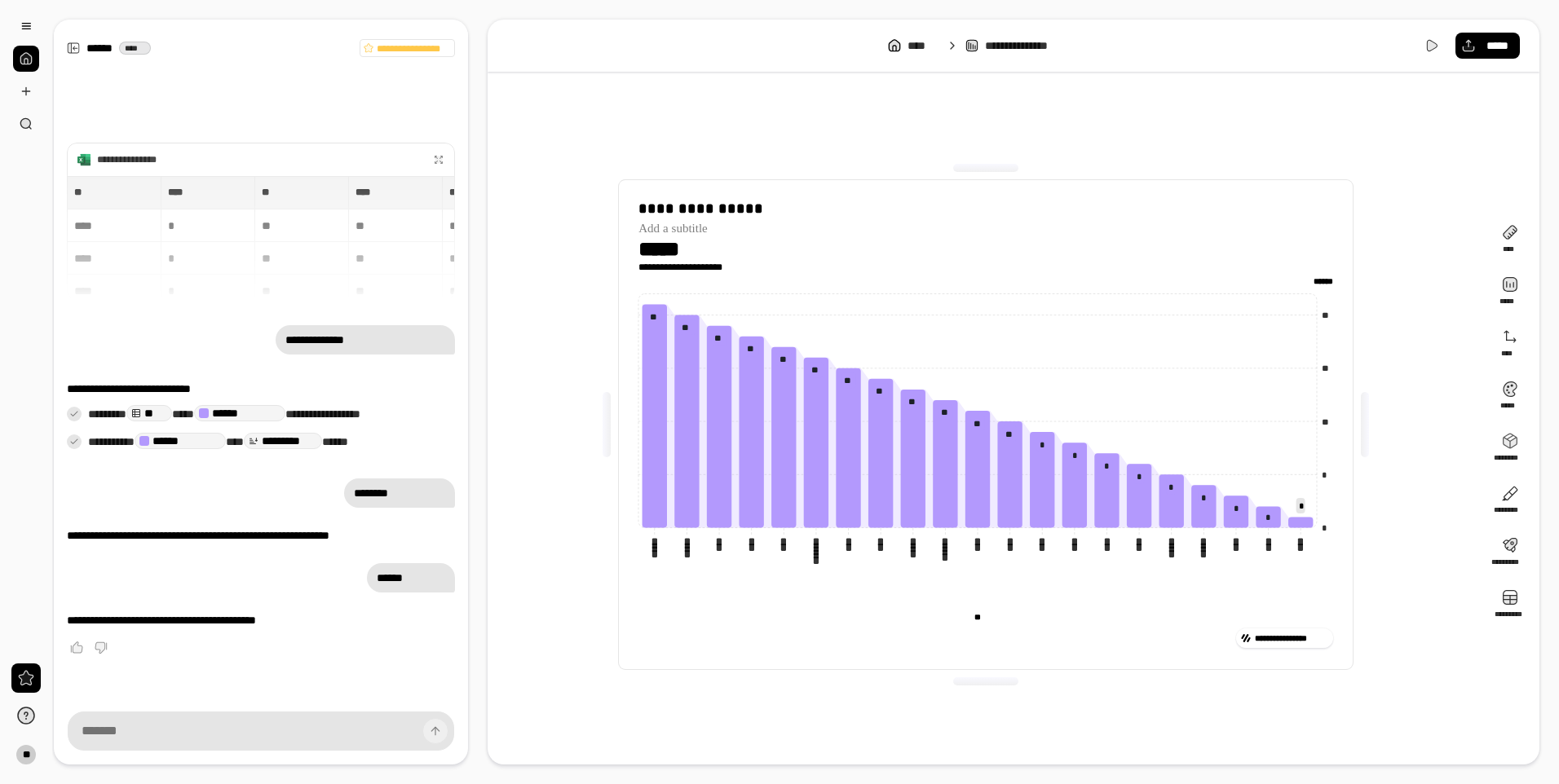 click on "*****" at bounding box center [672, 249] 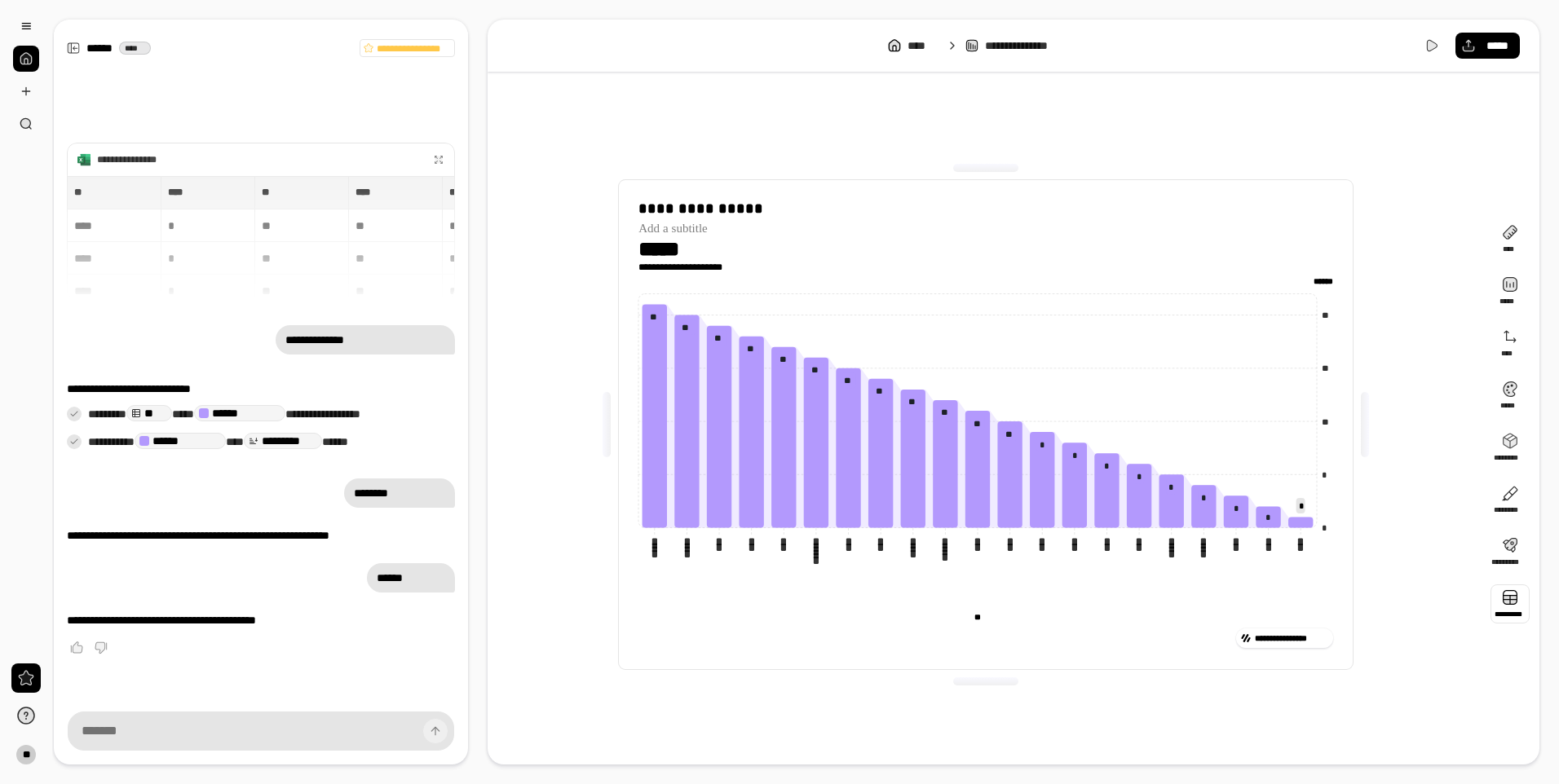 click at bounding box center [1510, 604] 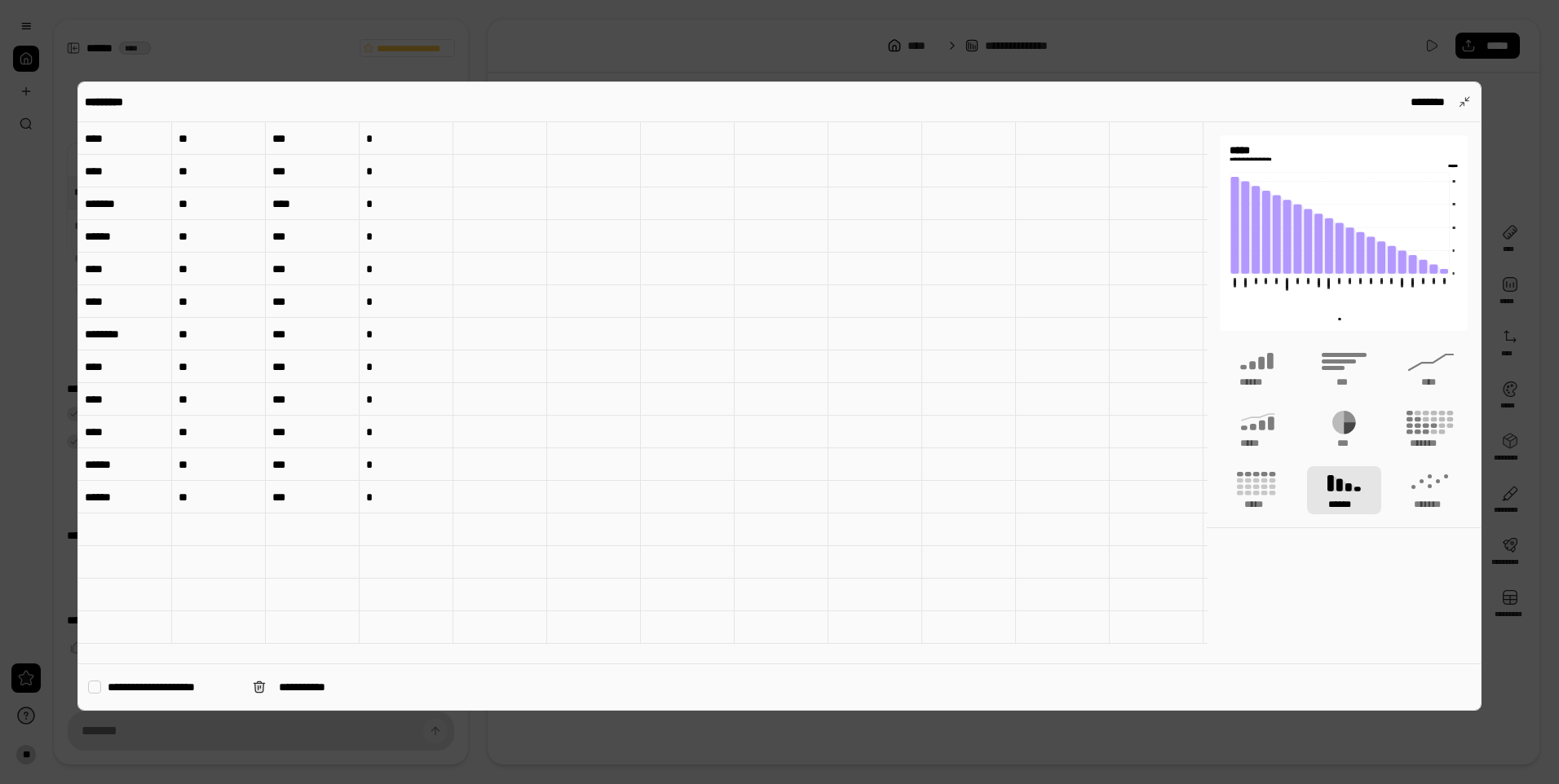 scroll, scrollTop: 0, scrollLeft: 0, axis: both 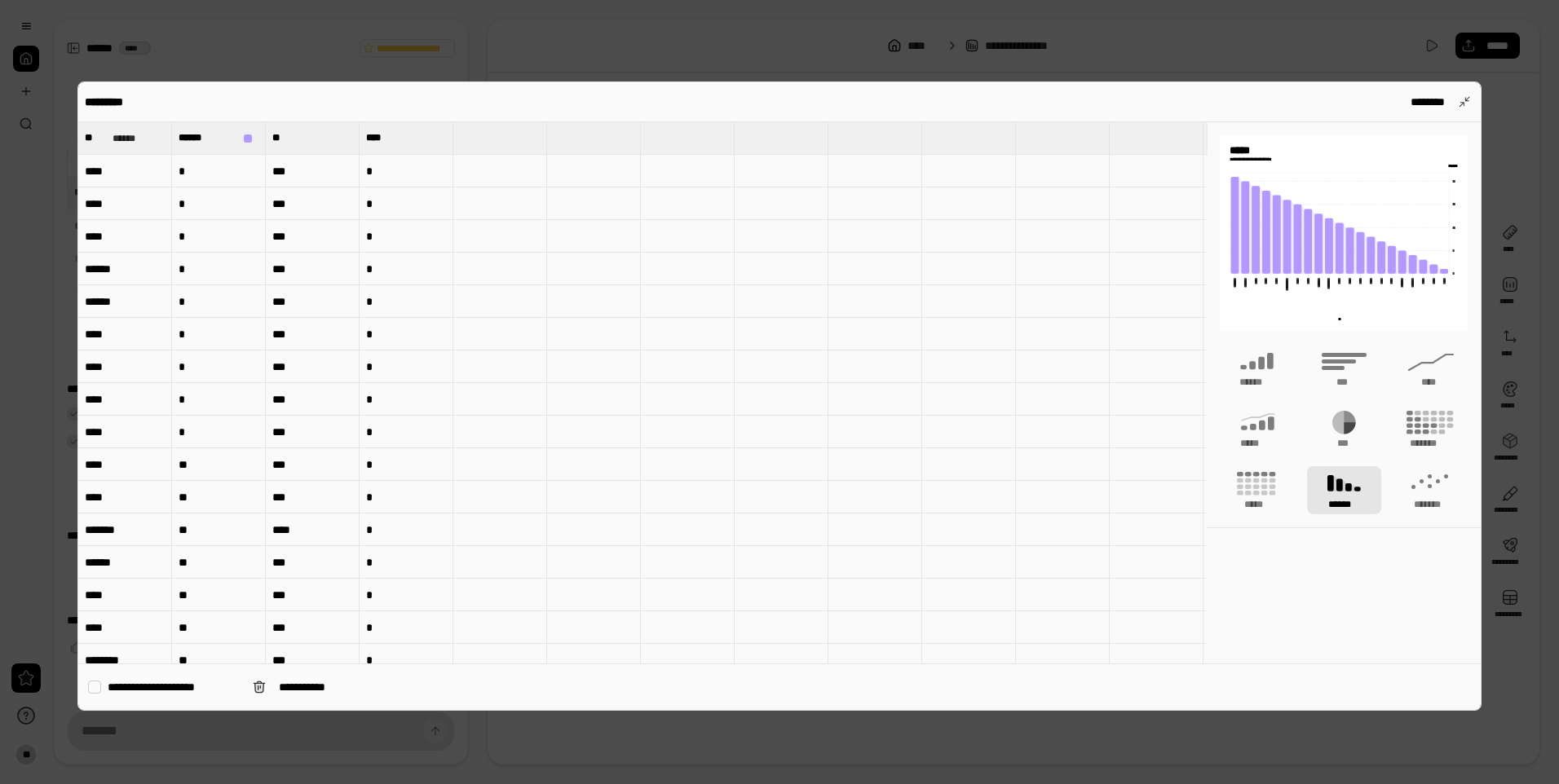 click on "********* ********" at bounding box center [780, 102] 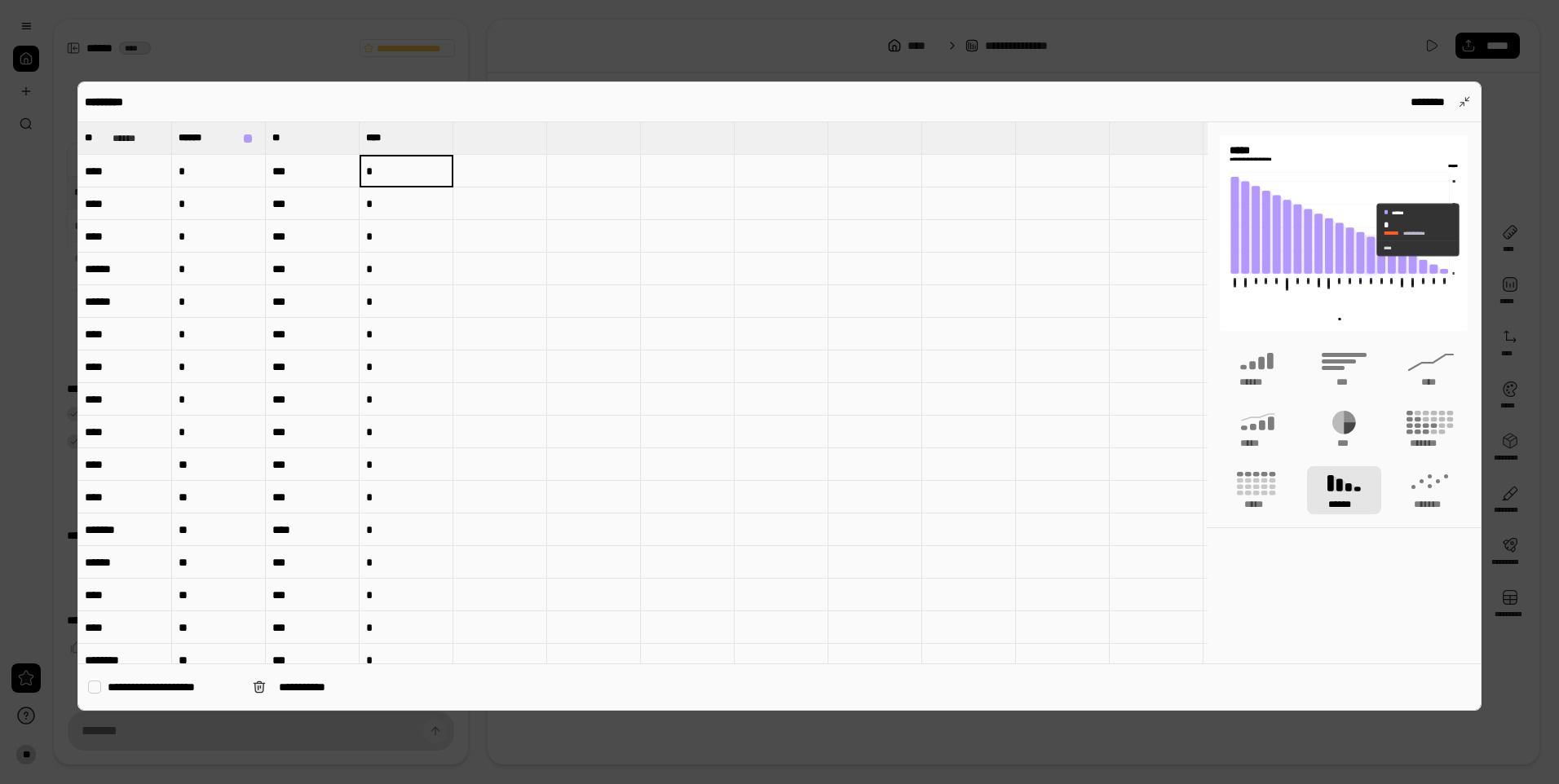 click 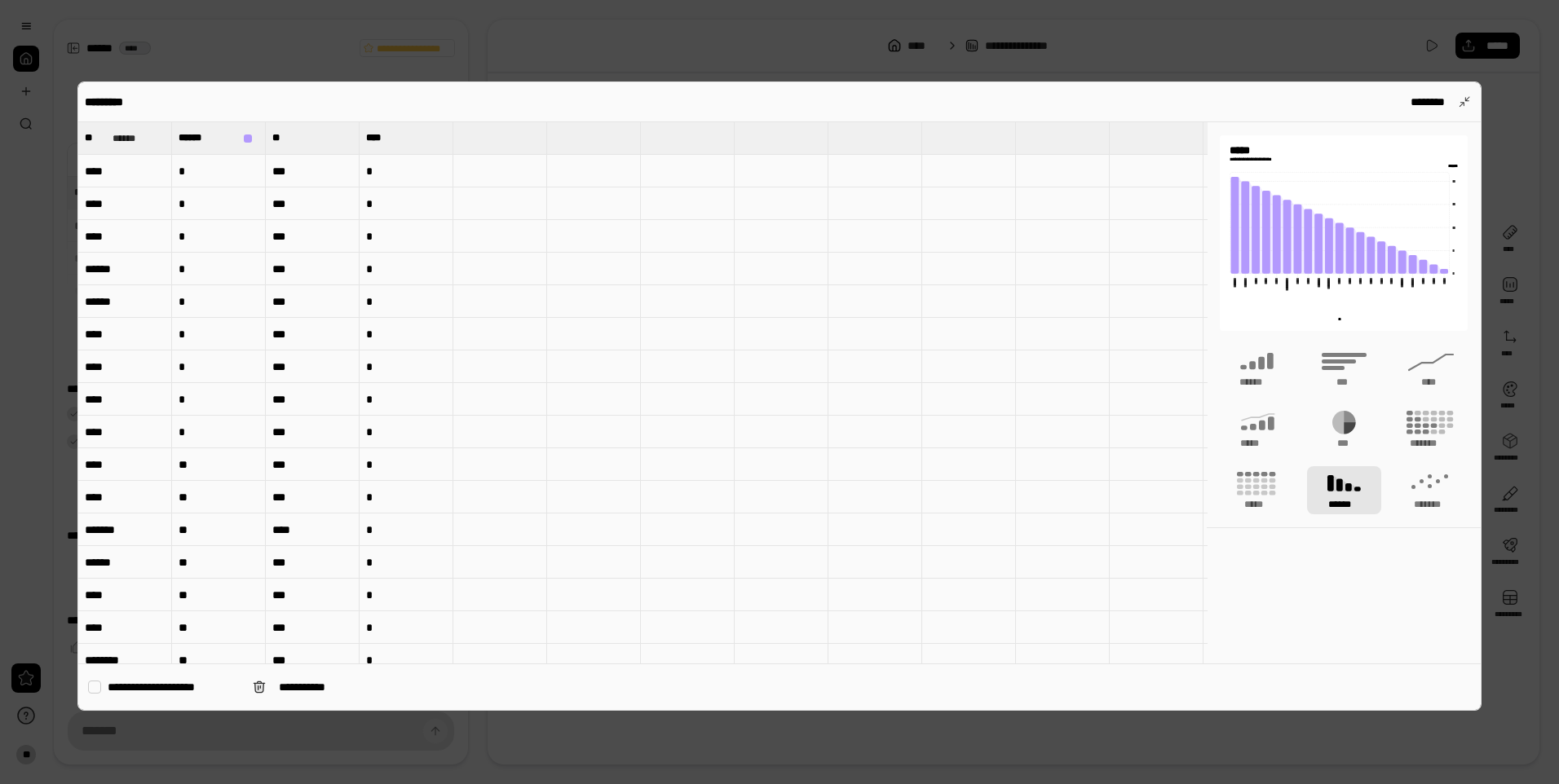 click at bounding box center (780, 392) 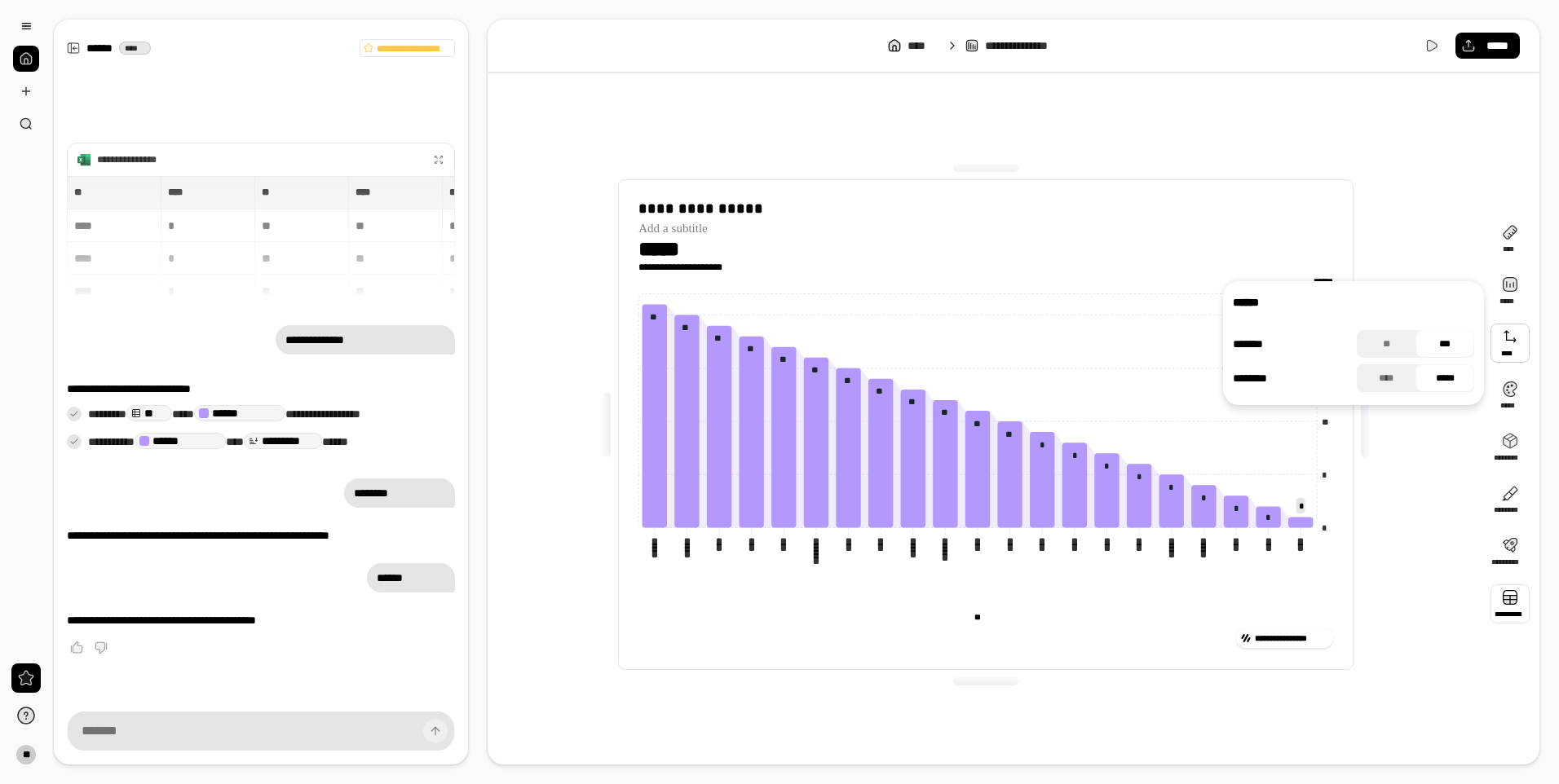 click at bounding box center (1510, 604) 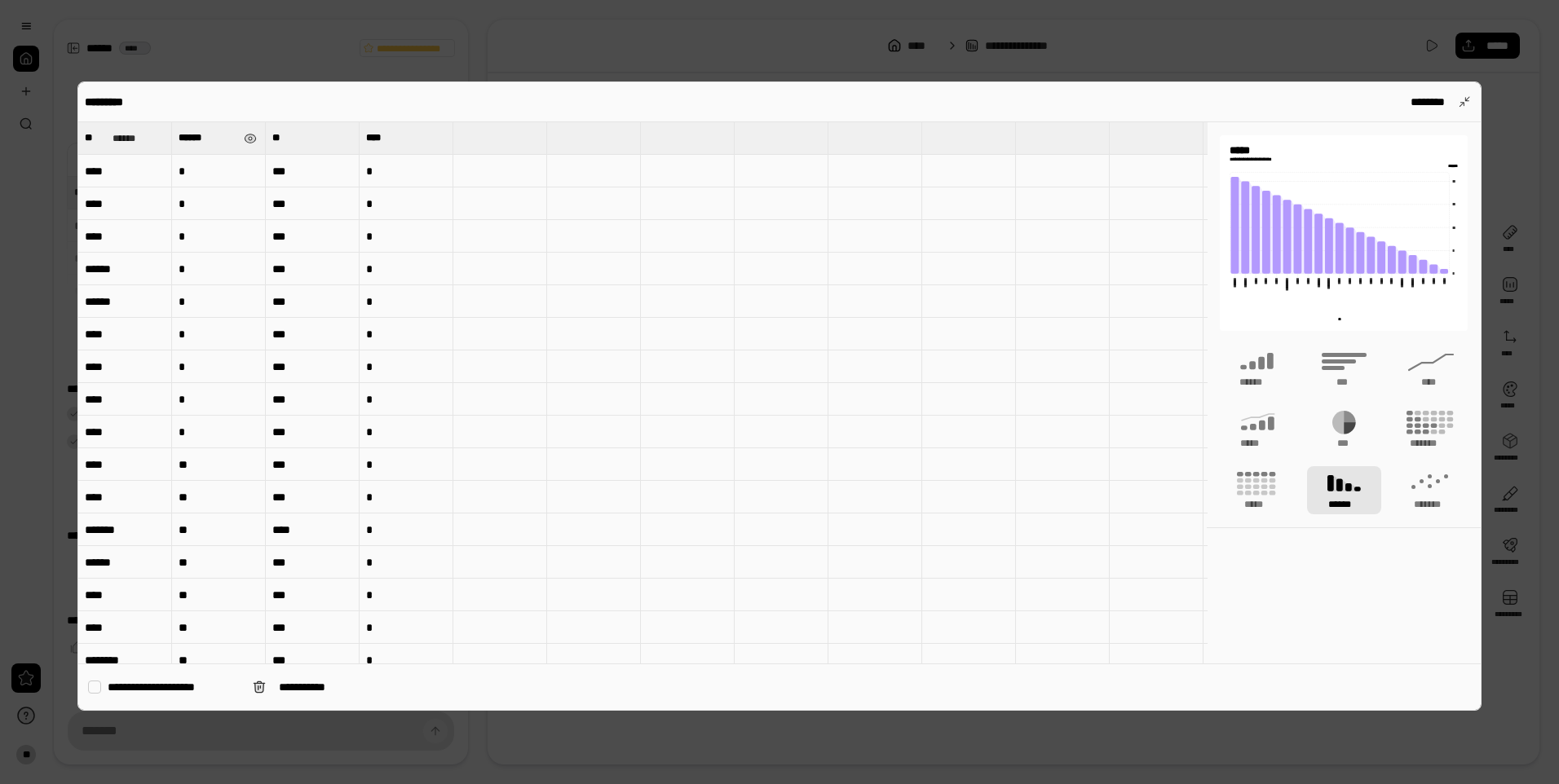 click on "******" at bounding box center [219, 138] 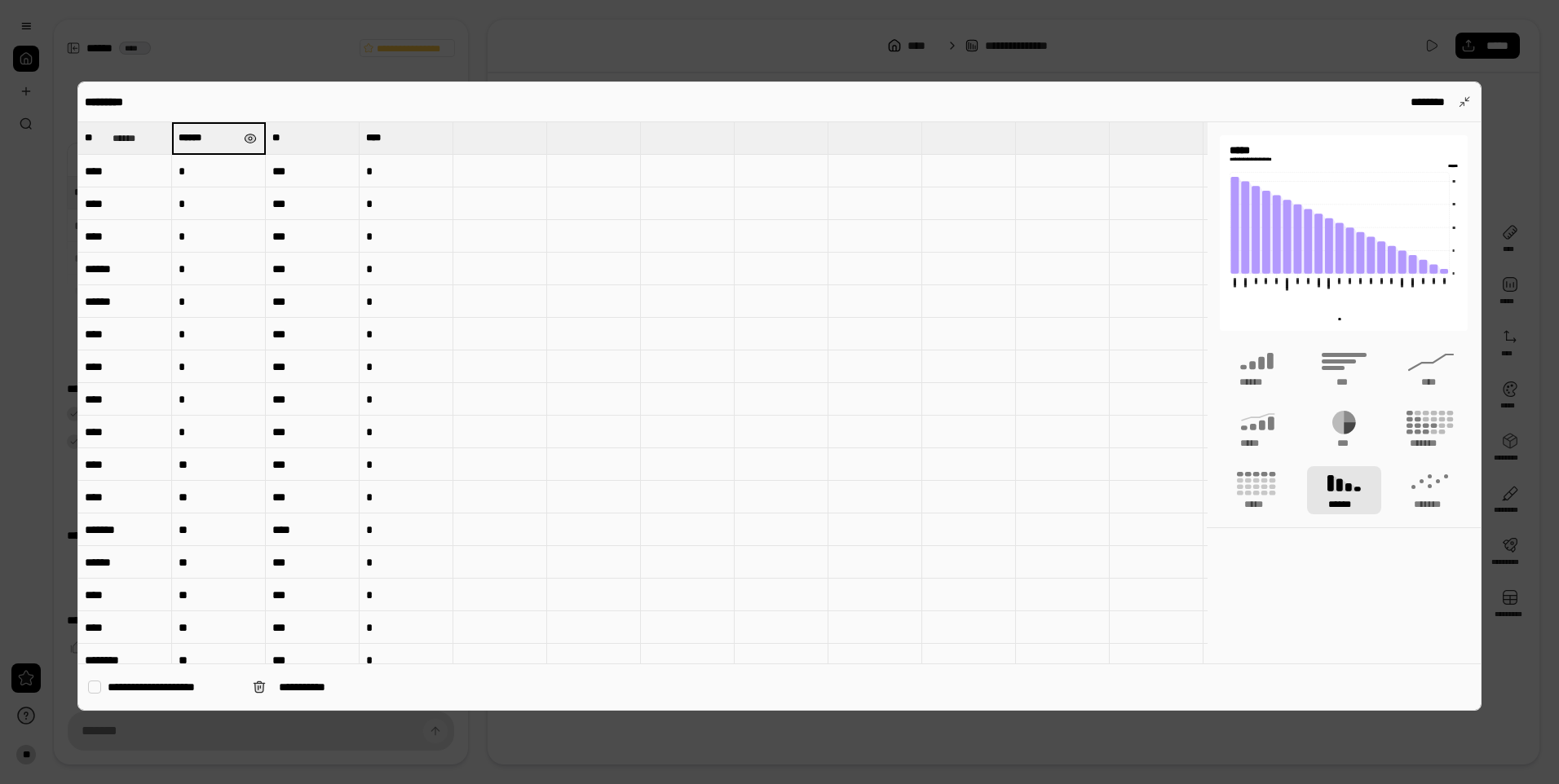 click at bounding box center [250, 139] 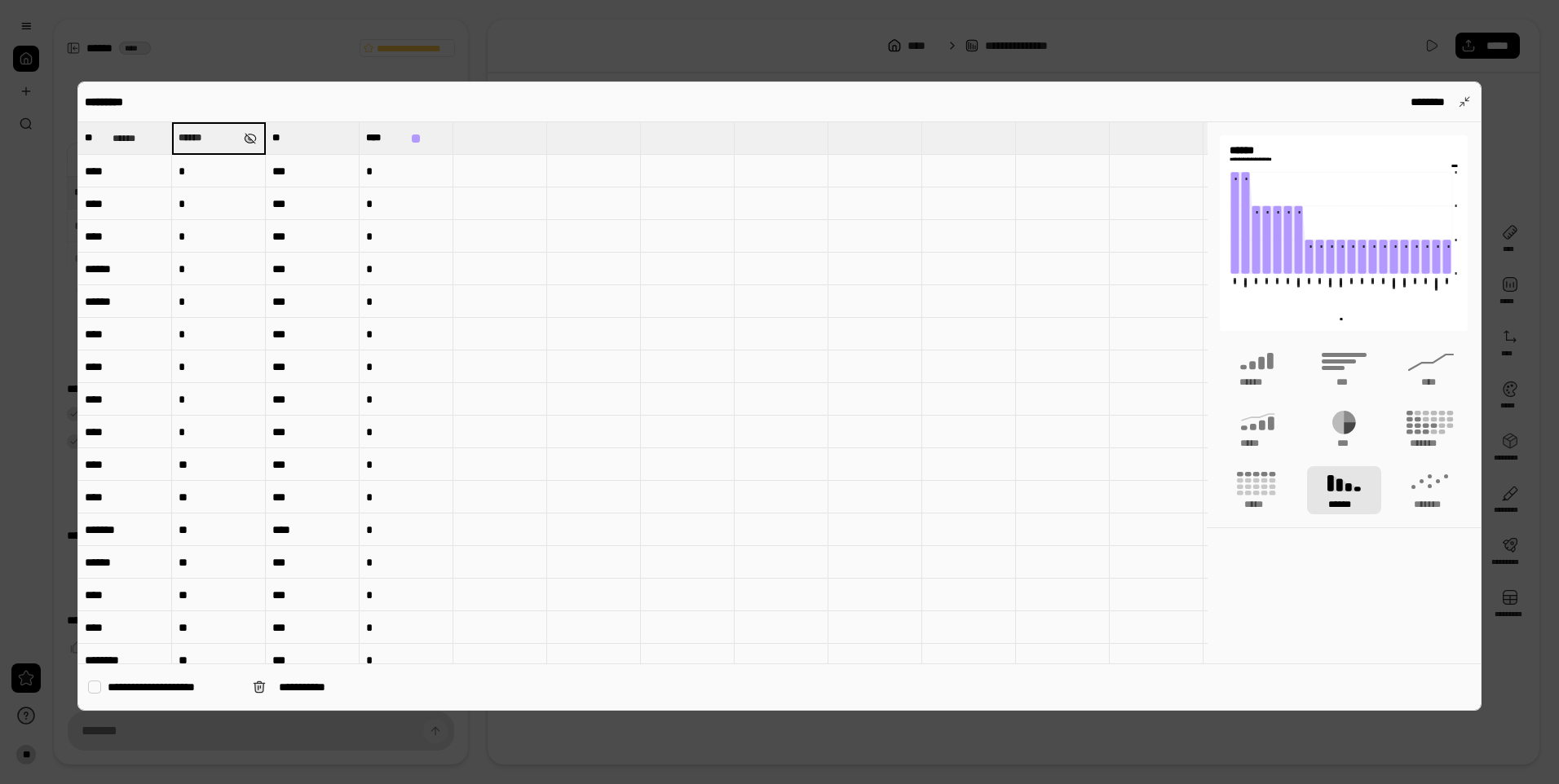 click at bounding box center (250, 139) 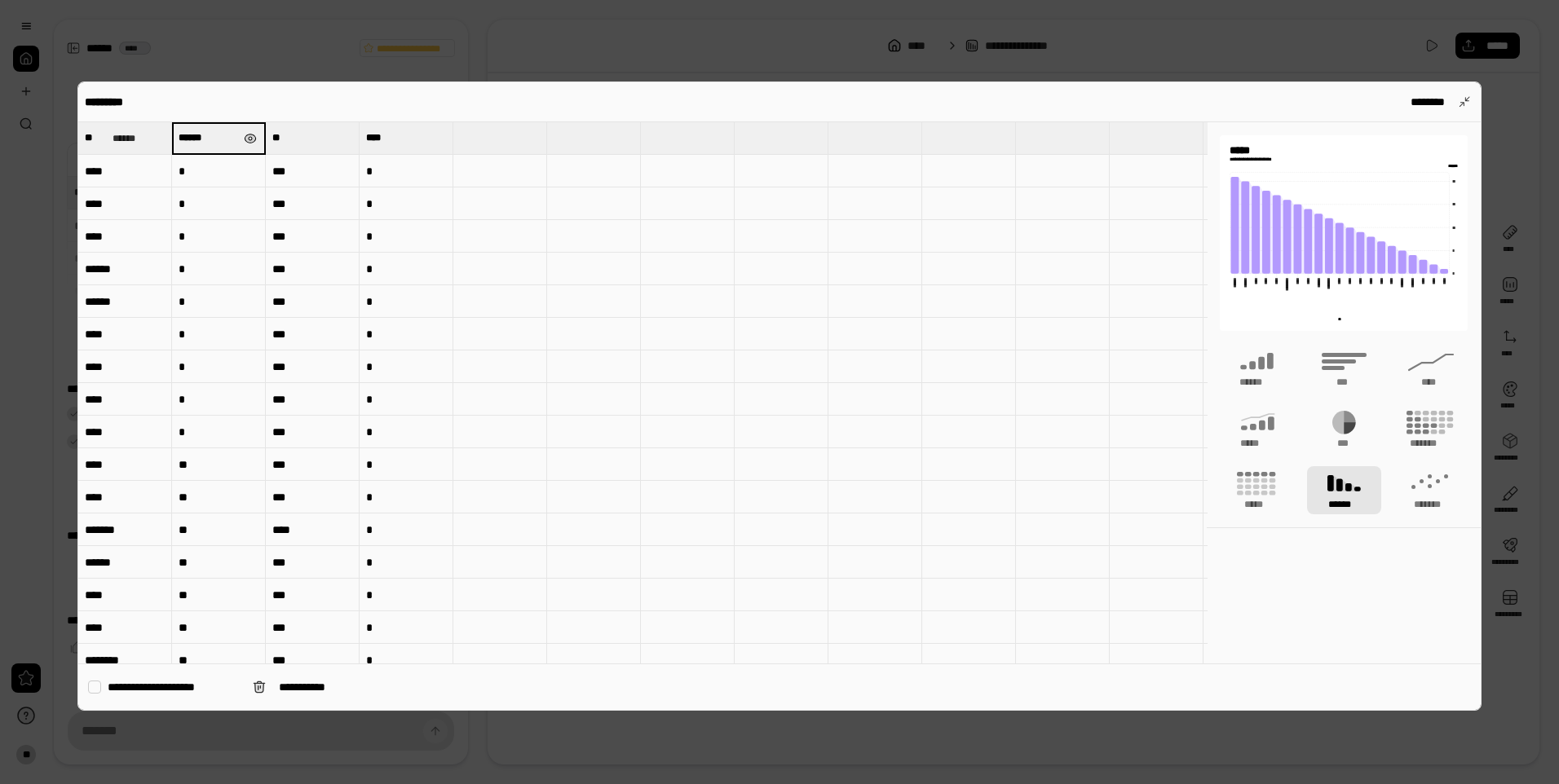 click at bounding box center (250, 139) 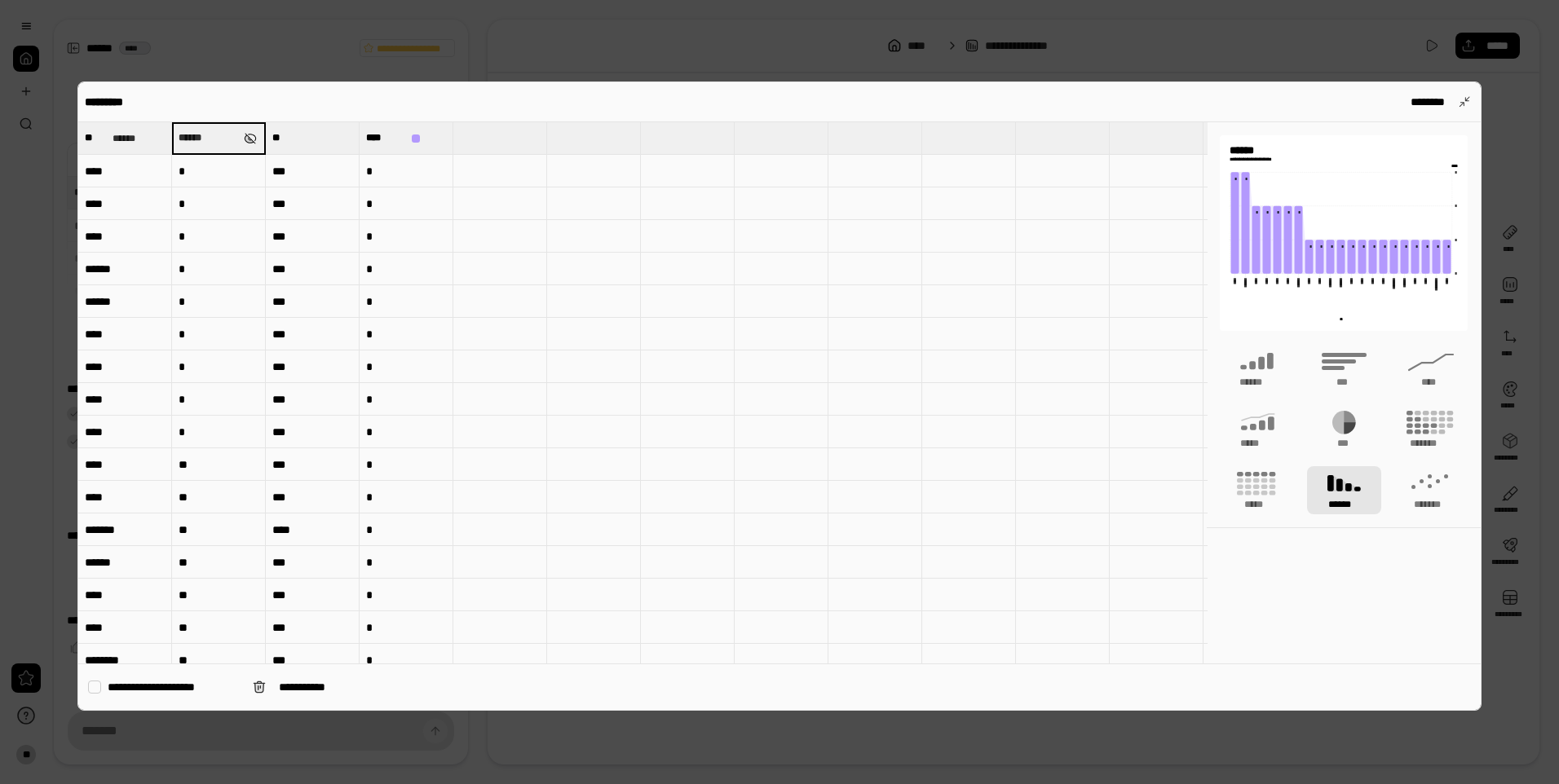 click at bounding box center (250, 139) 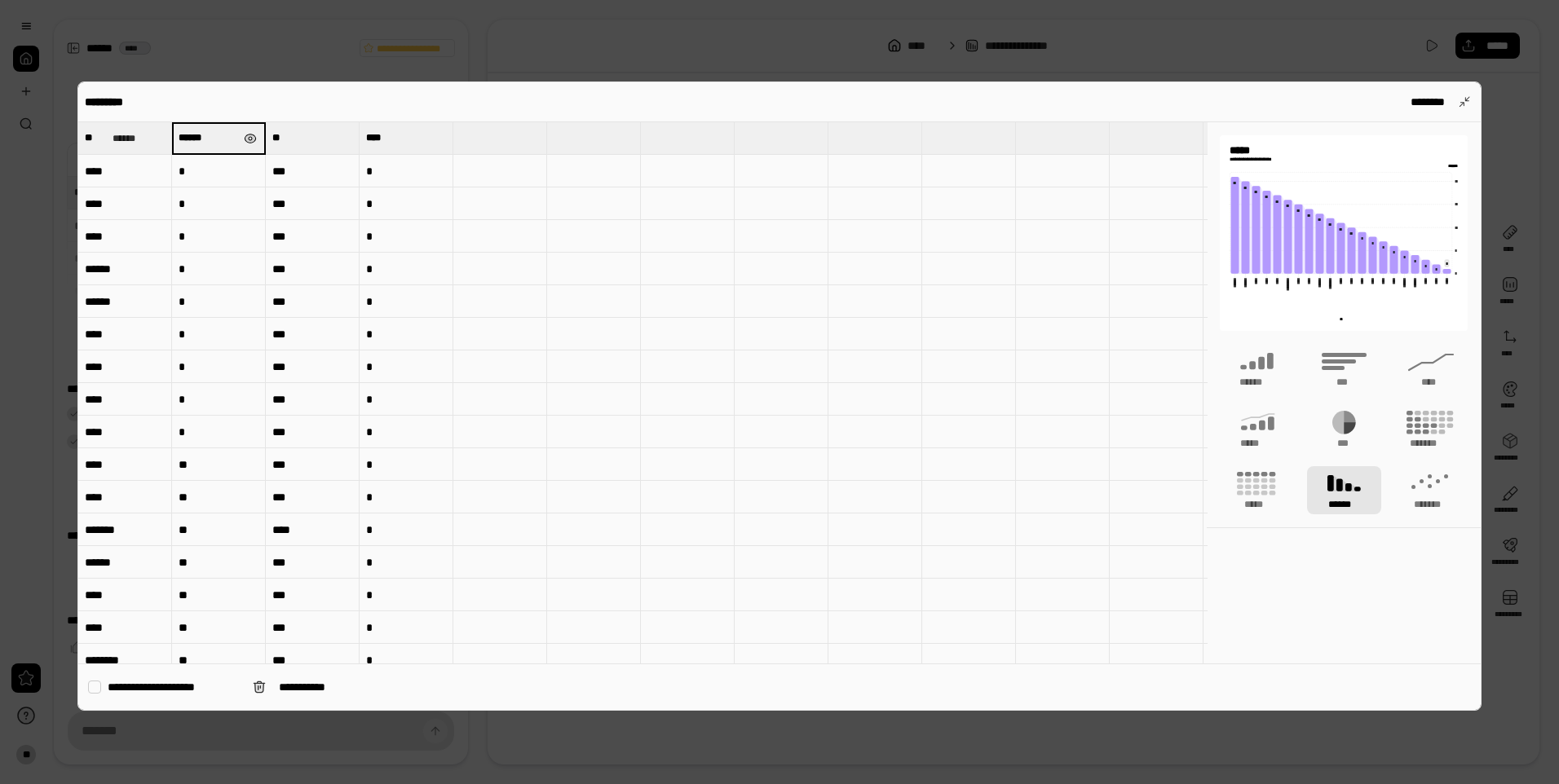 type on "******" 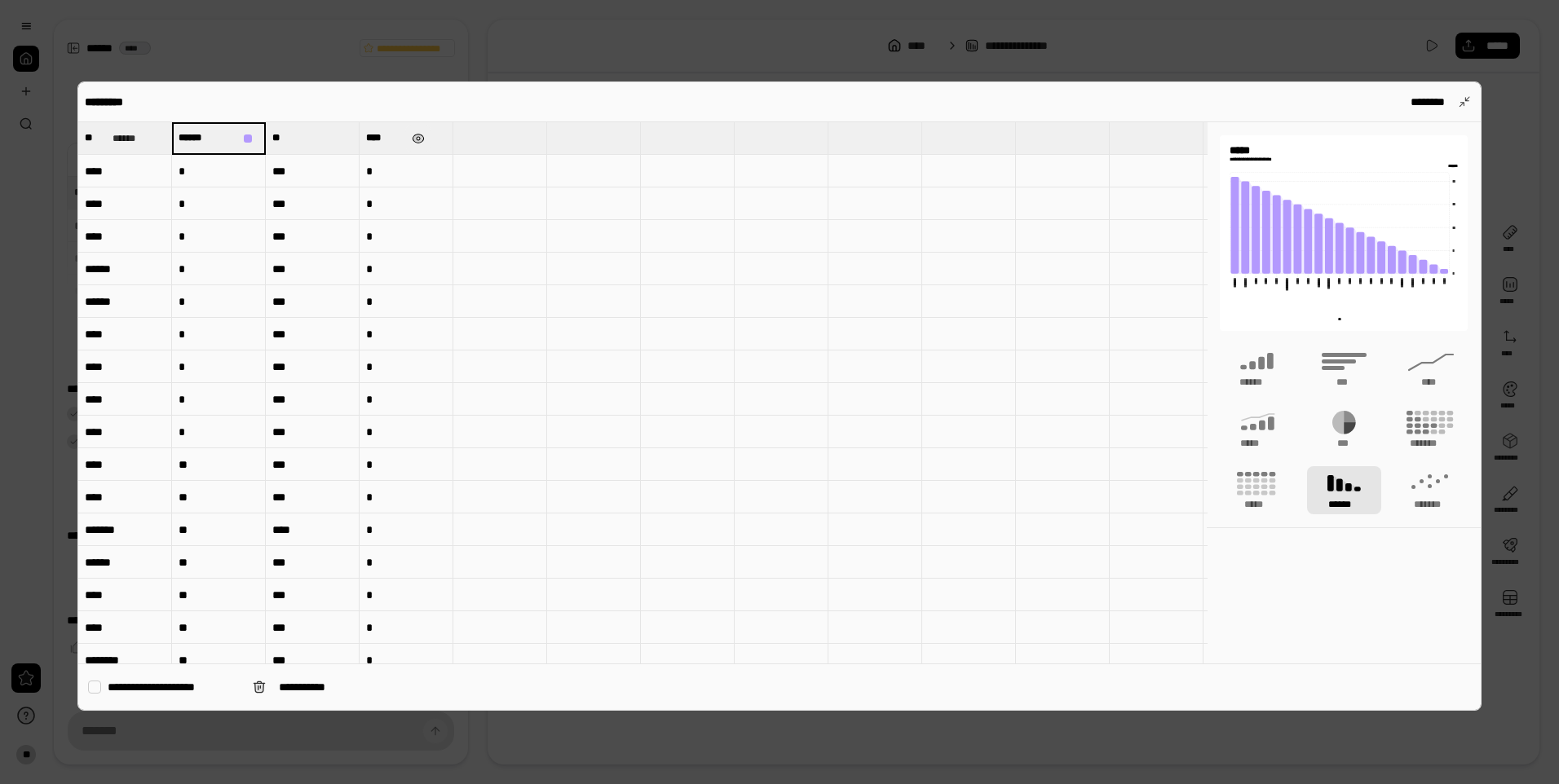 click at bounding box center (418, 139) 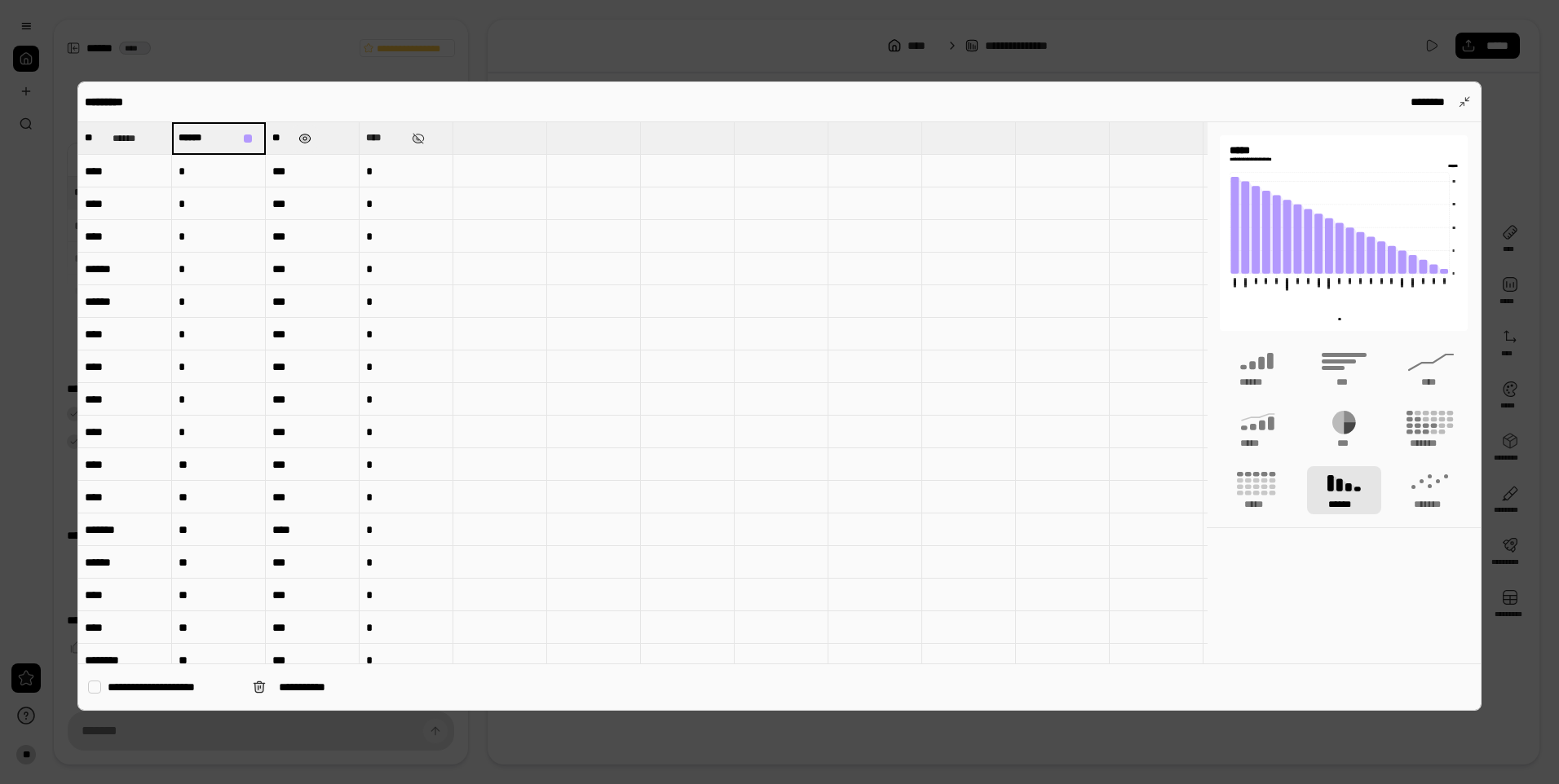 click at bounding box center [305, 139] 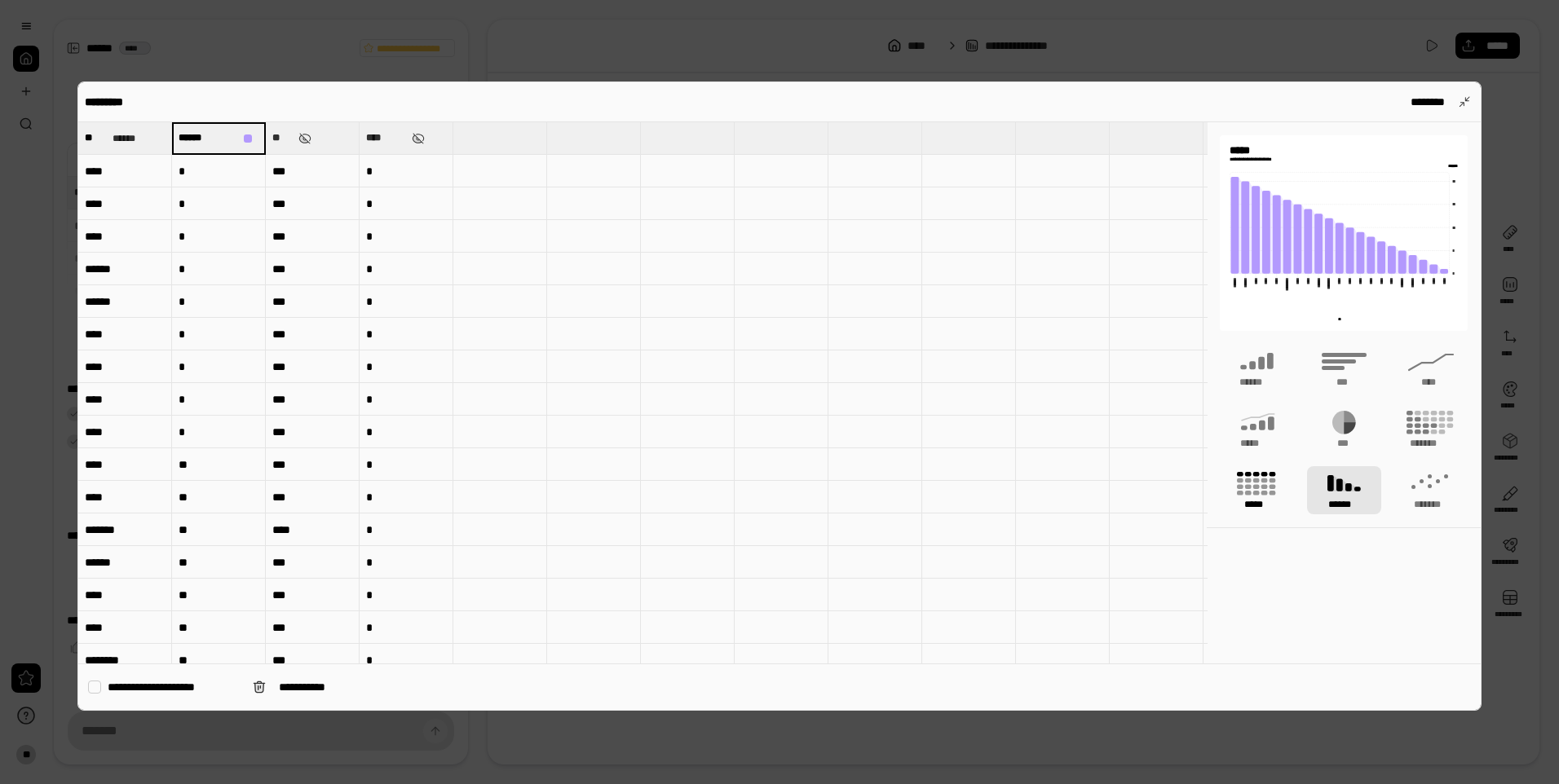 click 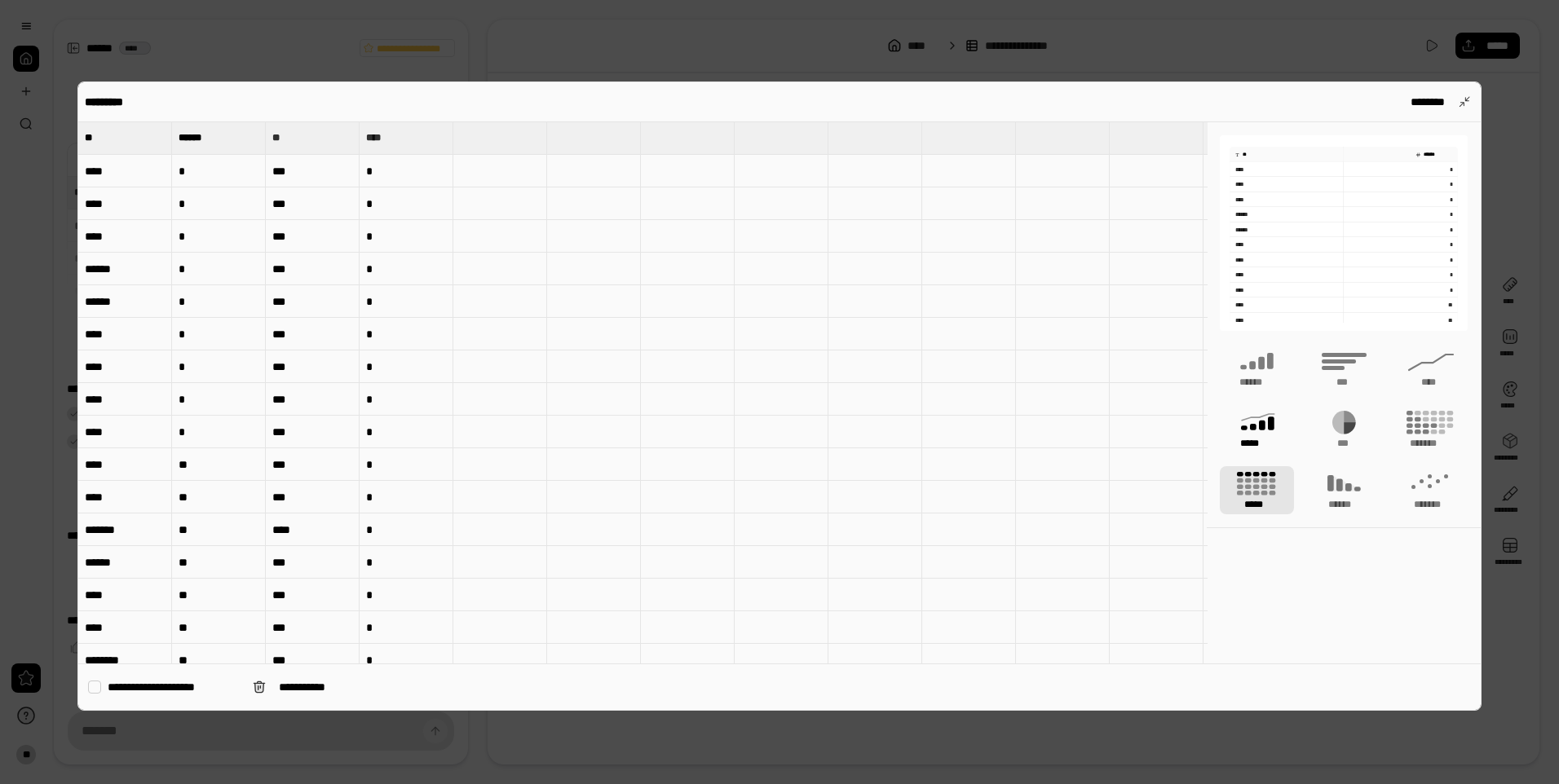 click on "*****" at bounding box center (1256, 443) 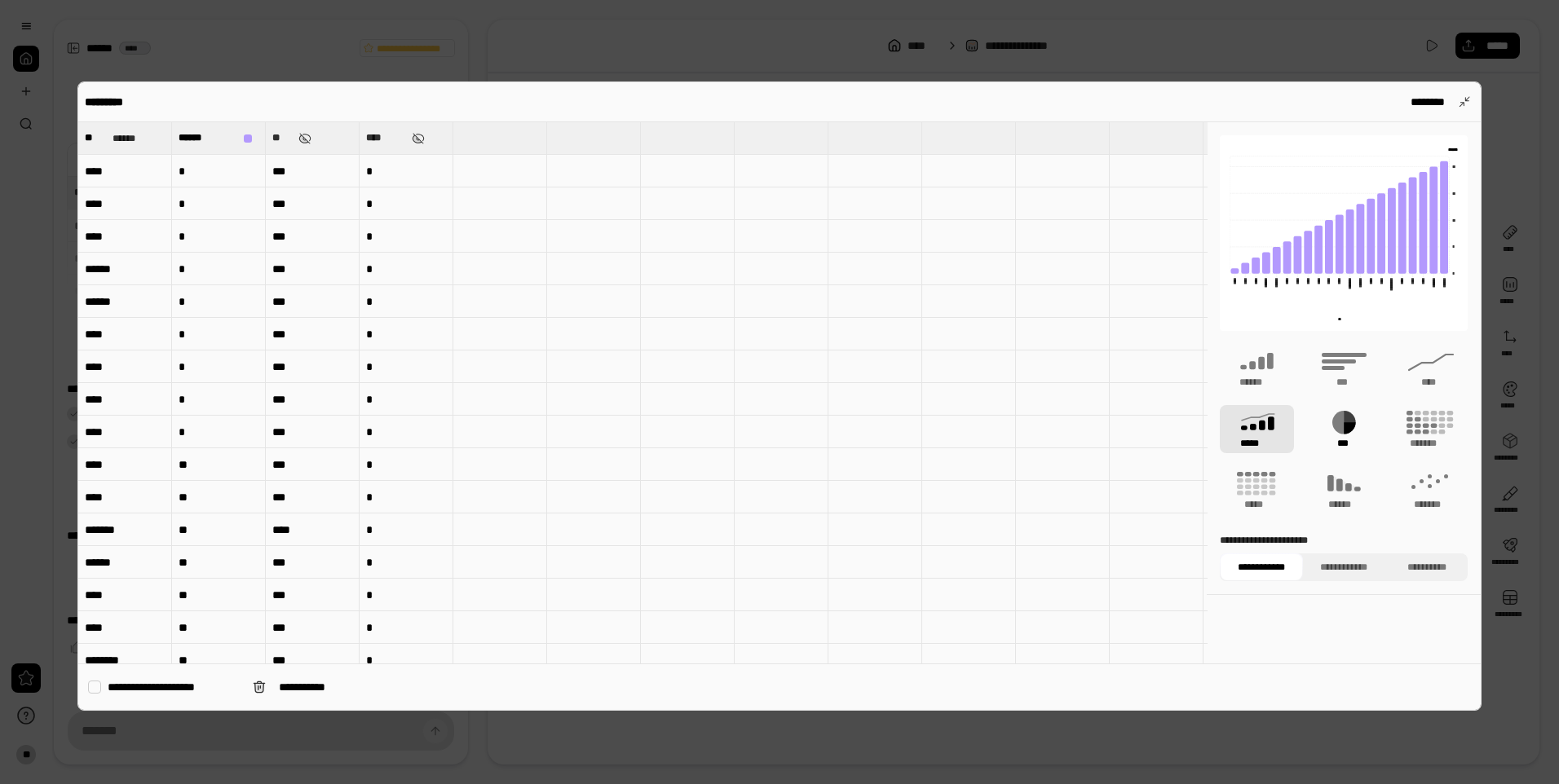 click 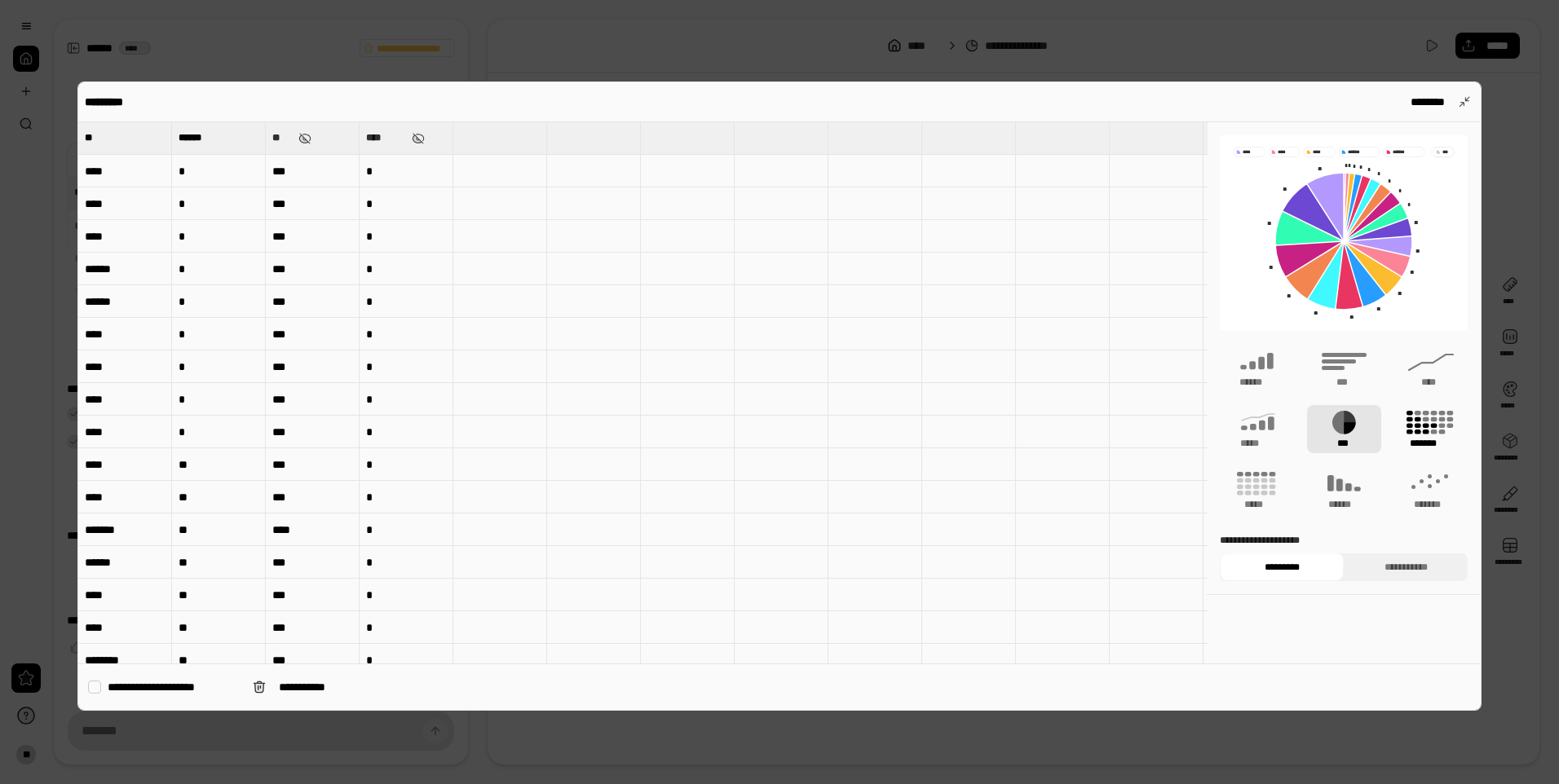 click on "*******" at bounding box center [1431, 429] 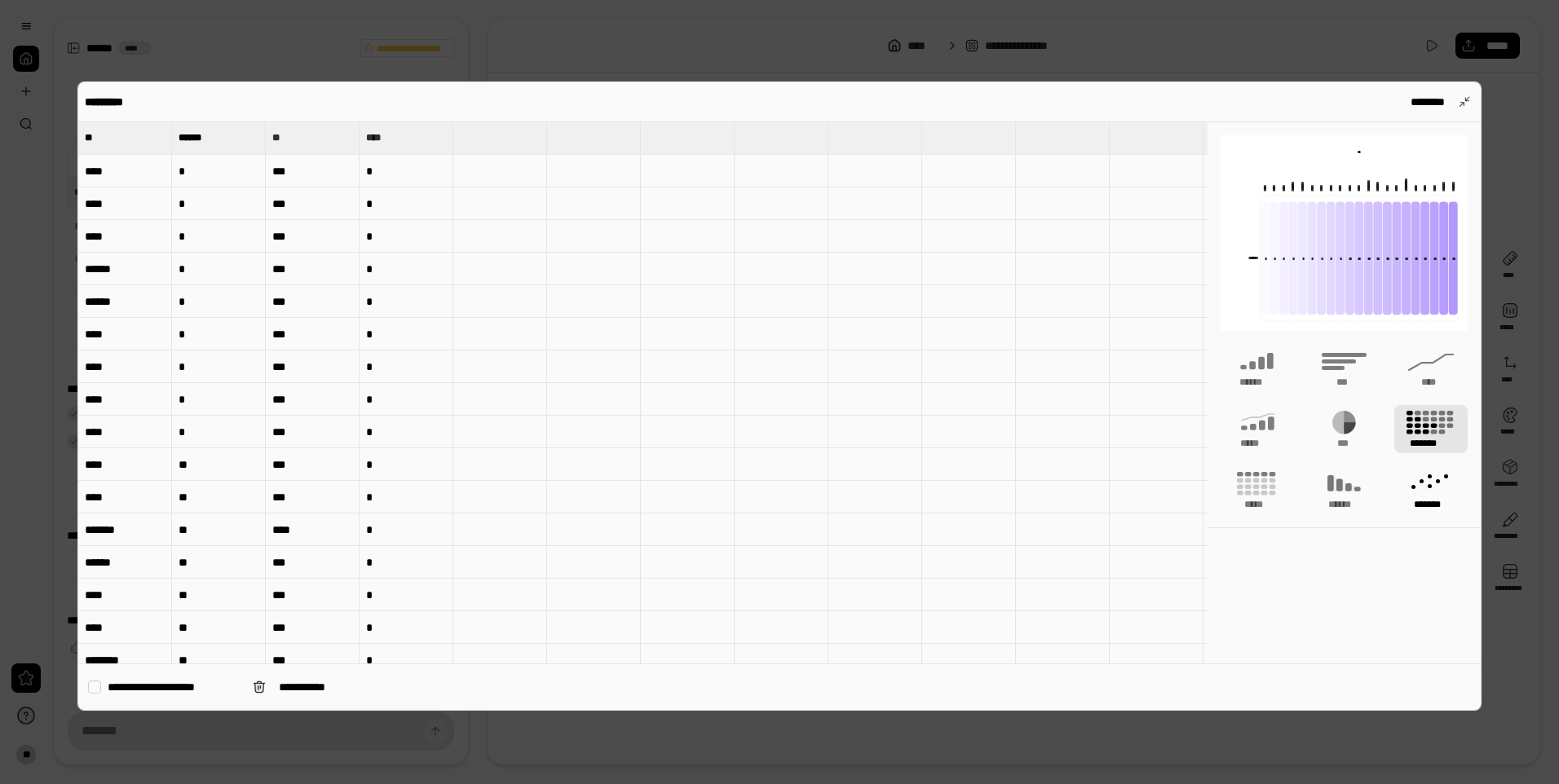 click on "*******" at bounding box center (1431, 490) 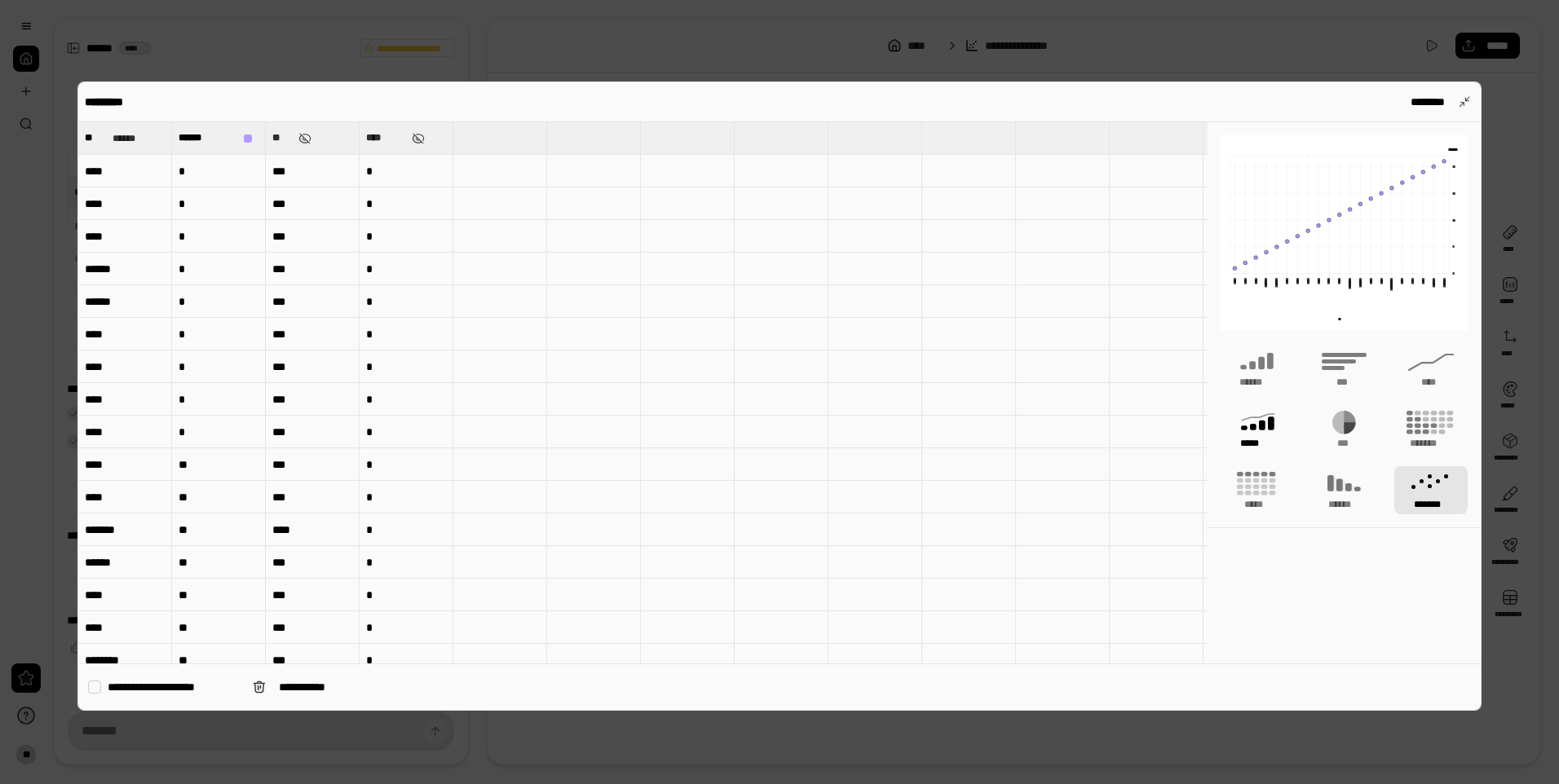 click on "*****" at bounding box center [1256, 443] 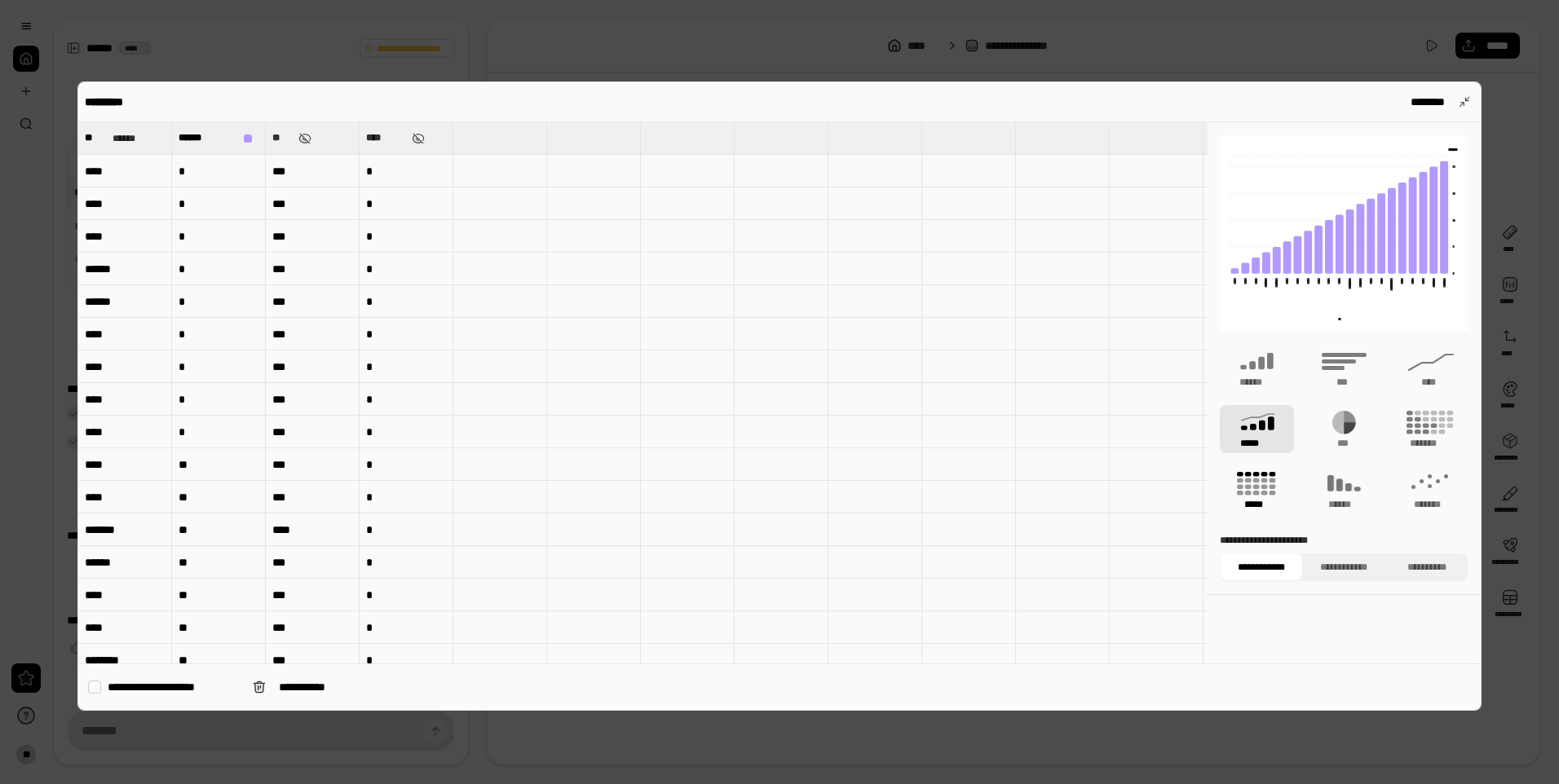 click 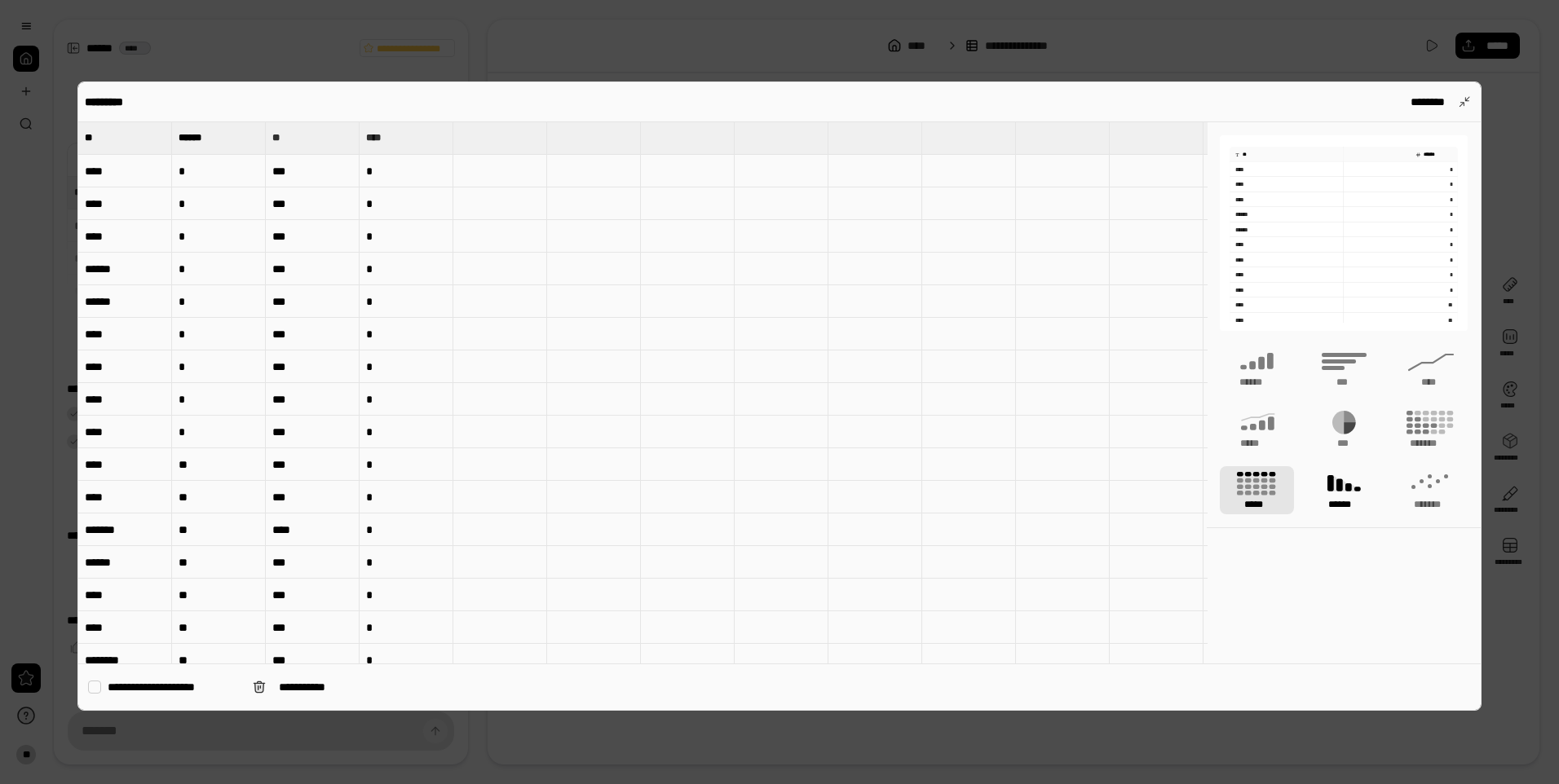 click 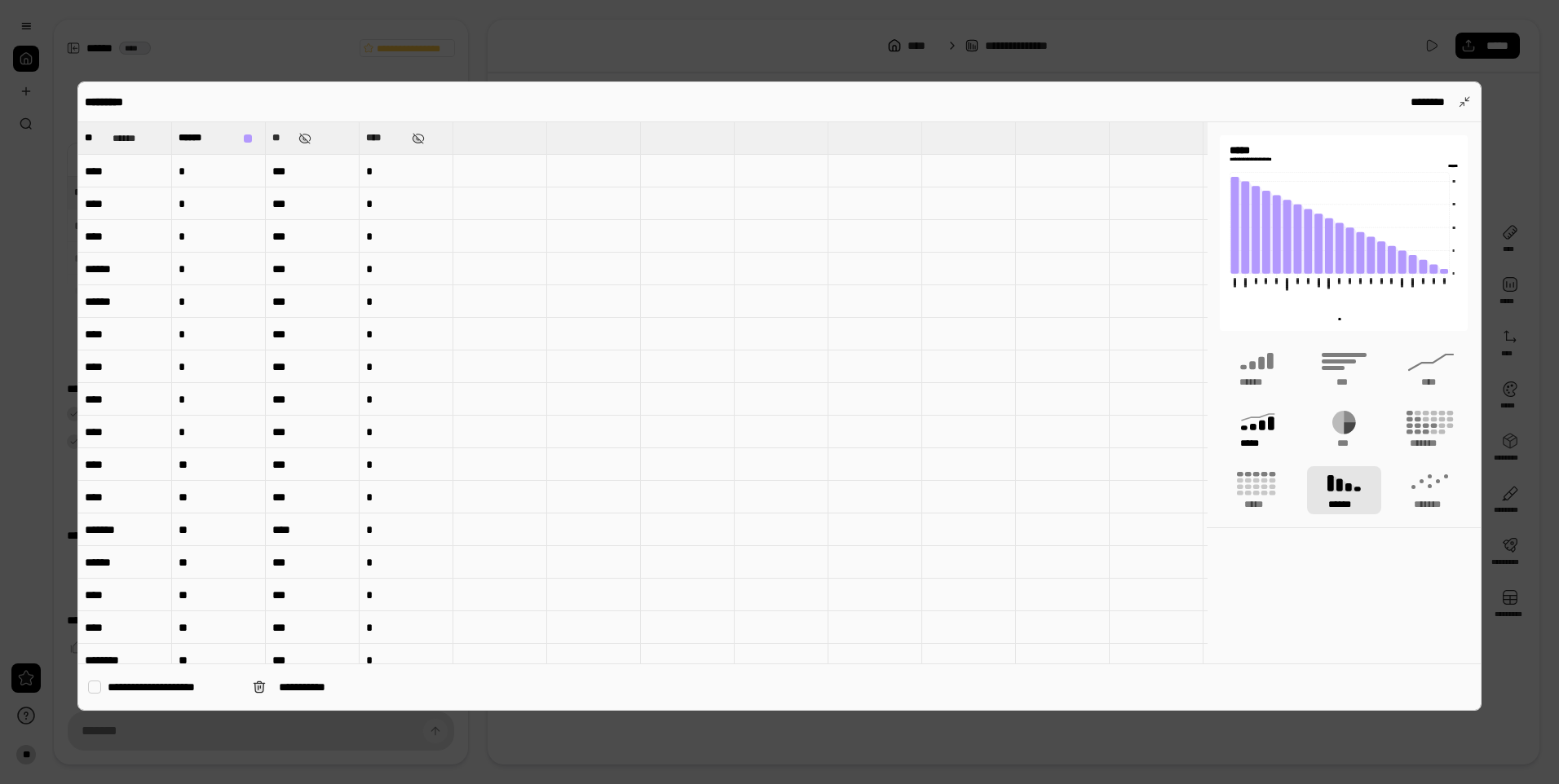 click on "*****" at bounding box center [1256, 429] 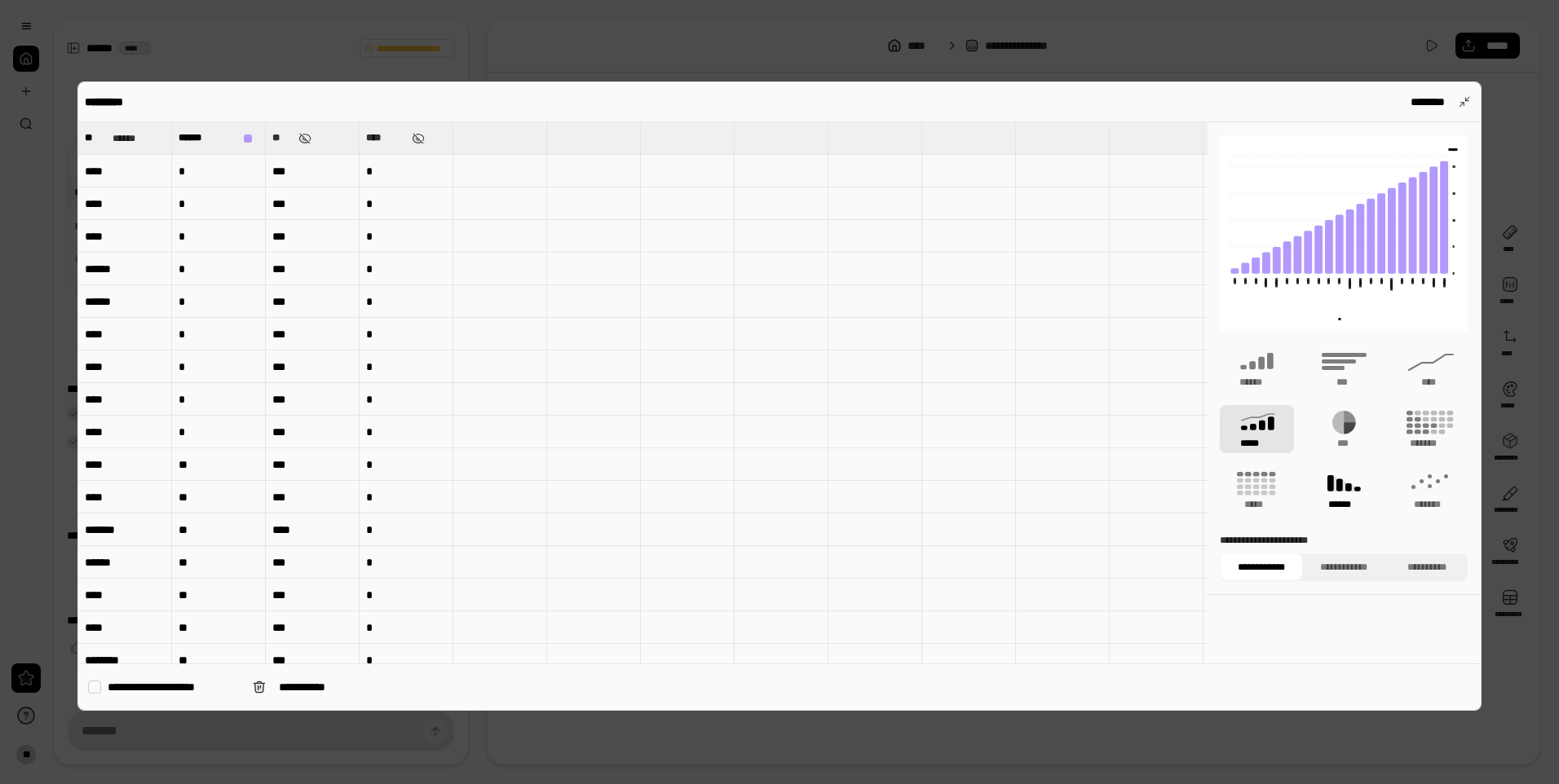 click on "******" at bounding box center [1344, 490] 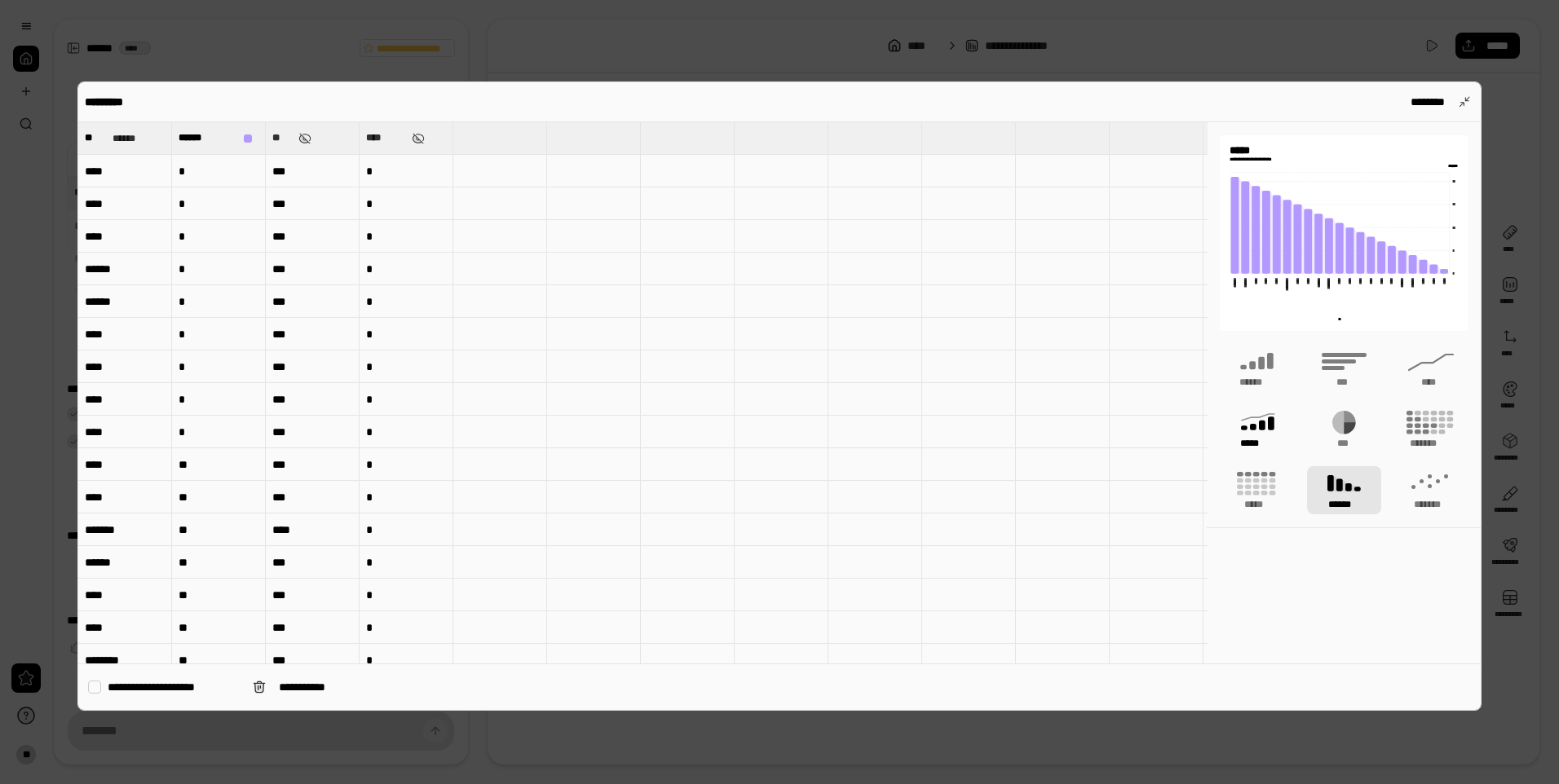 click 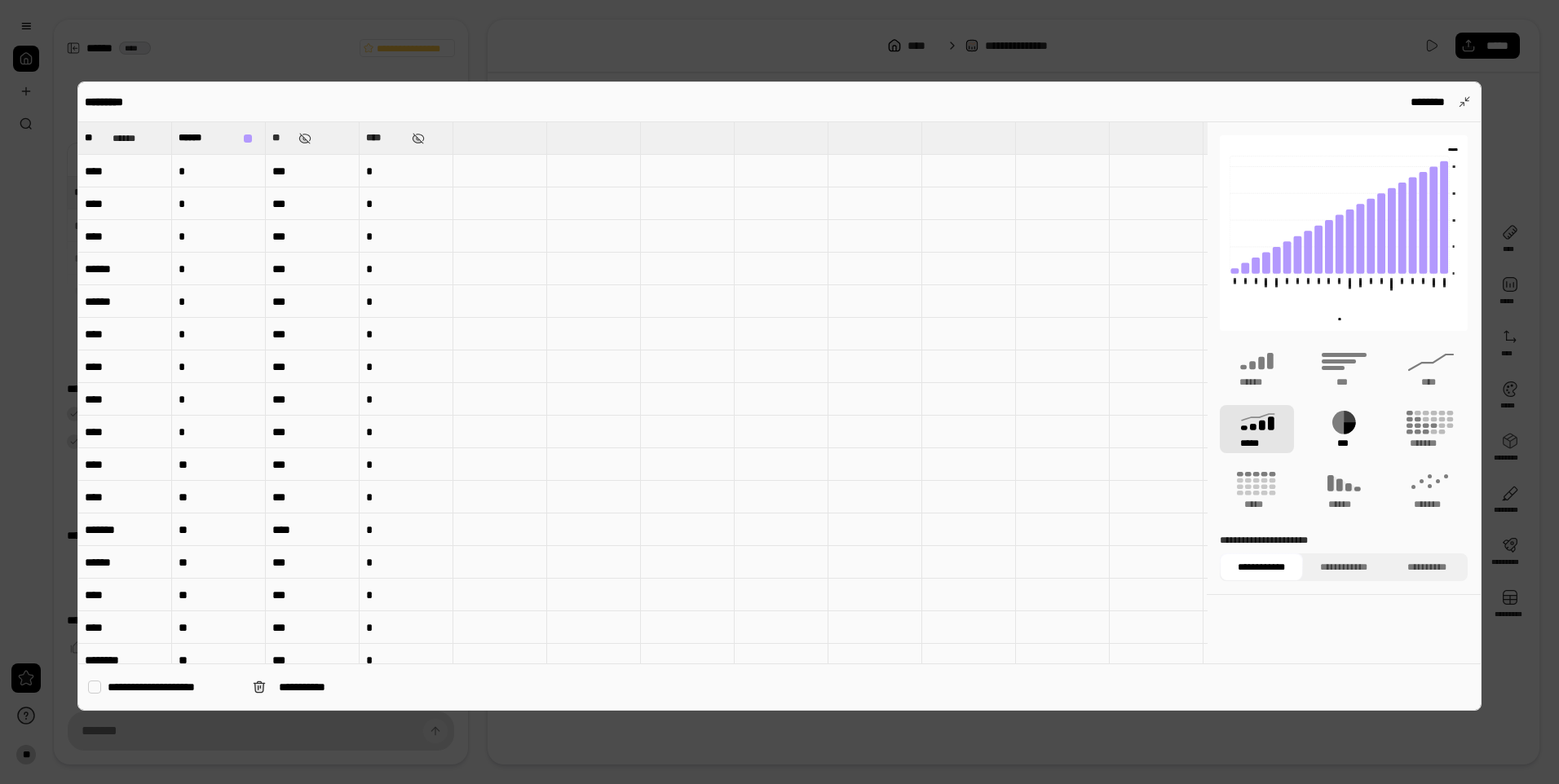 click on "***" at bounding box center (1344, 429) 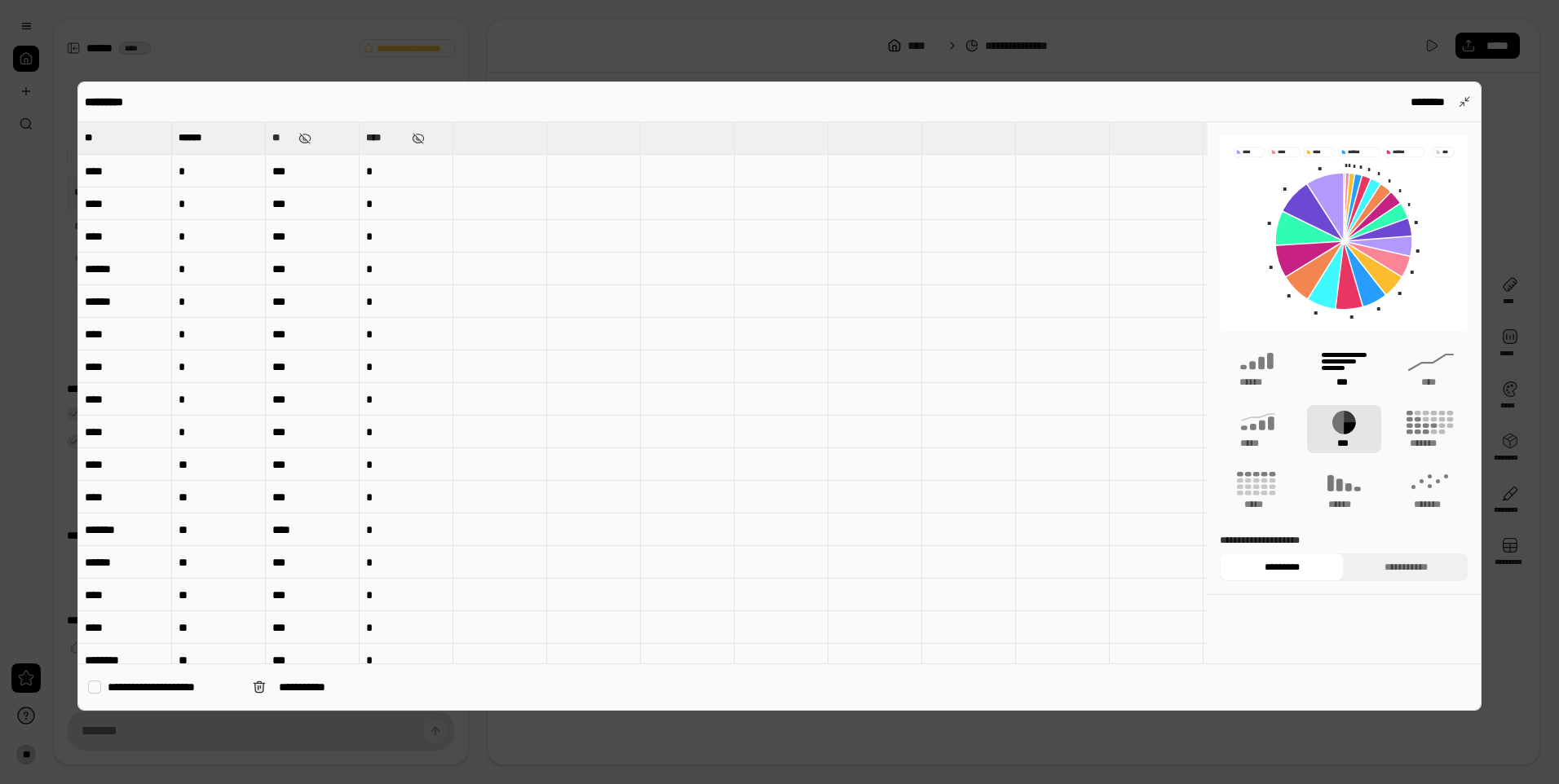 click on "***" at bounding box center (1344, 382) 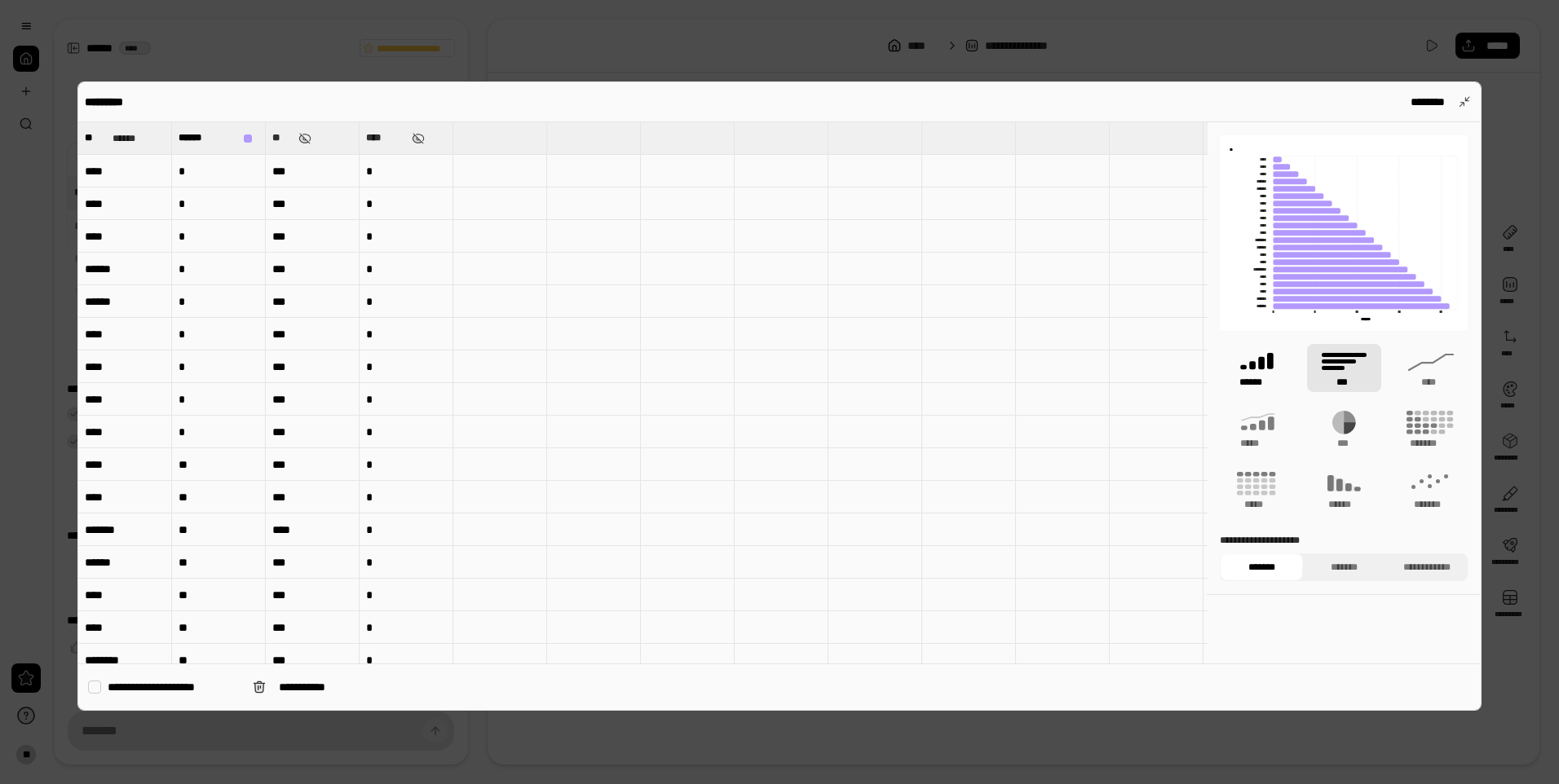 click 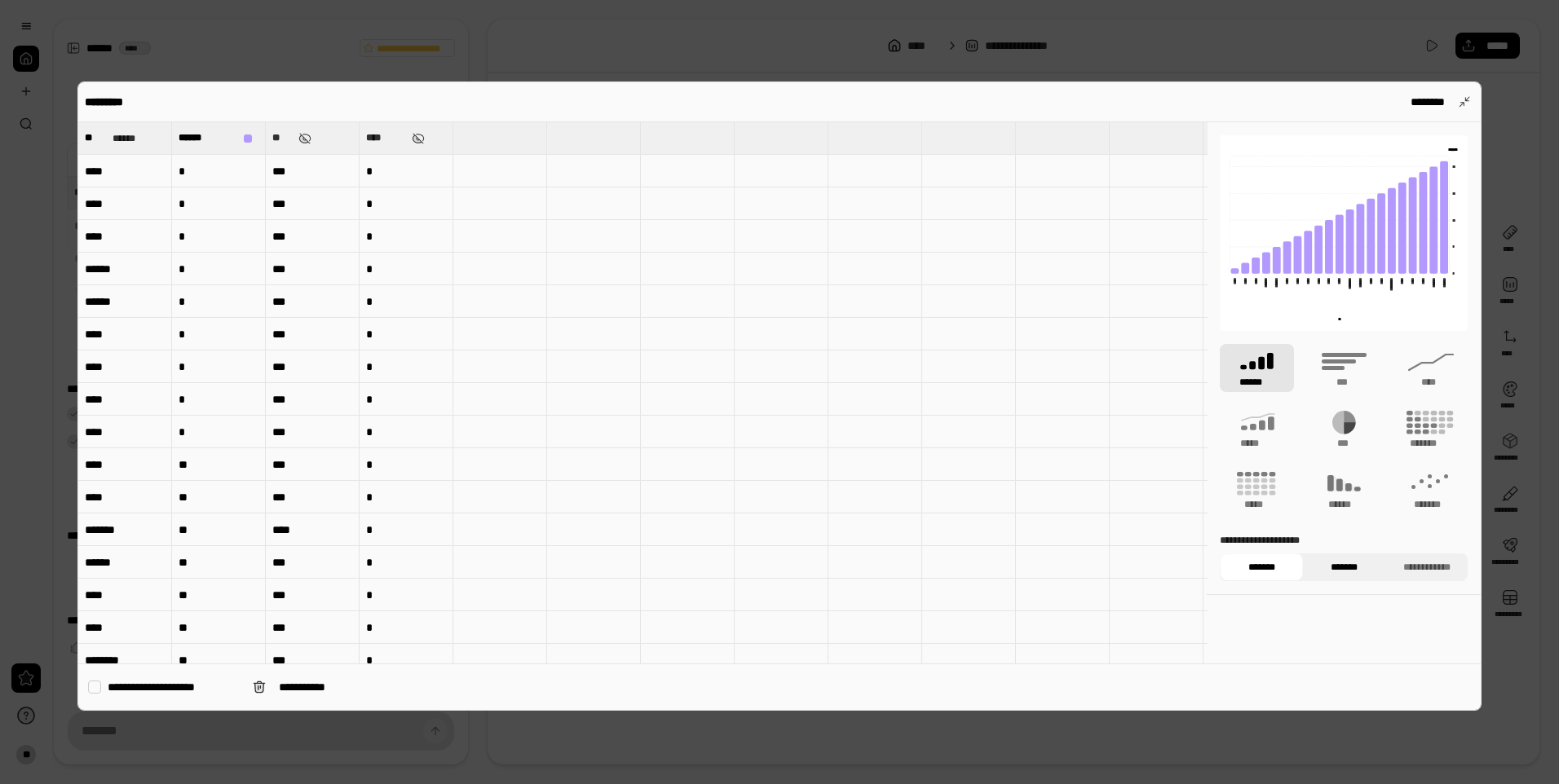 click on "*******" at bounding box center (1344, 567) 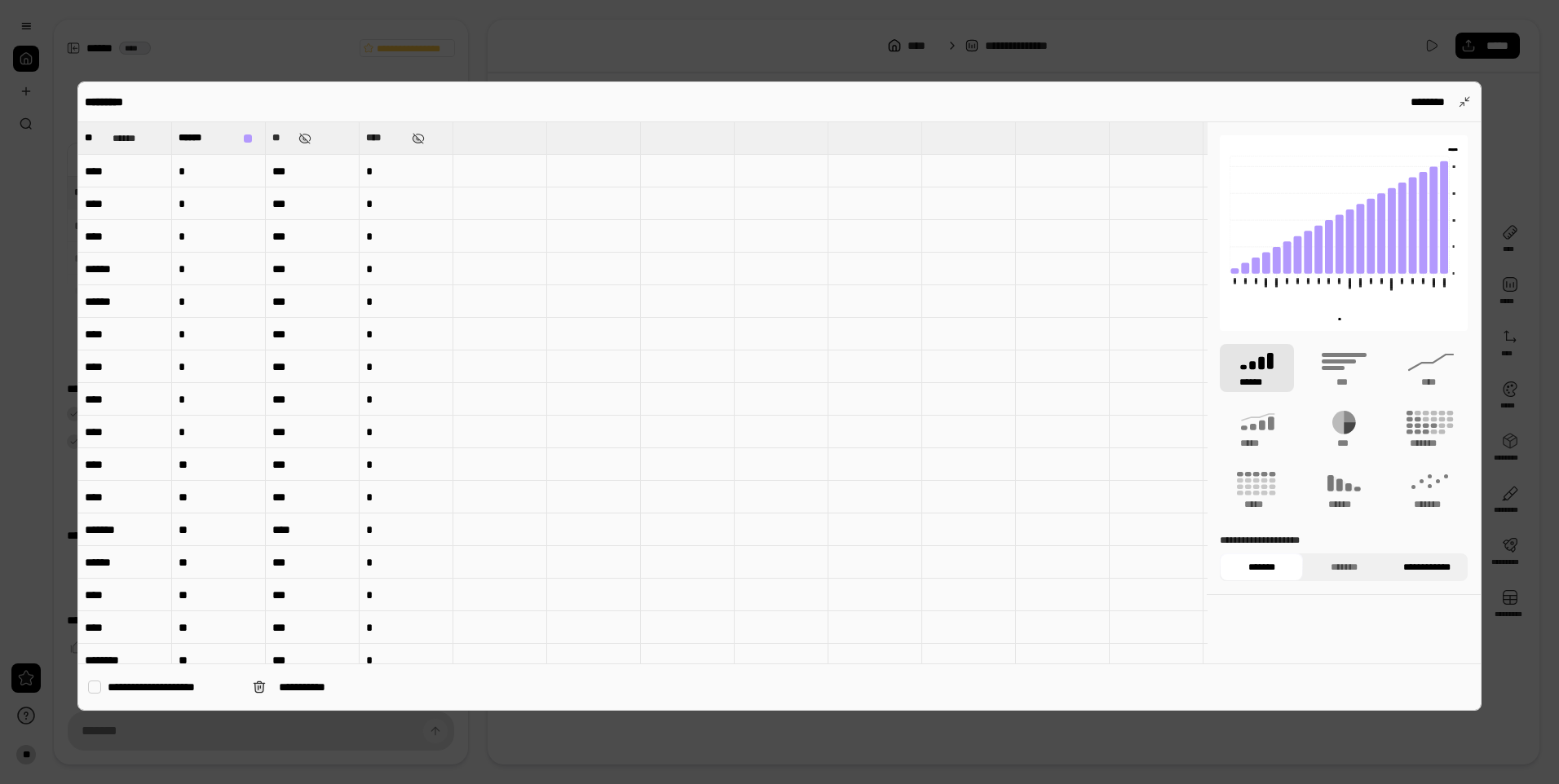 click on "**********" at bounding box center [1426, 567] 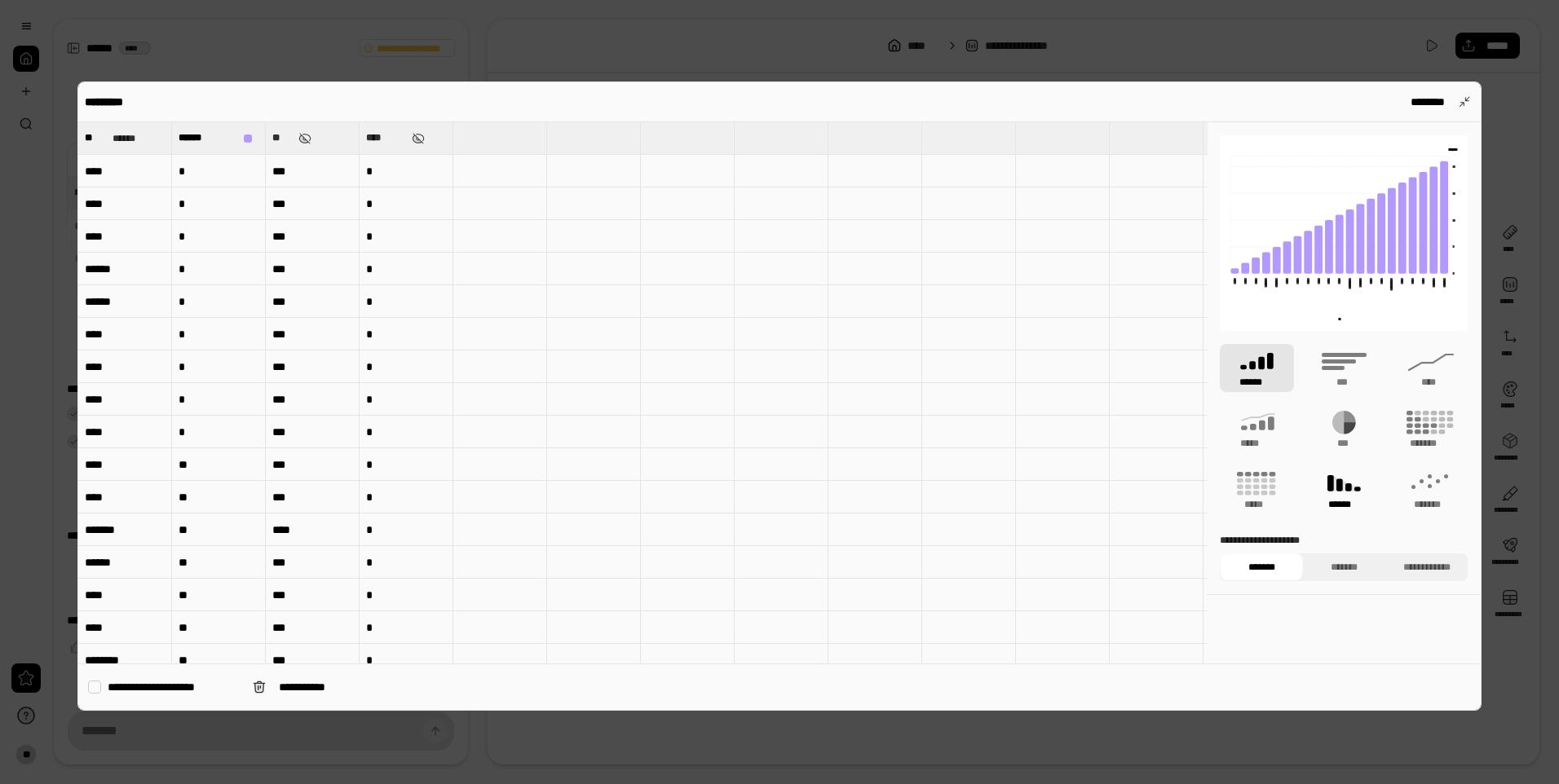 click on "******" at bounding box center (1344, 490) 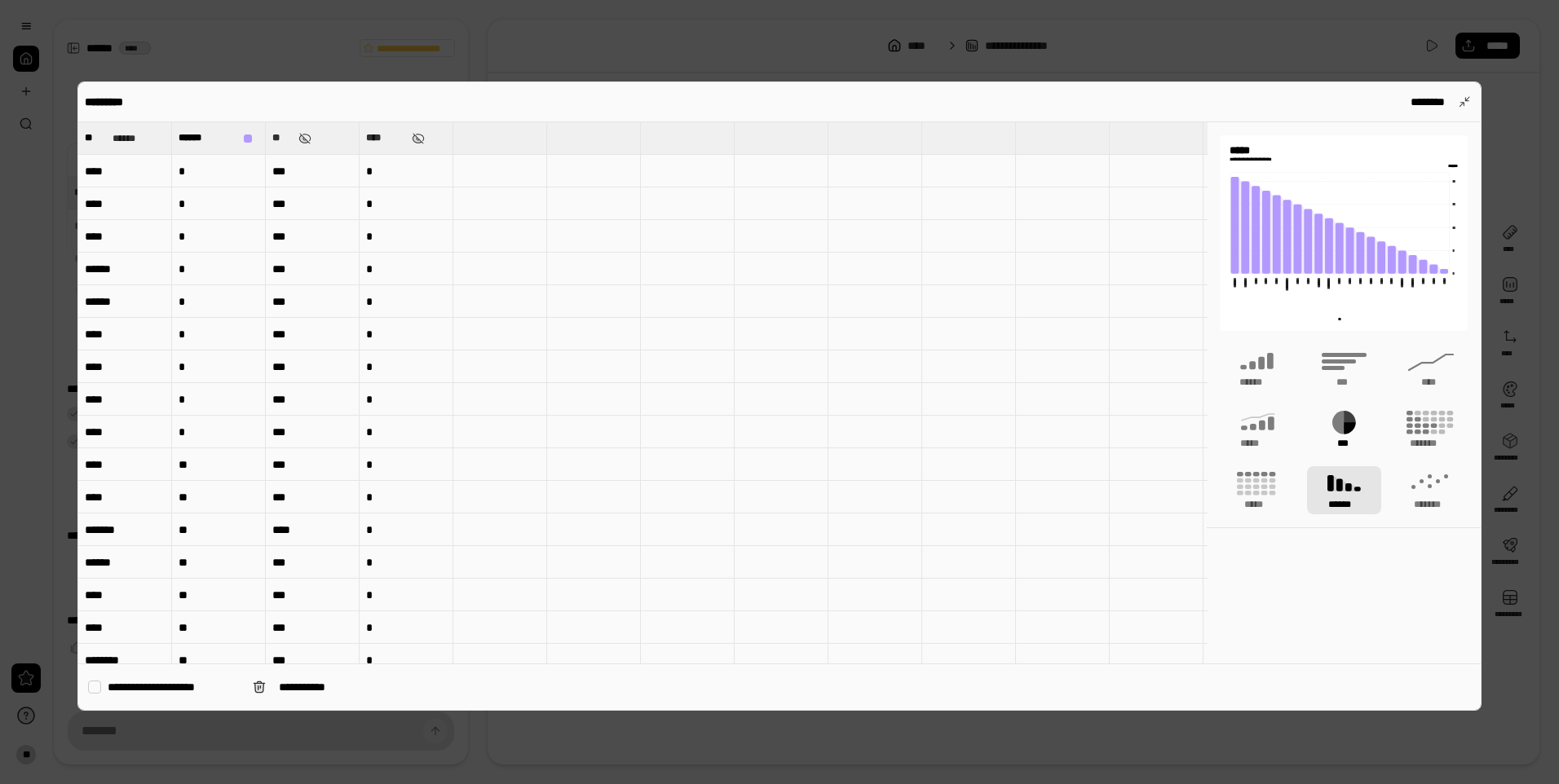 click 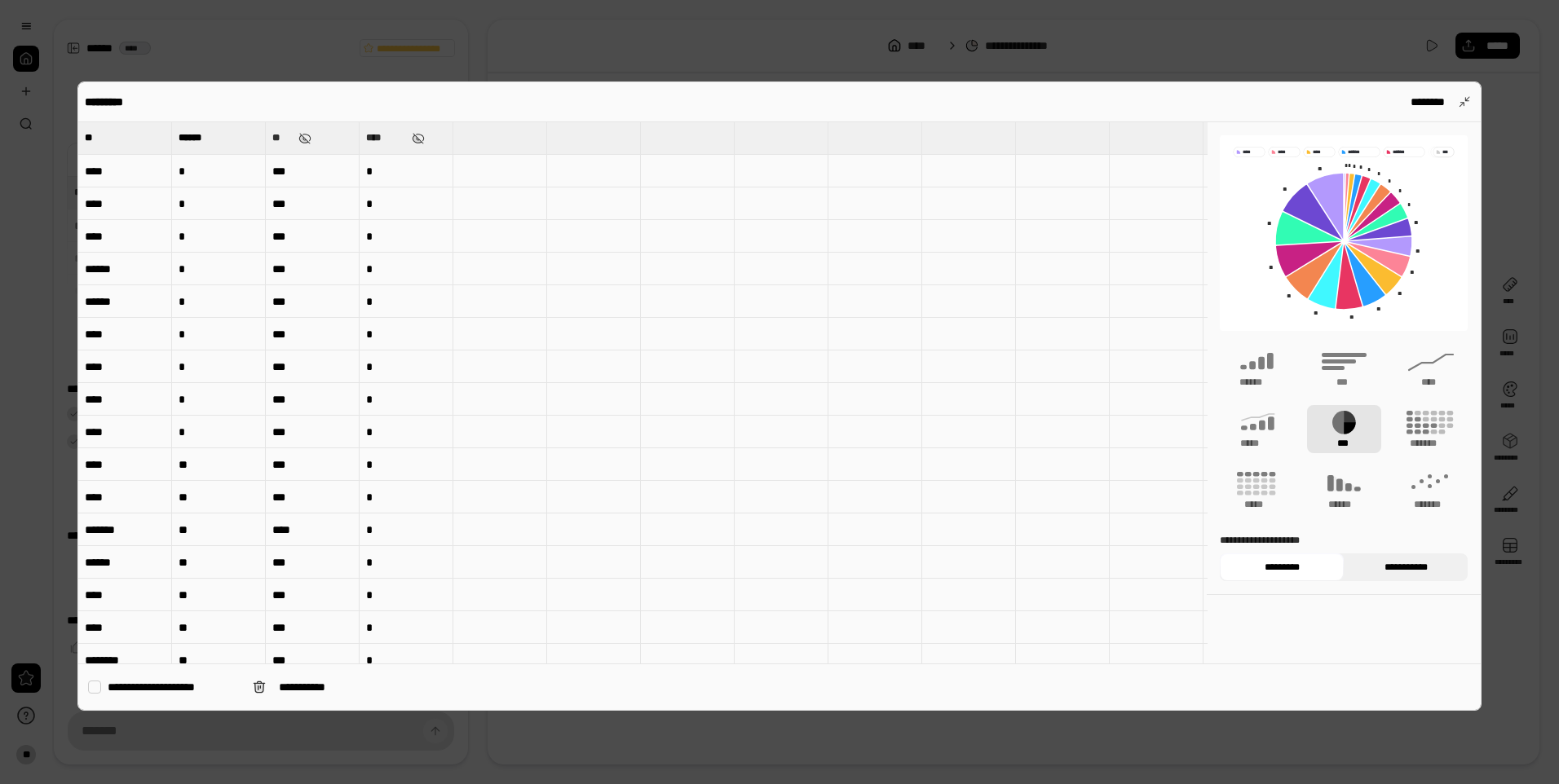 click on "**********" at bounding box center [1406, 567] 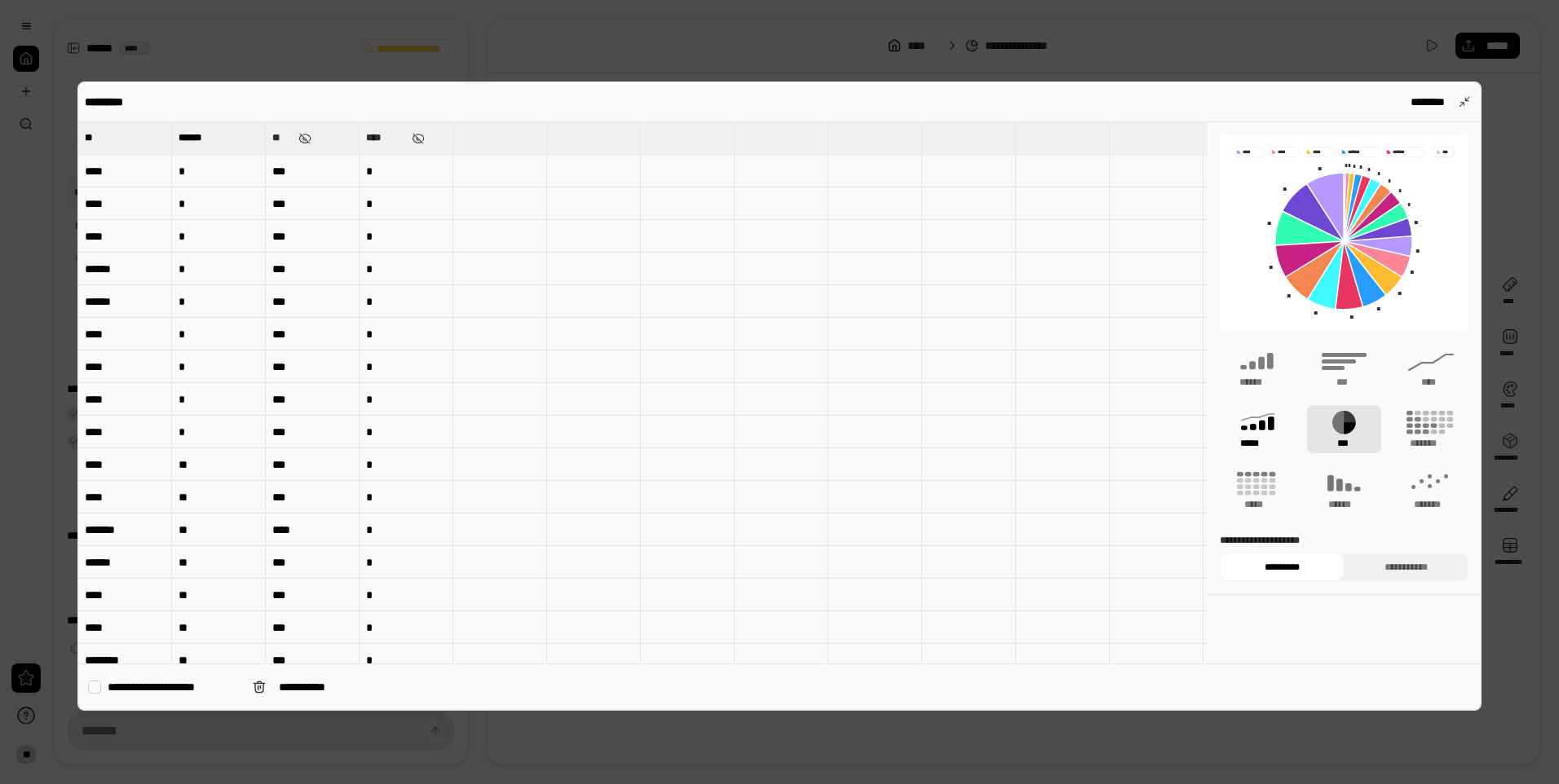 click on "*****" at bounding box center [1256, 429] 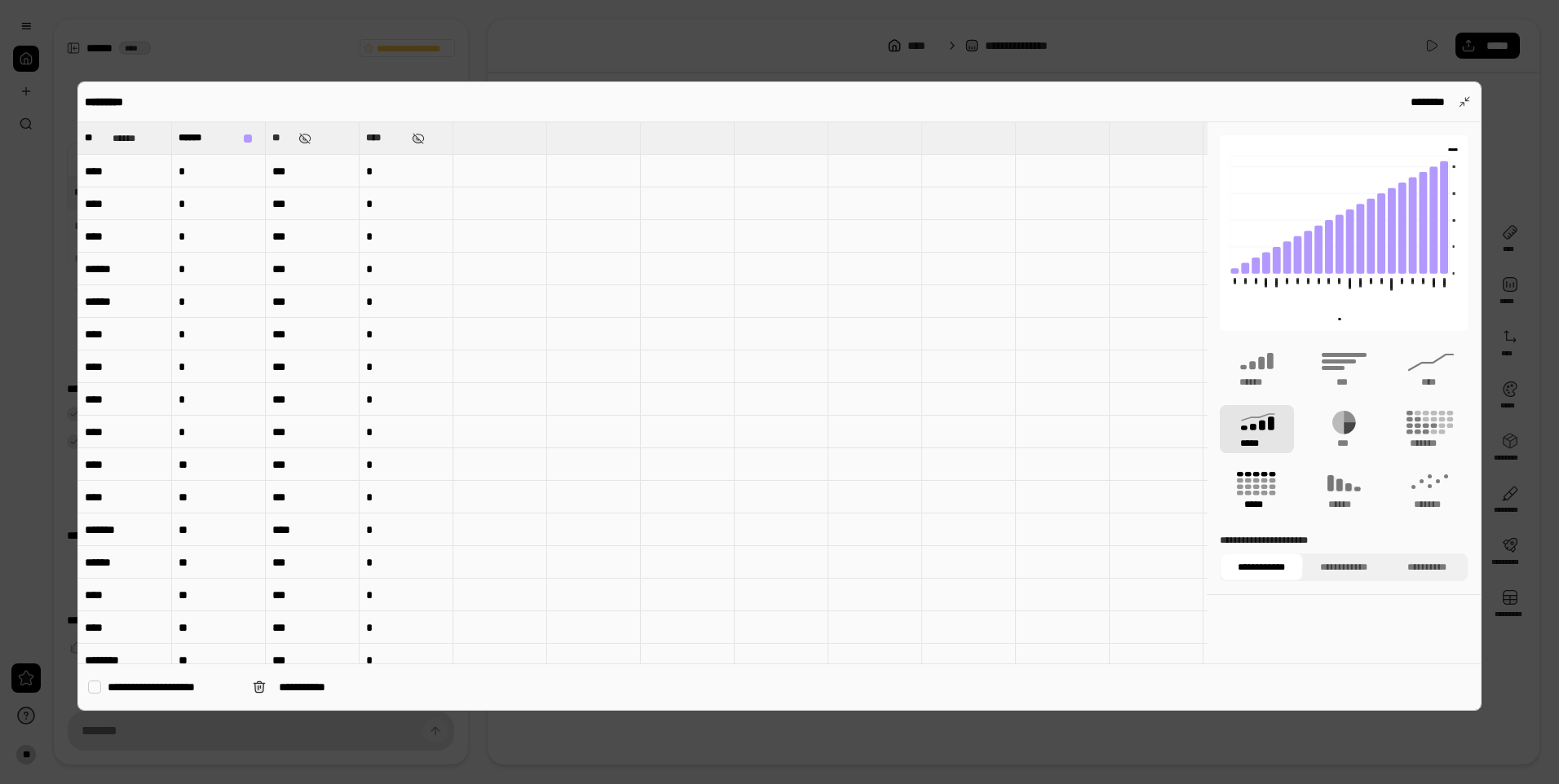 click 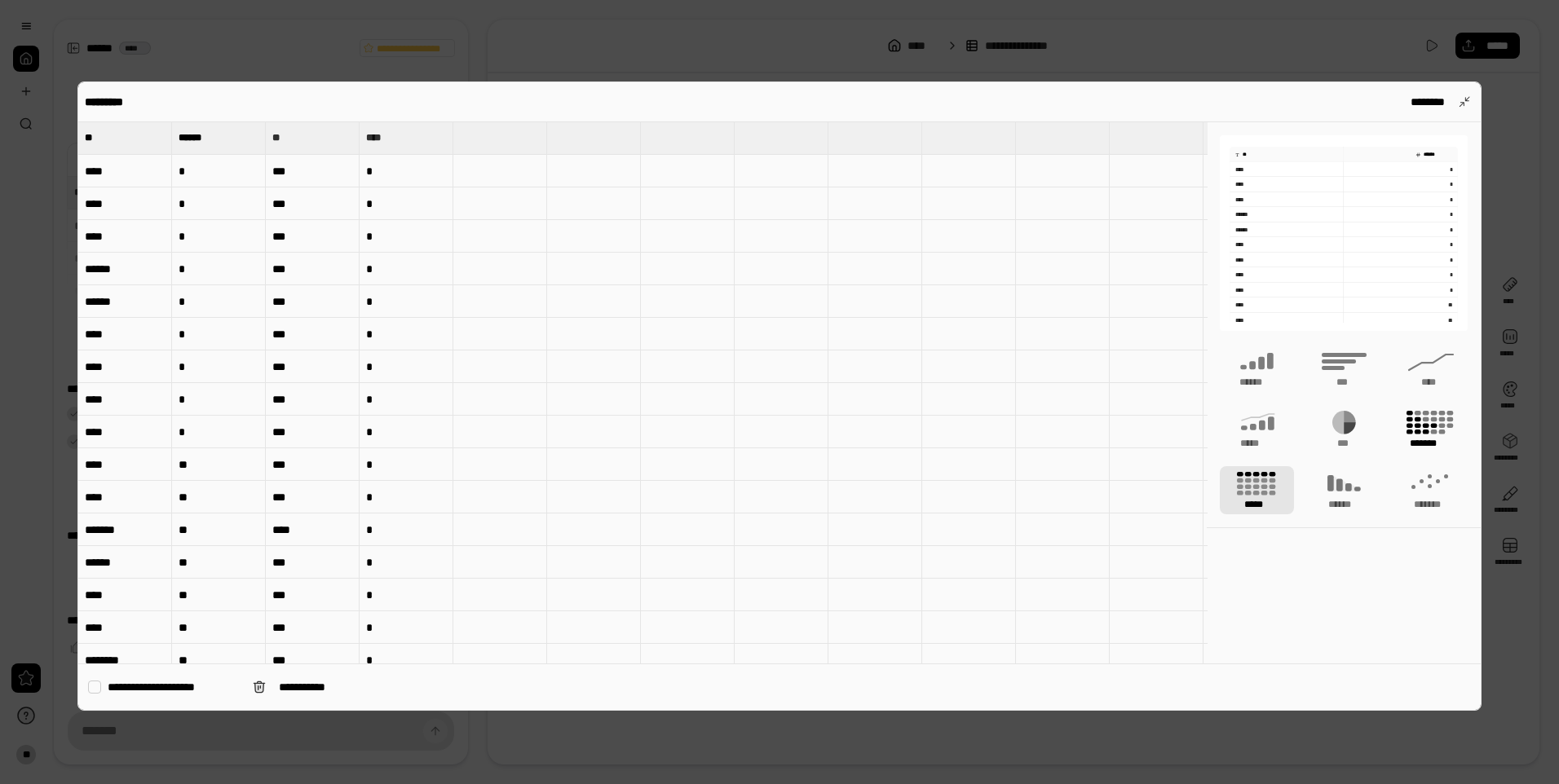 click on "*******" at bounding box center (1431, 429) 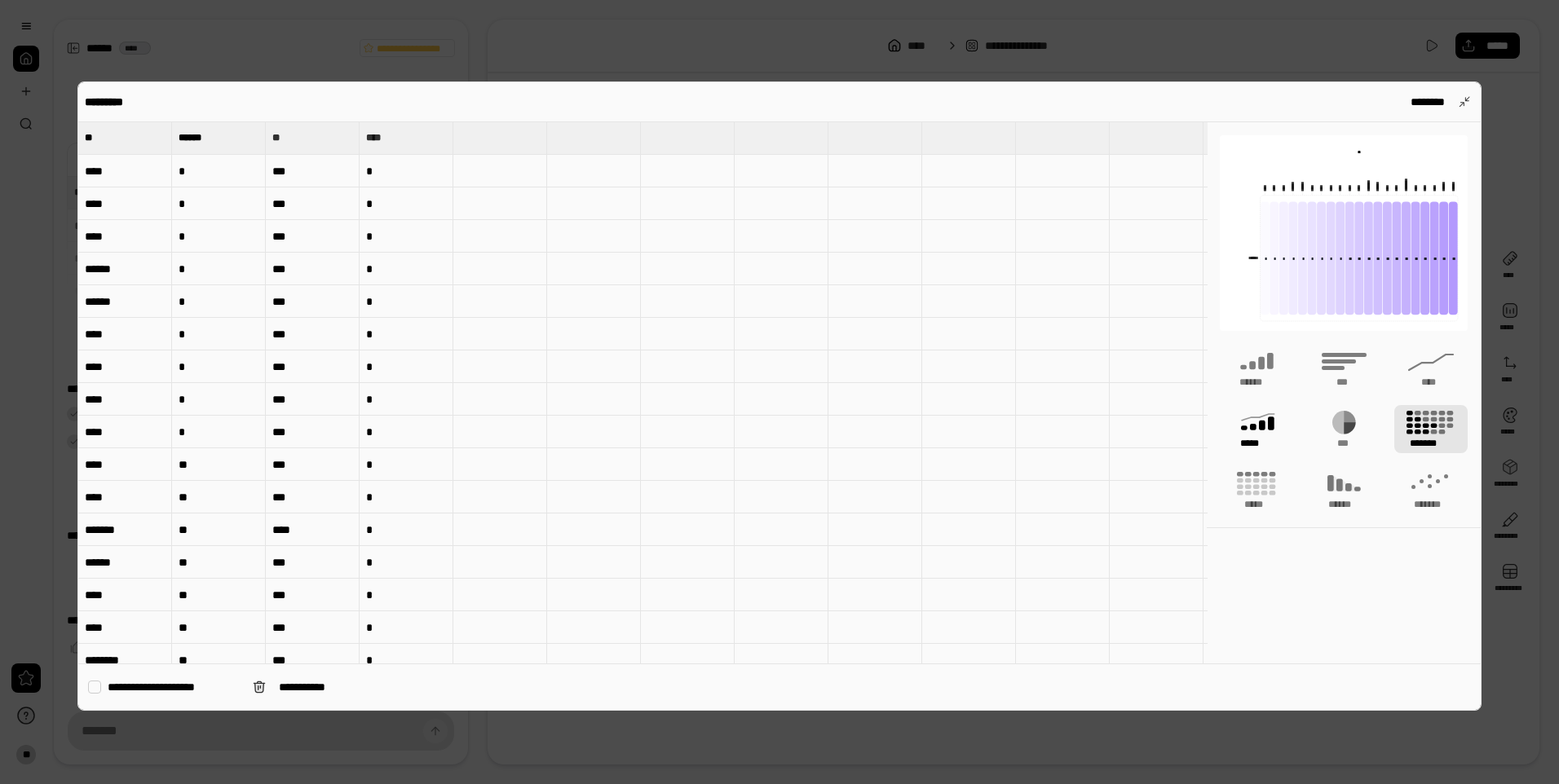 click 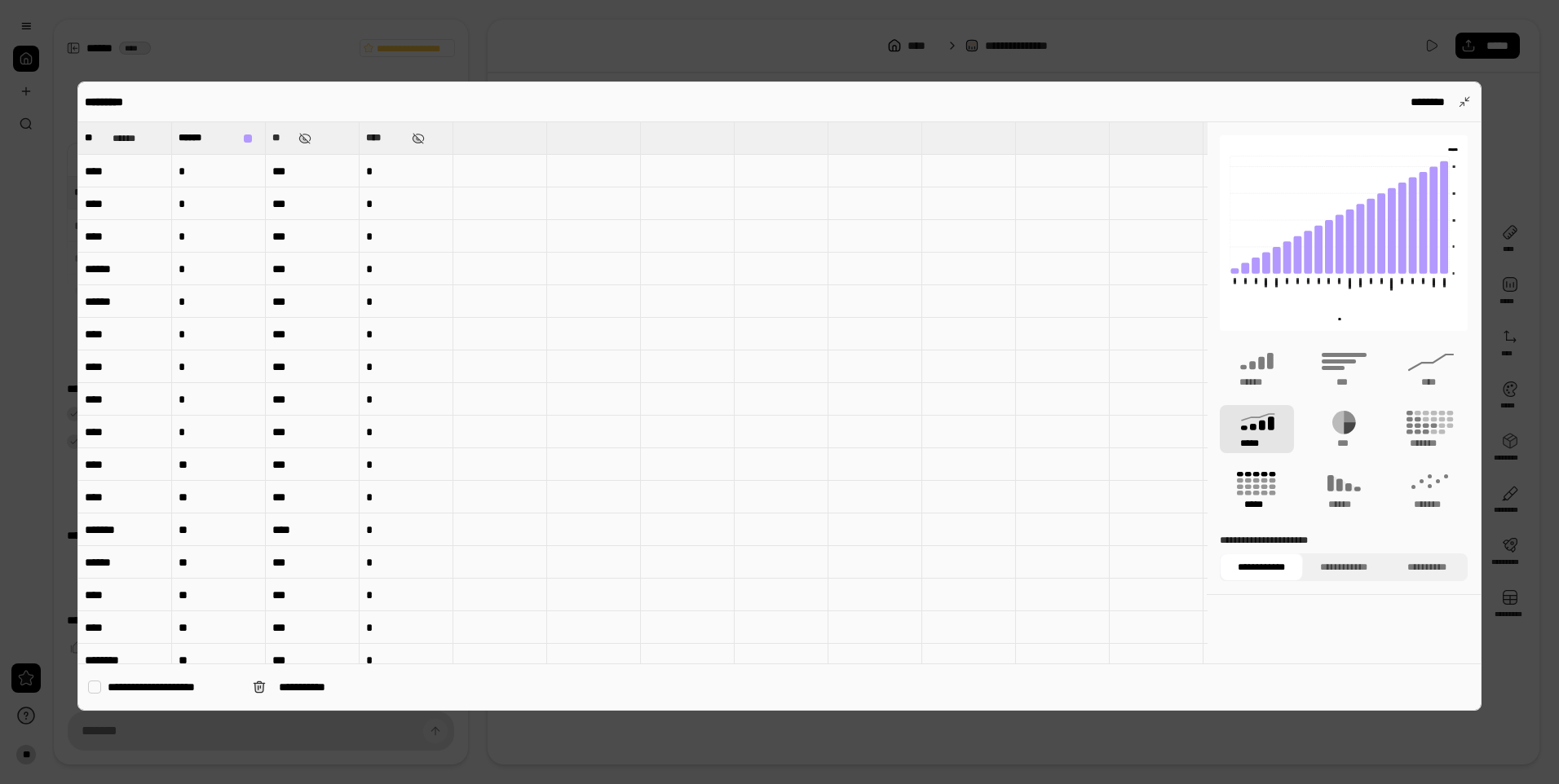 click 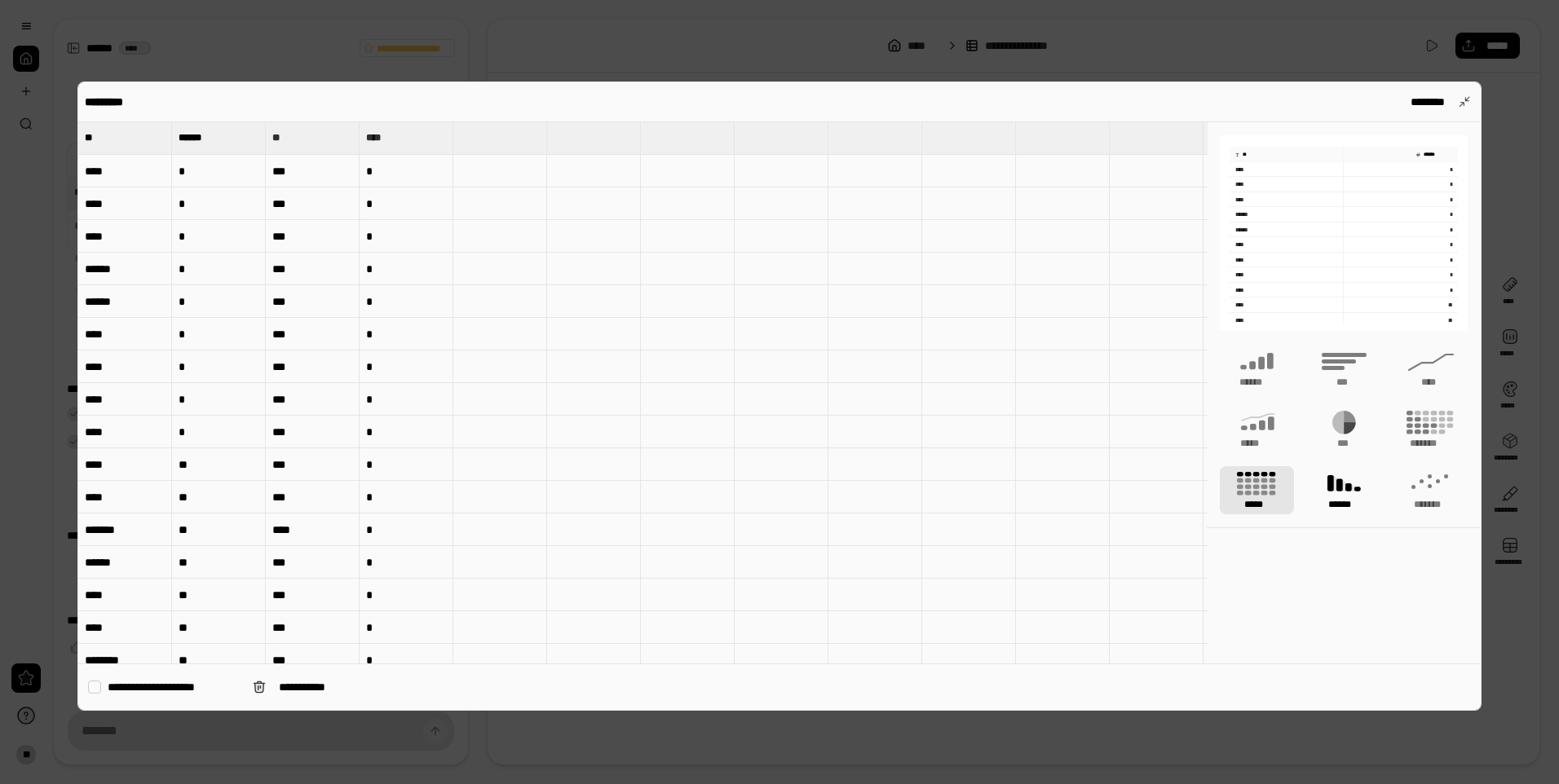 click on "******" at bounding box center (1344, 490) 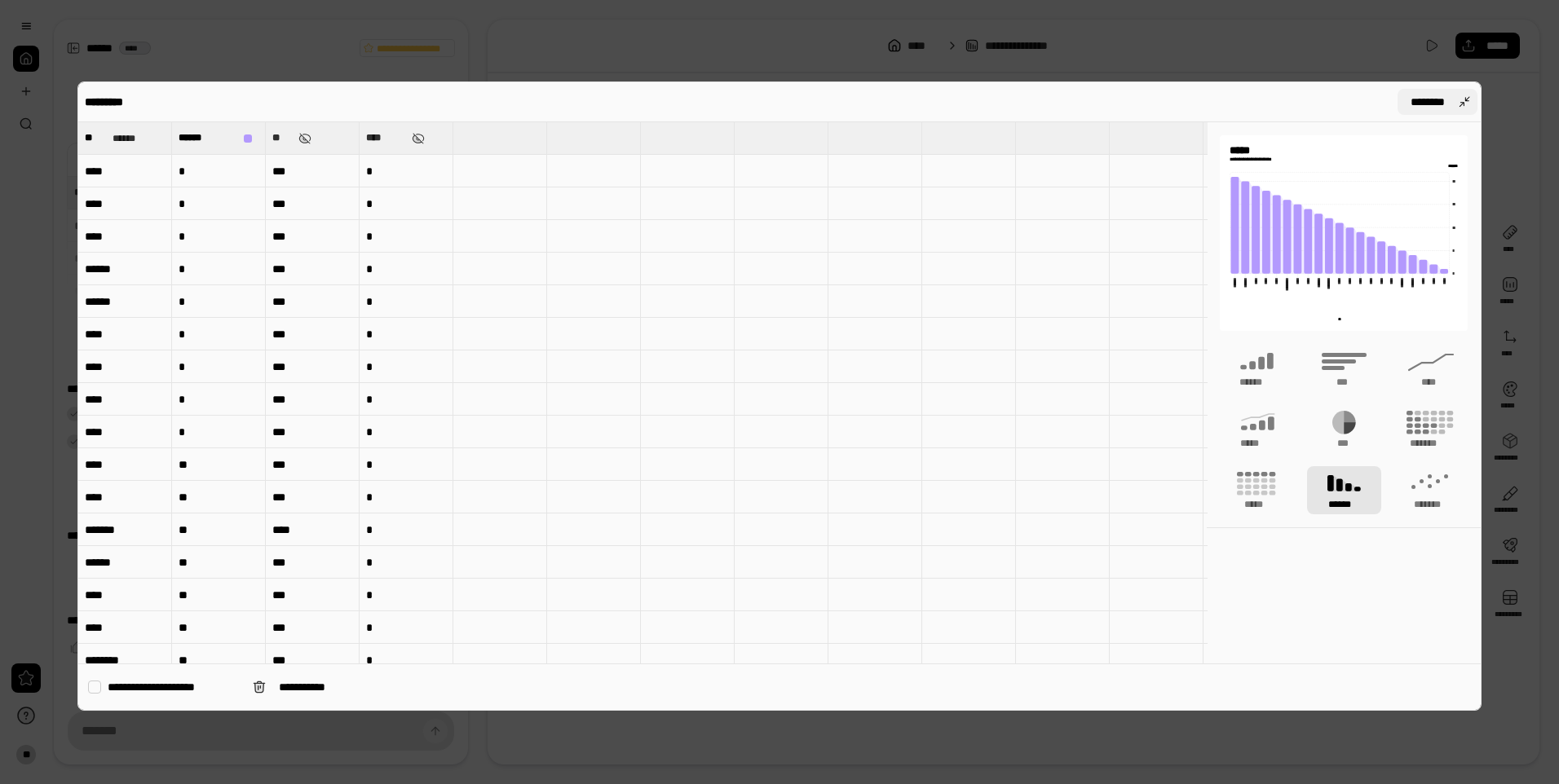 click on "********" at bounding box center [1438, 102] 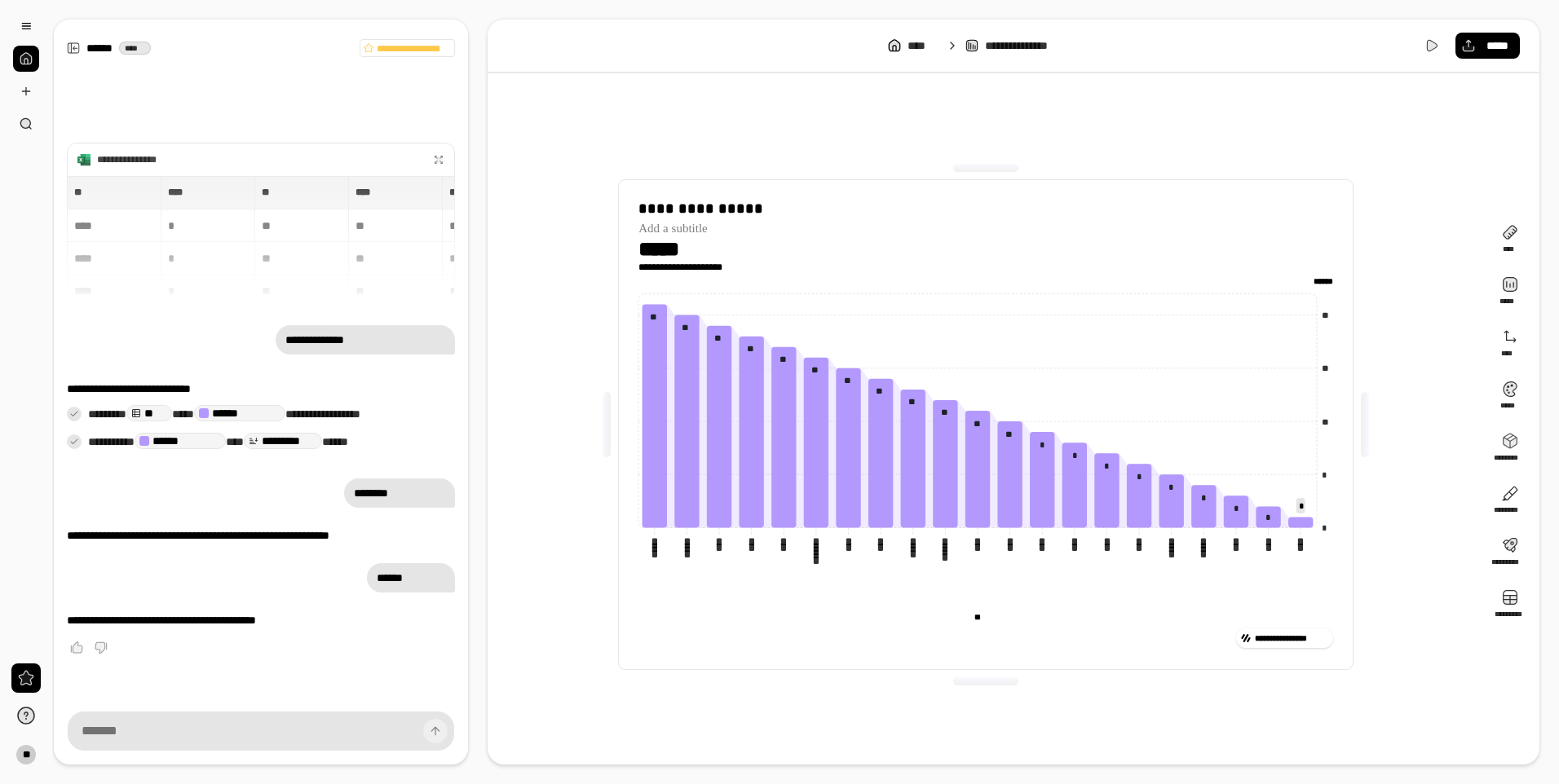 click on "**********" at bounding box center [986, 425] 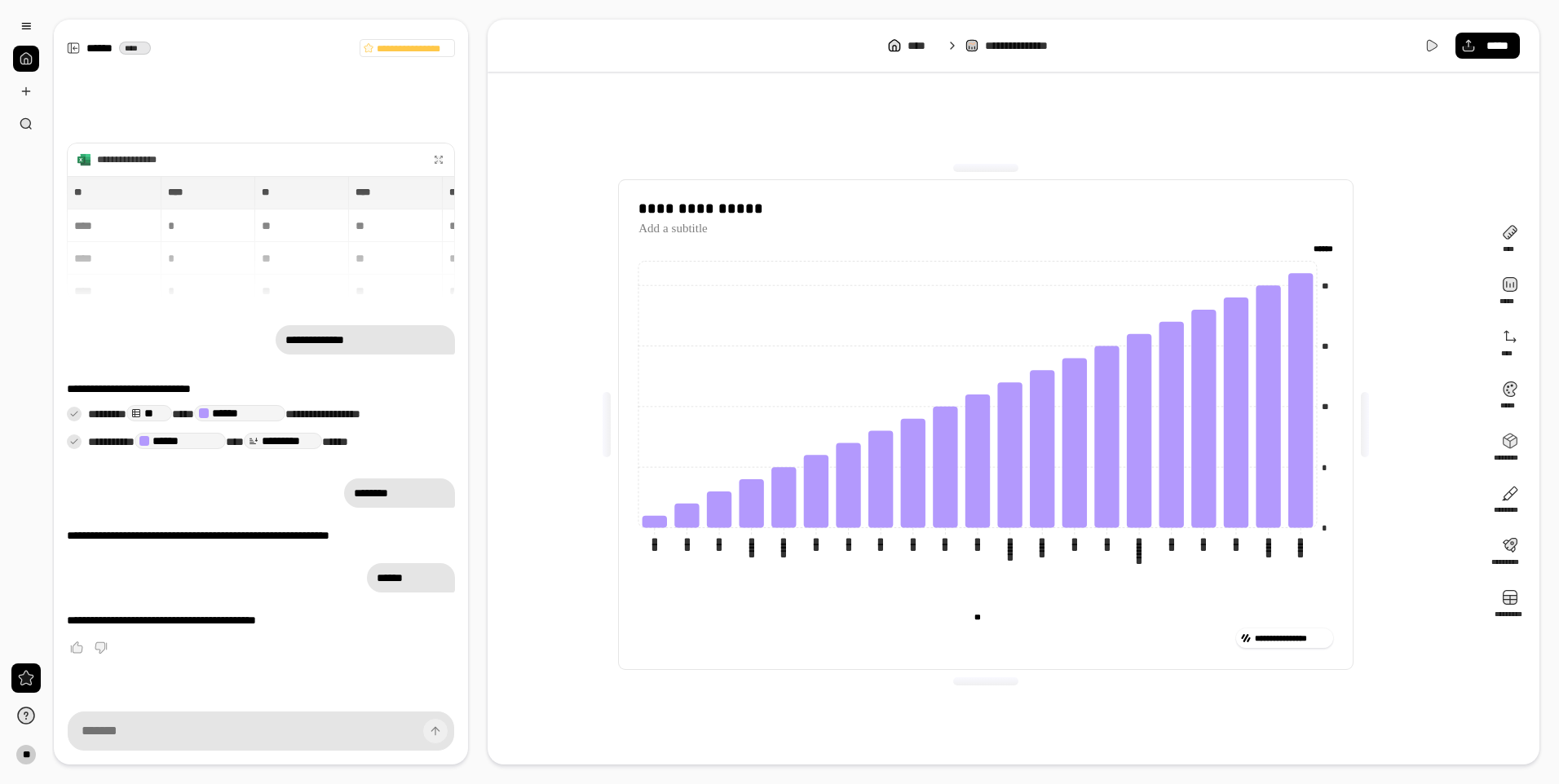click on "**********" at bounding box center [261, 392] 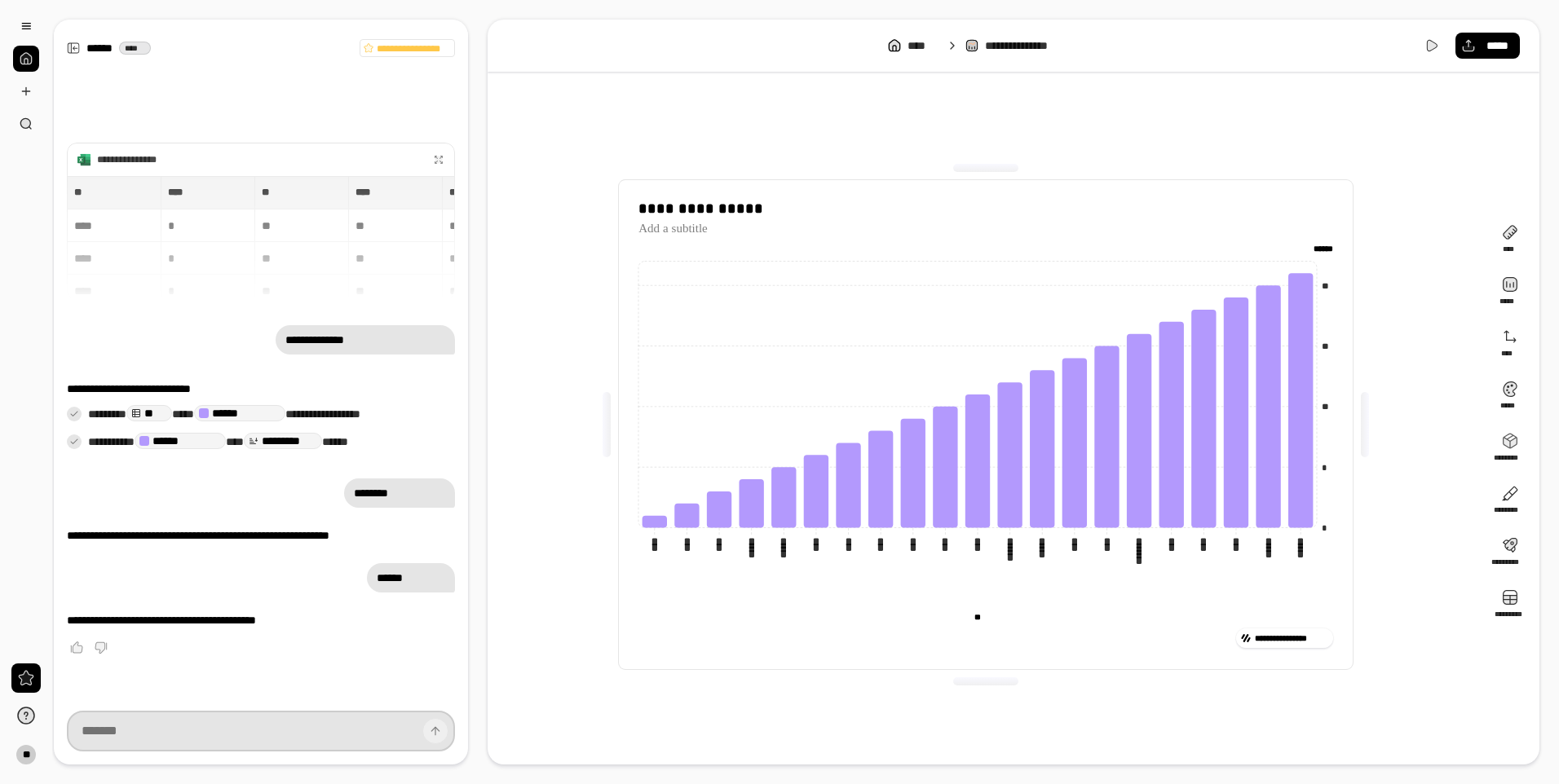 click at bounding box center [261, 731] 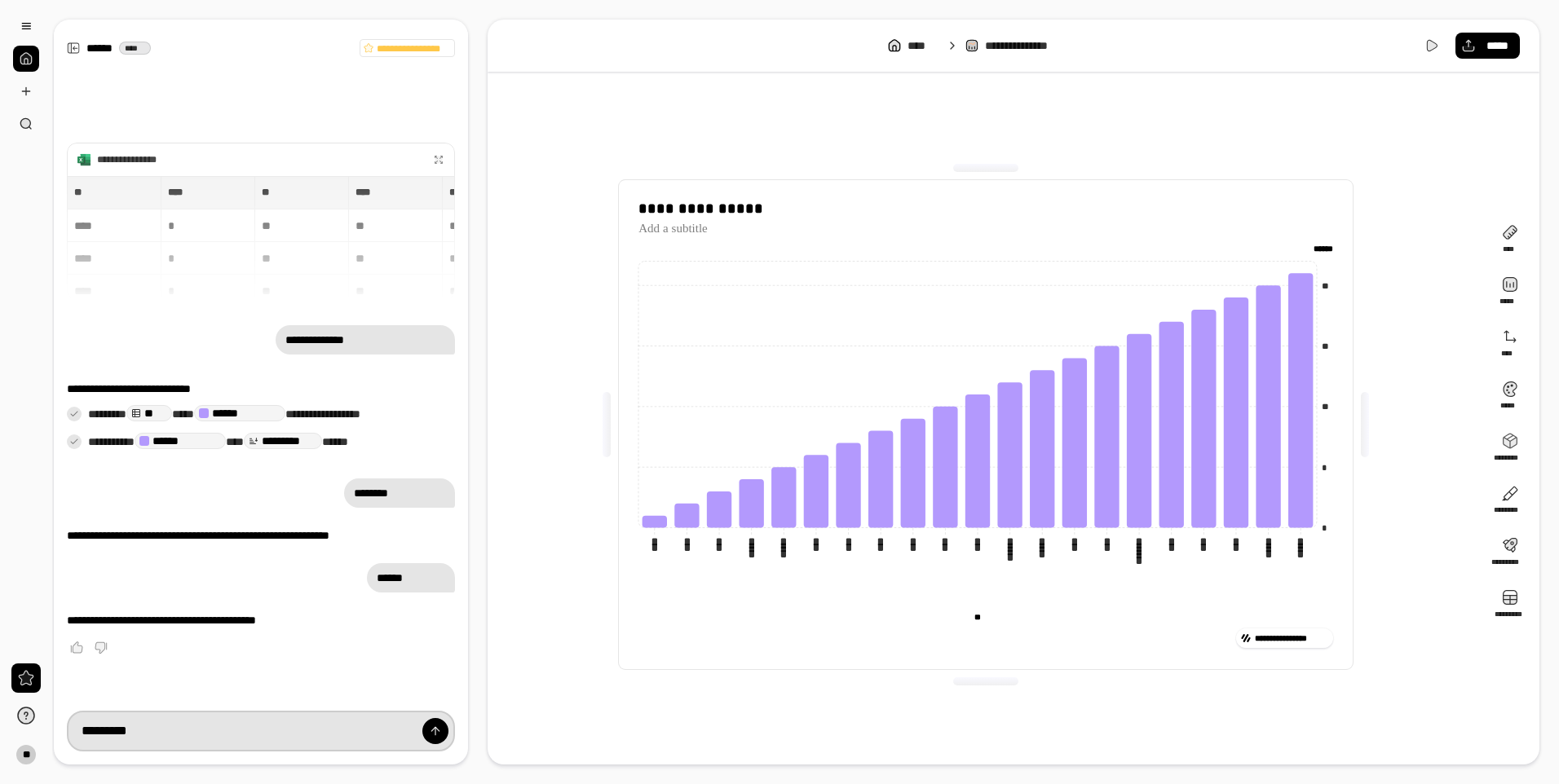 type on "*********" 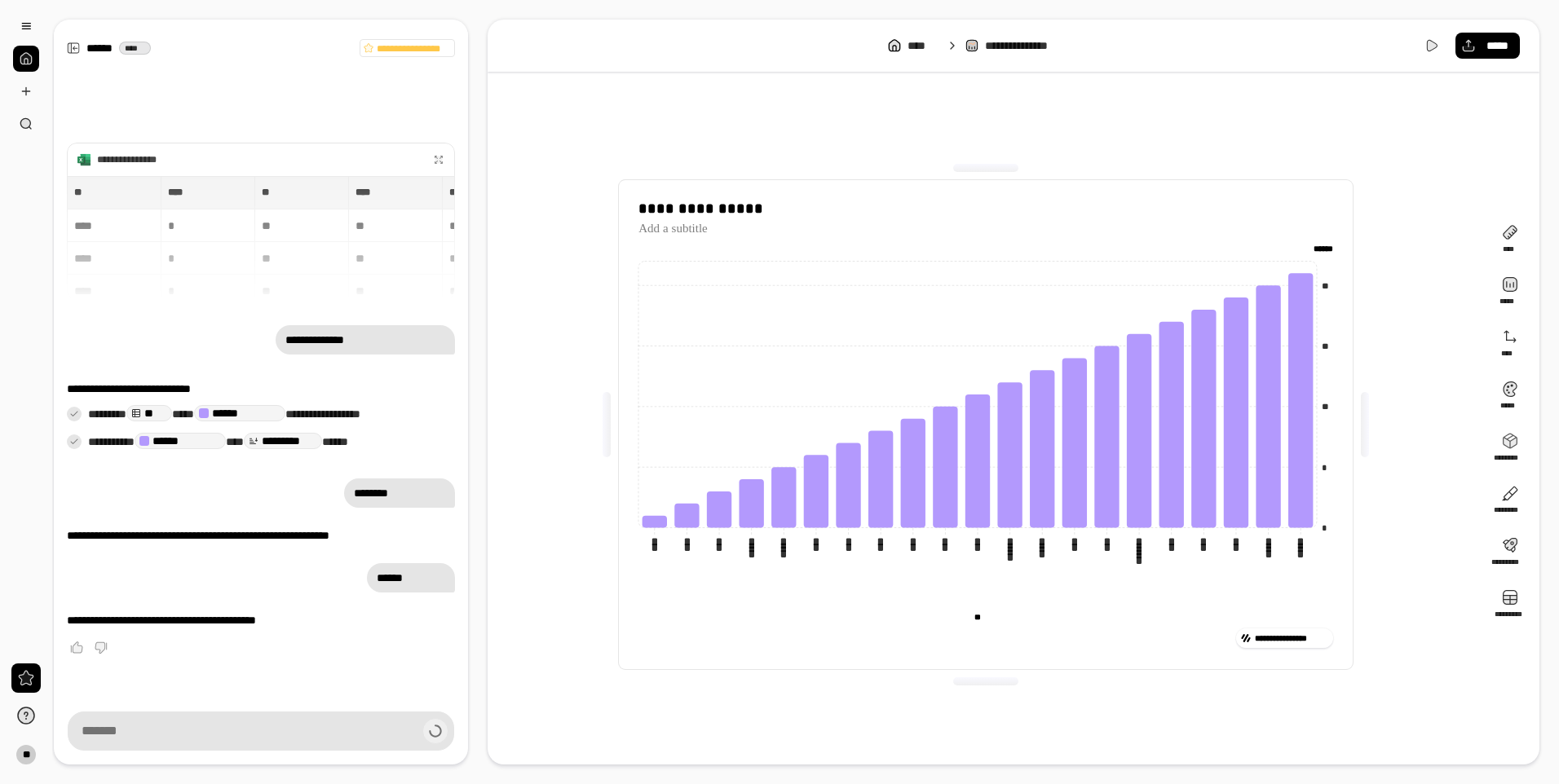 type on "*********" 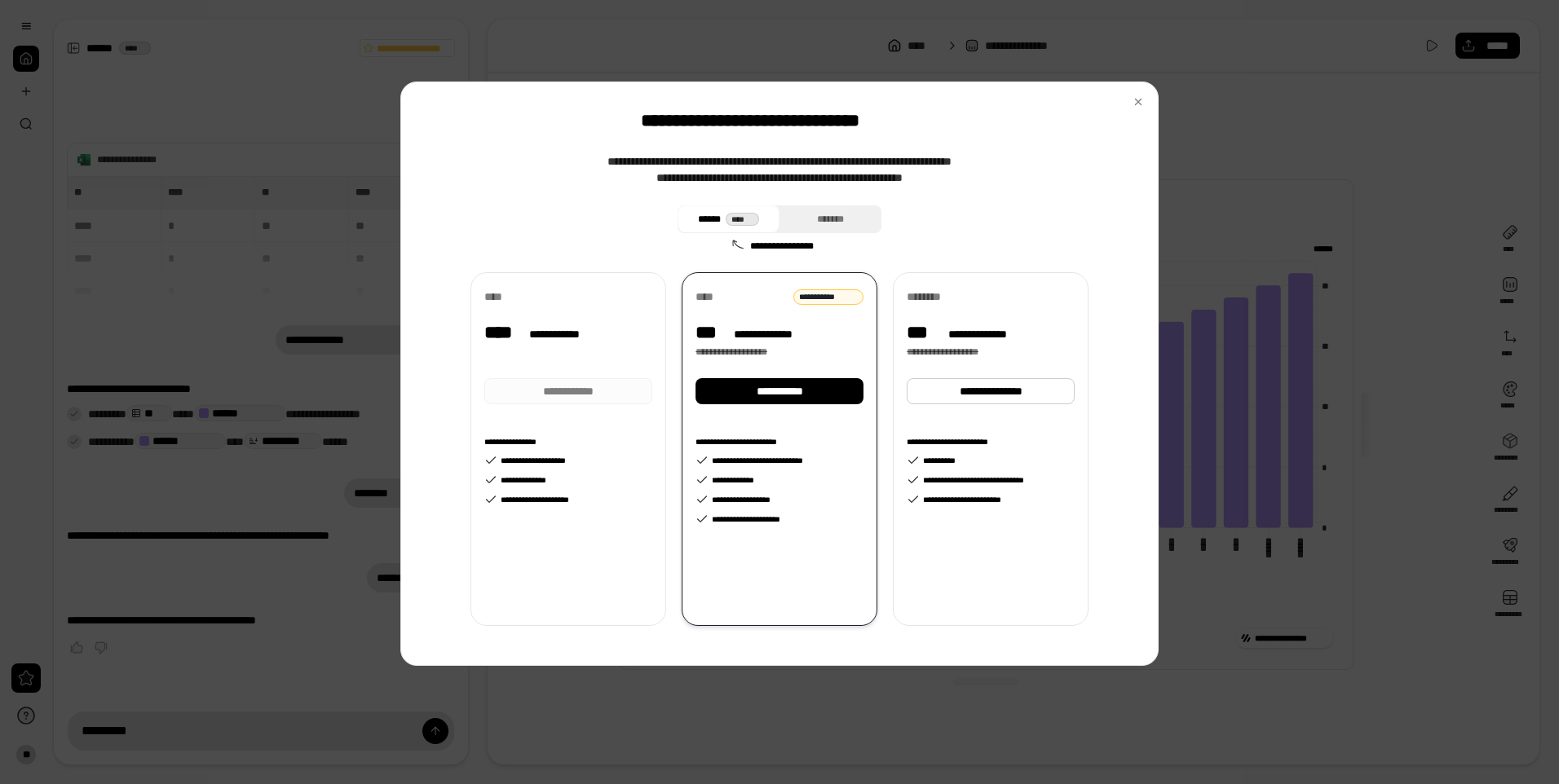 click on "**********" at bounding box center [780, 456] 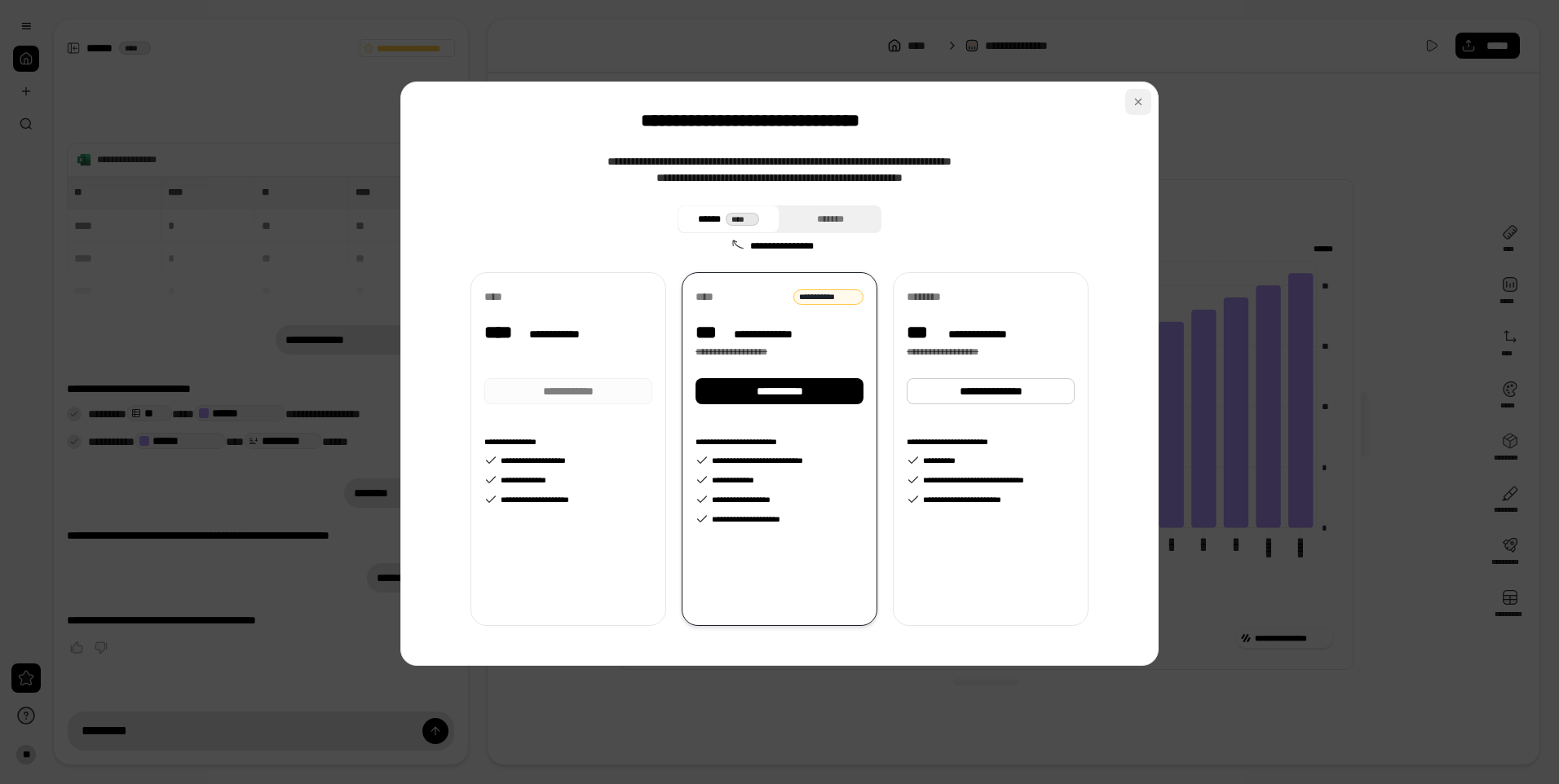 click at bounding box center [1138, 102] 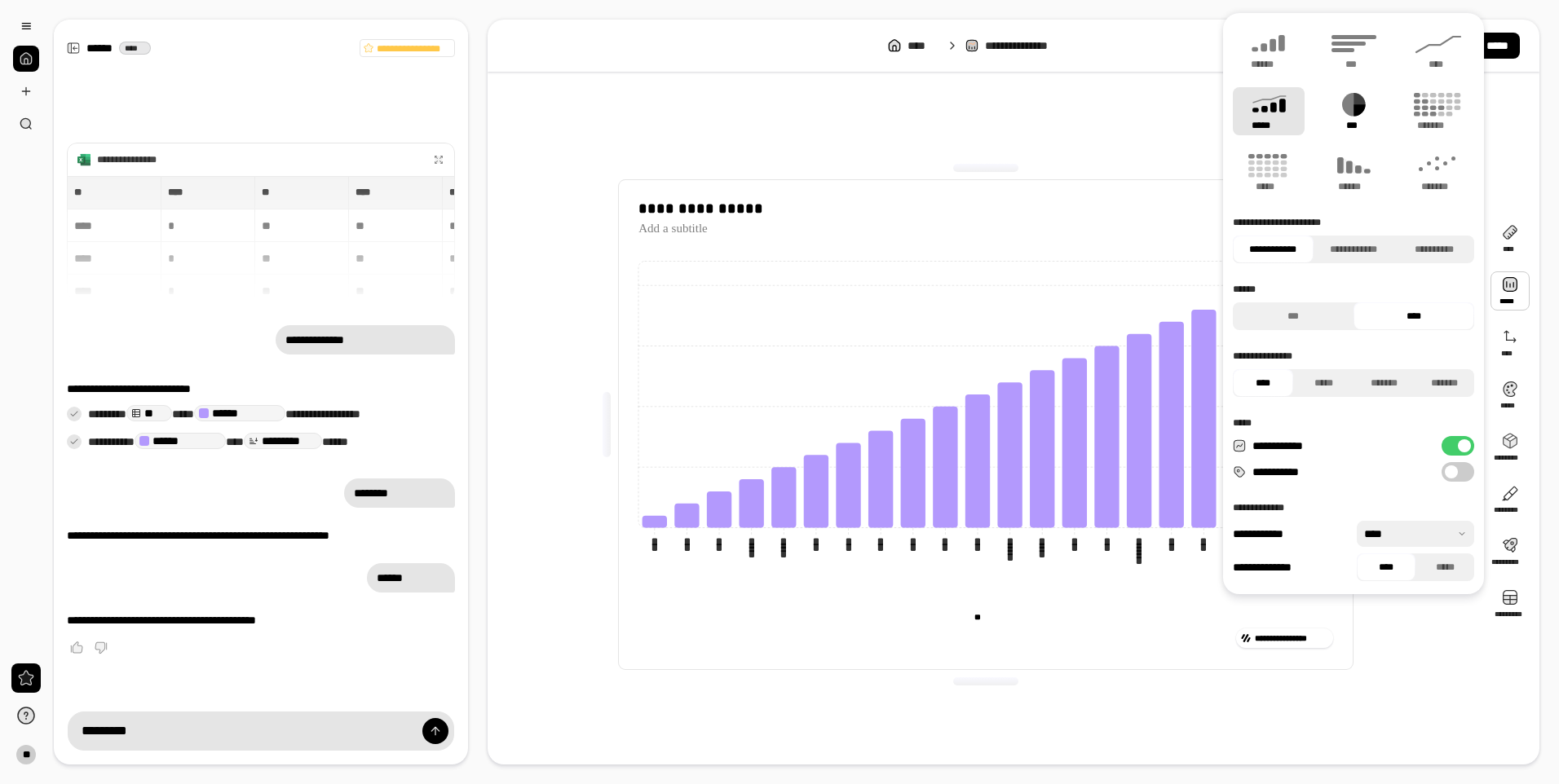 click 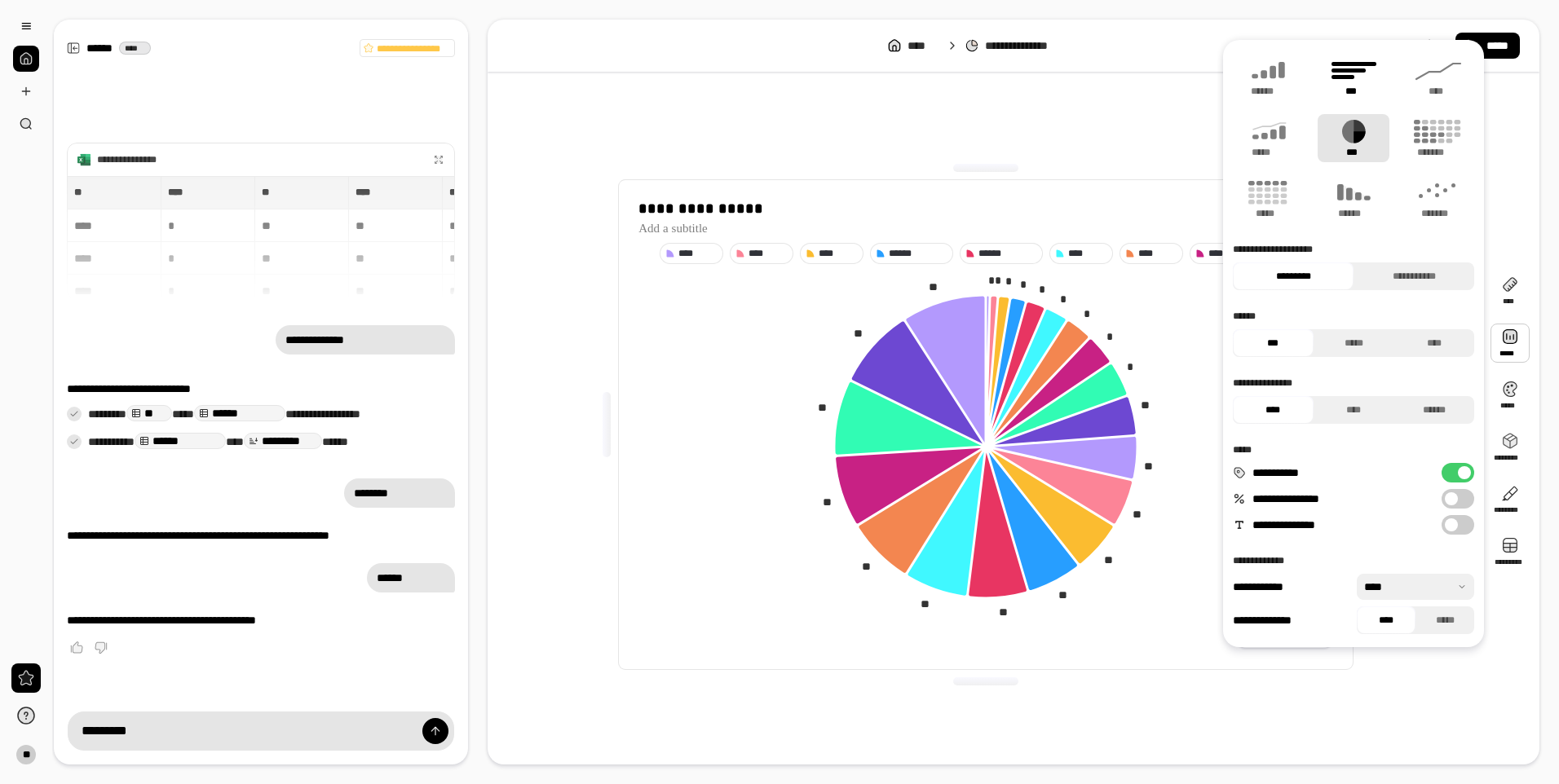 click 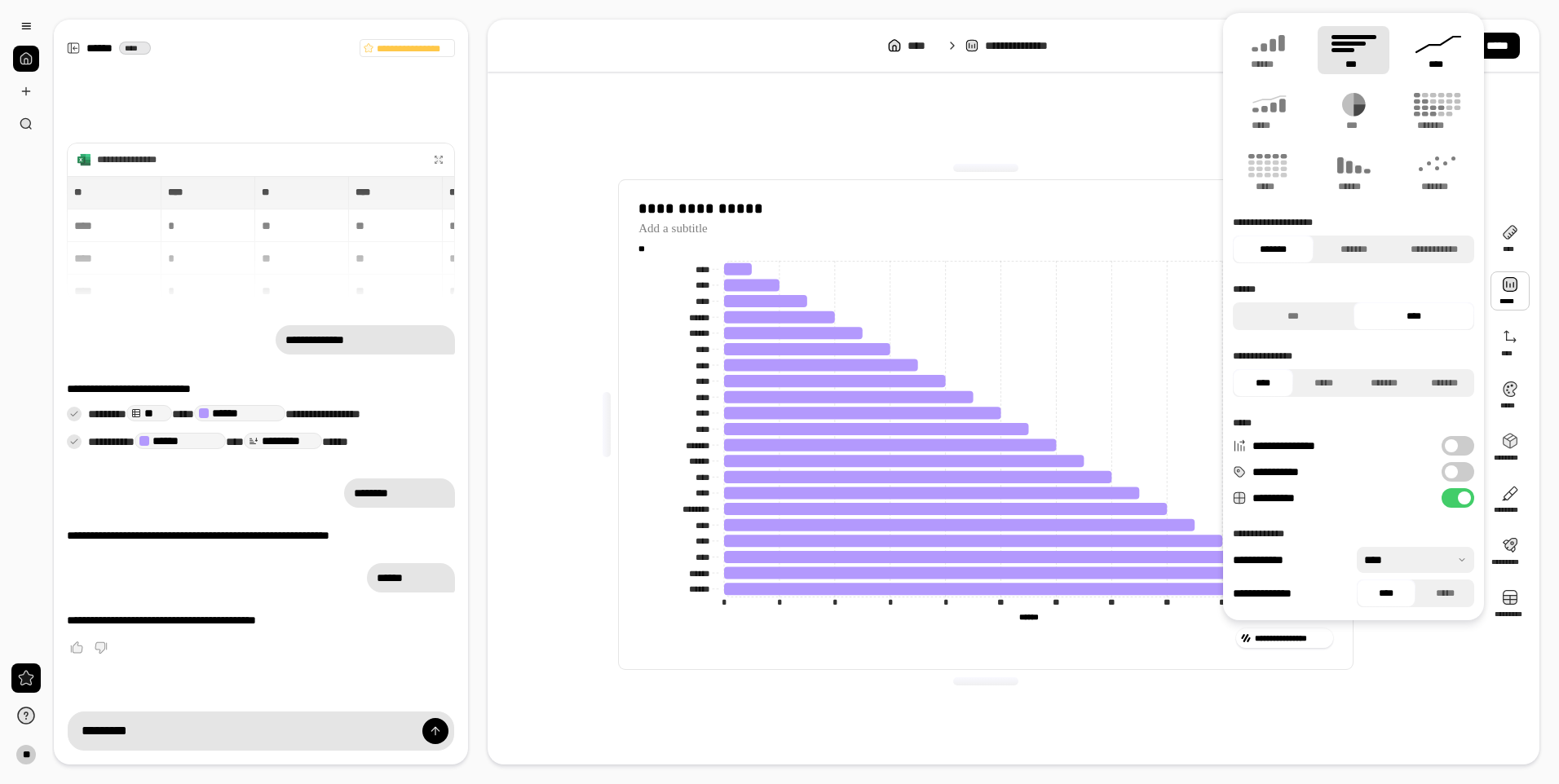 click 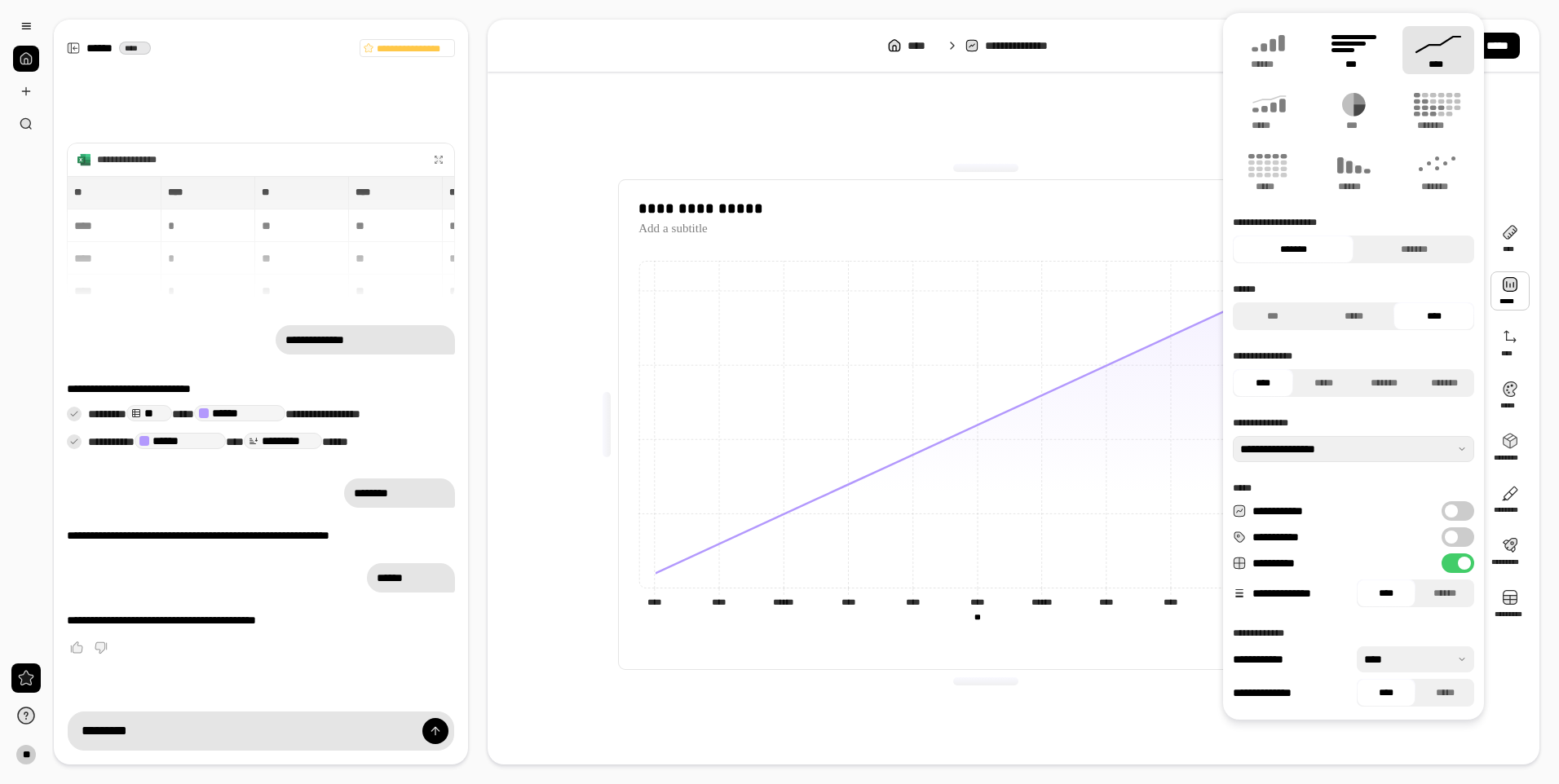 click 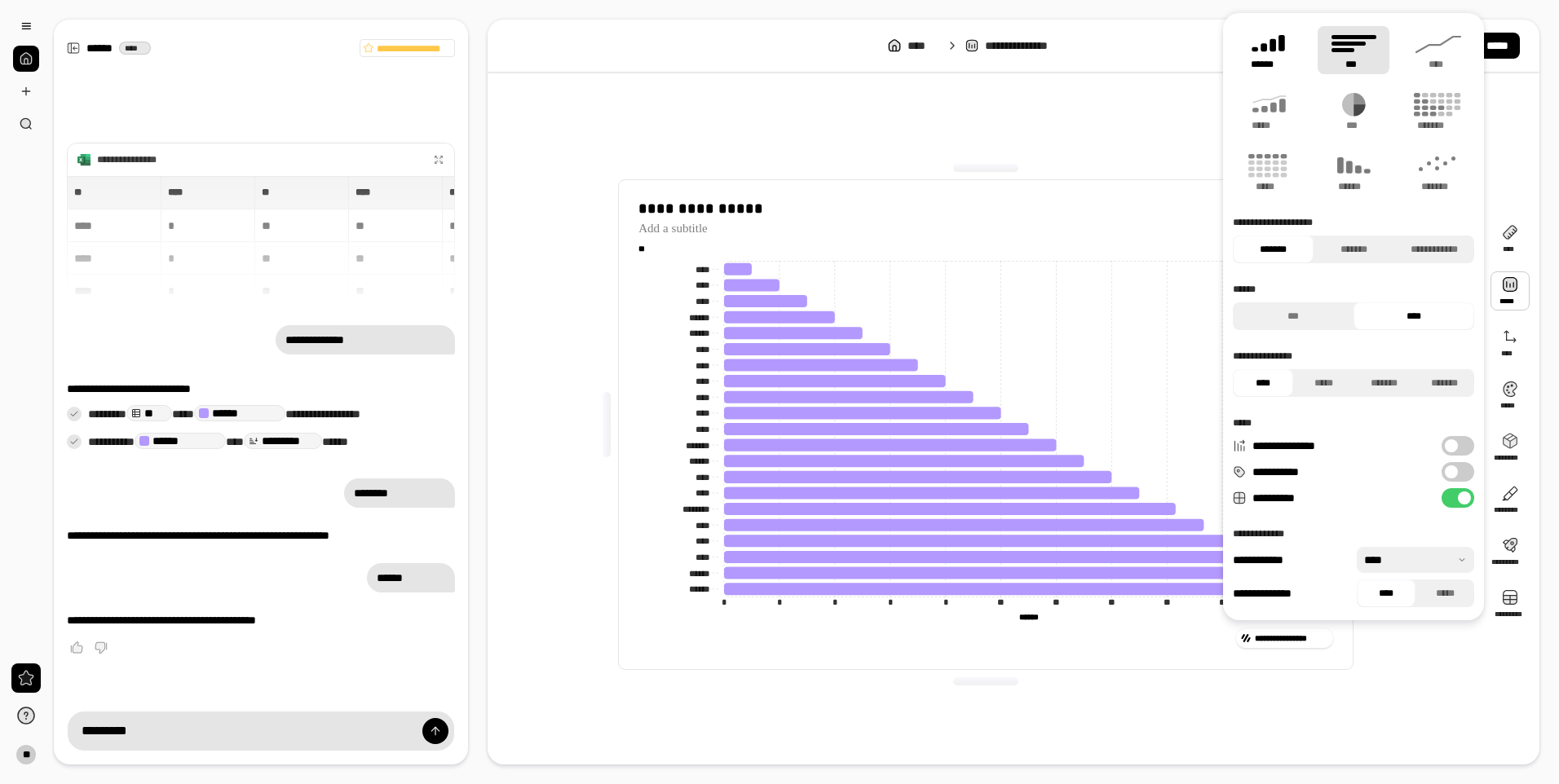 click 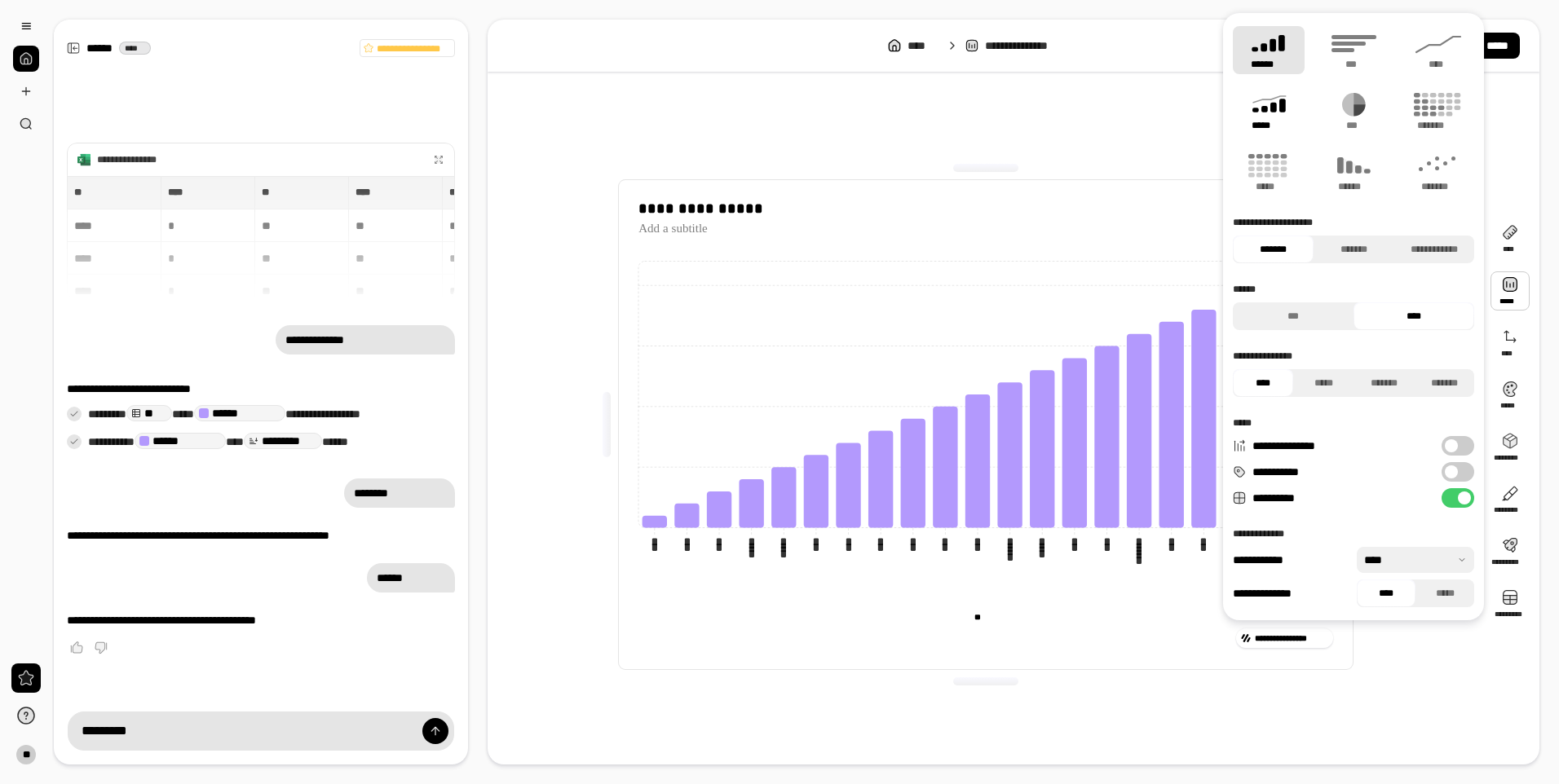 click 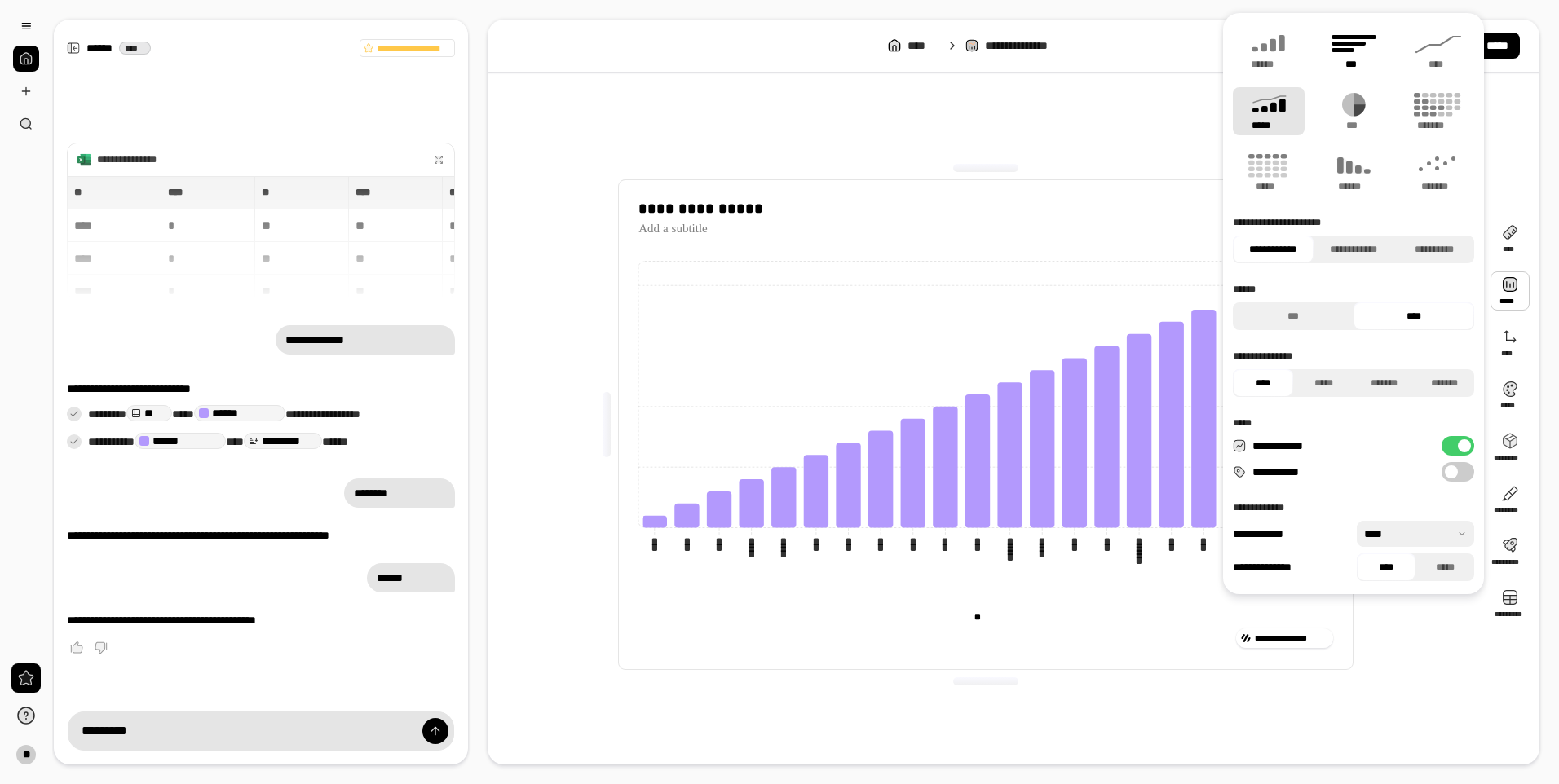 click on "***" at bounding box center [1354, 50] 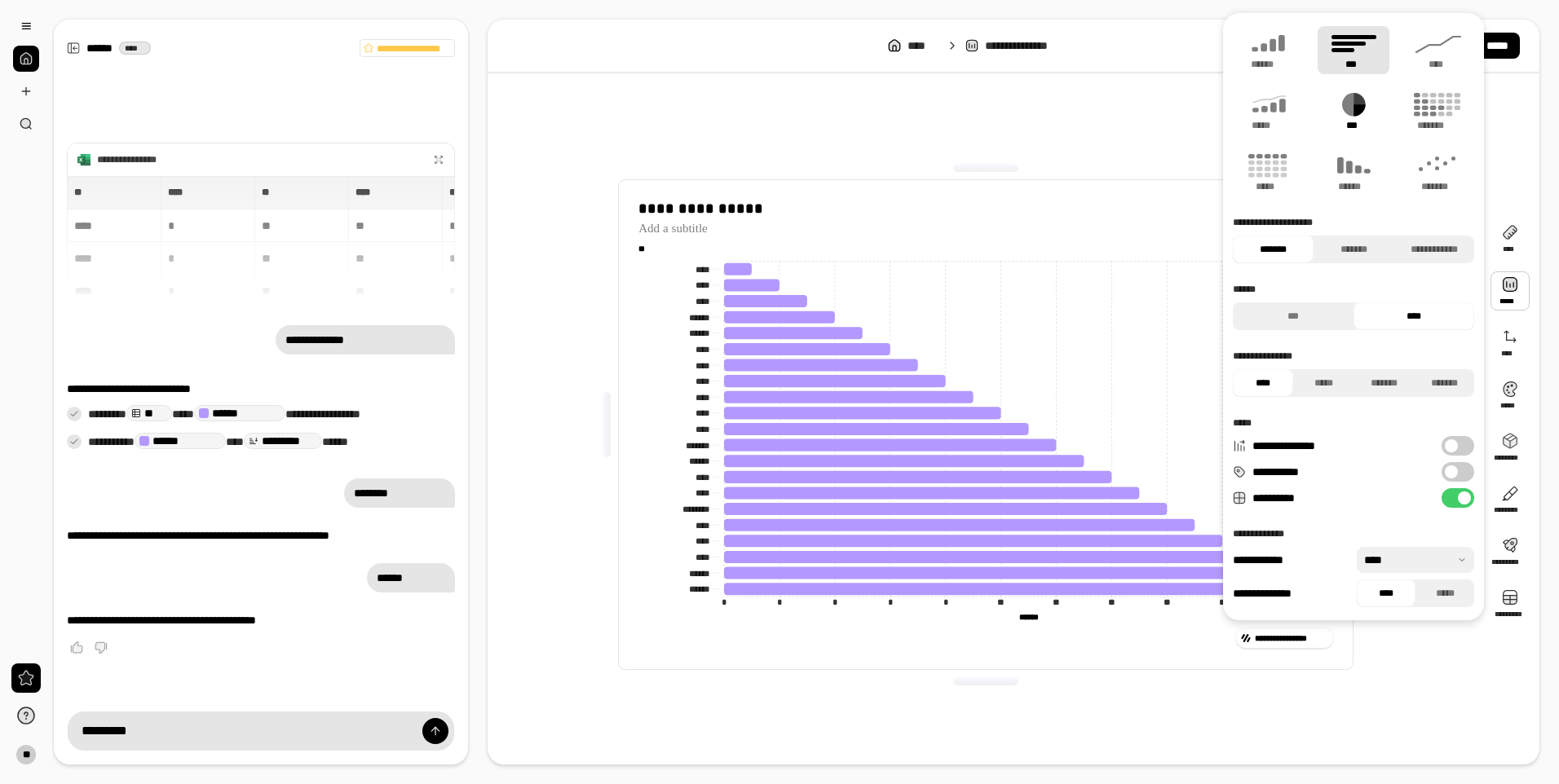 click 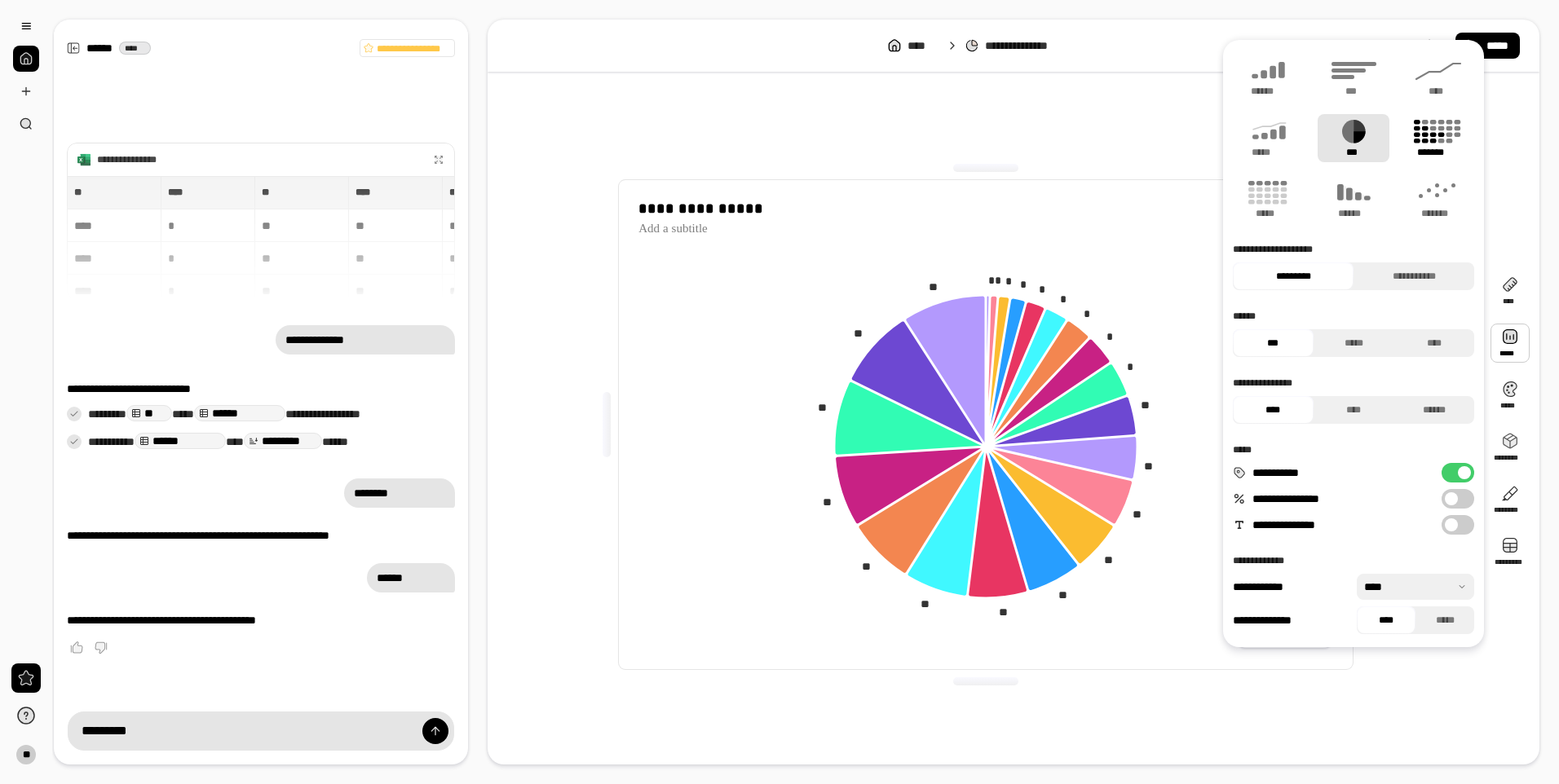click 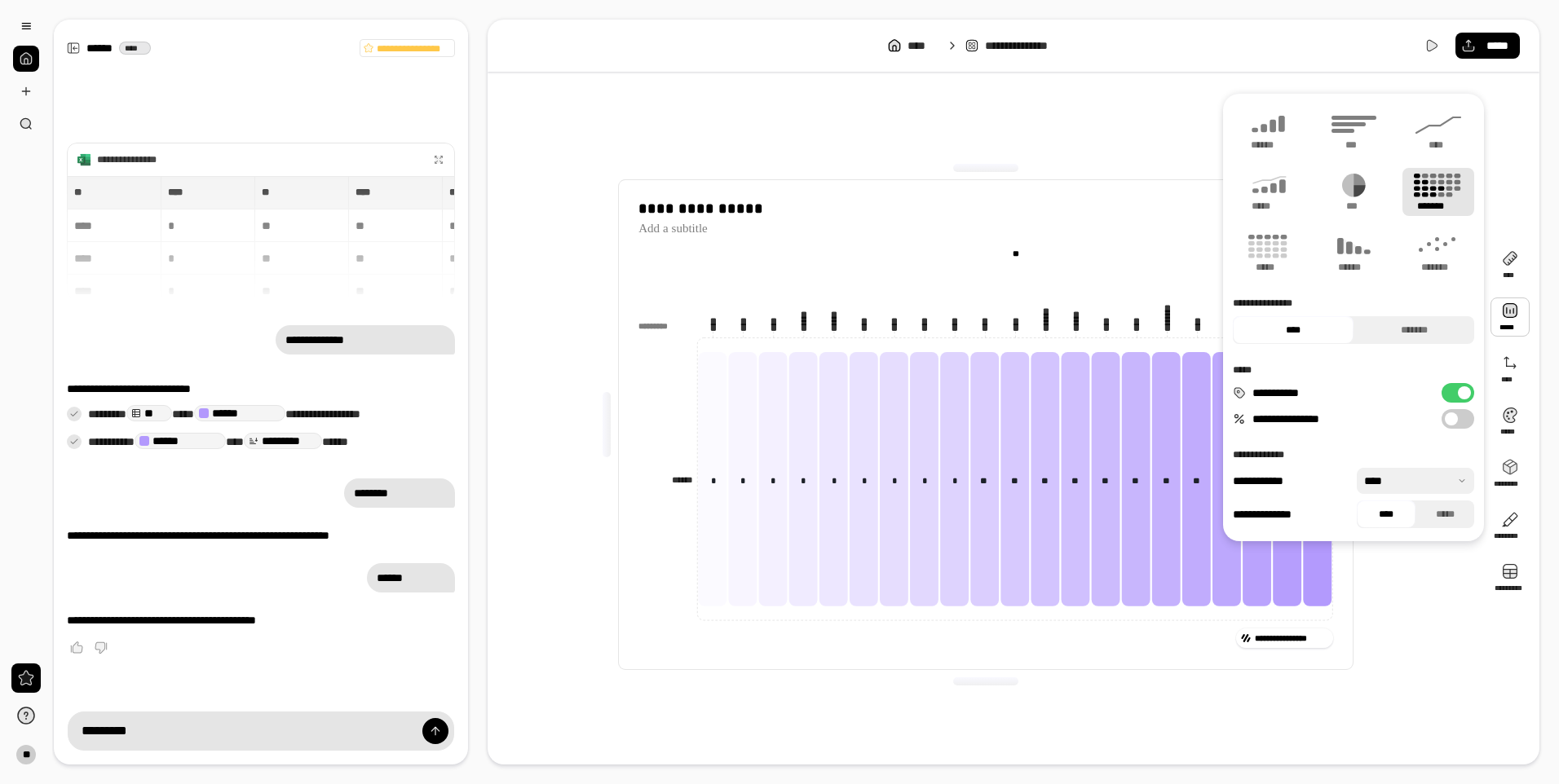 click on "*******" at bounding box center [1438, 192] 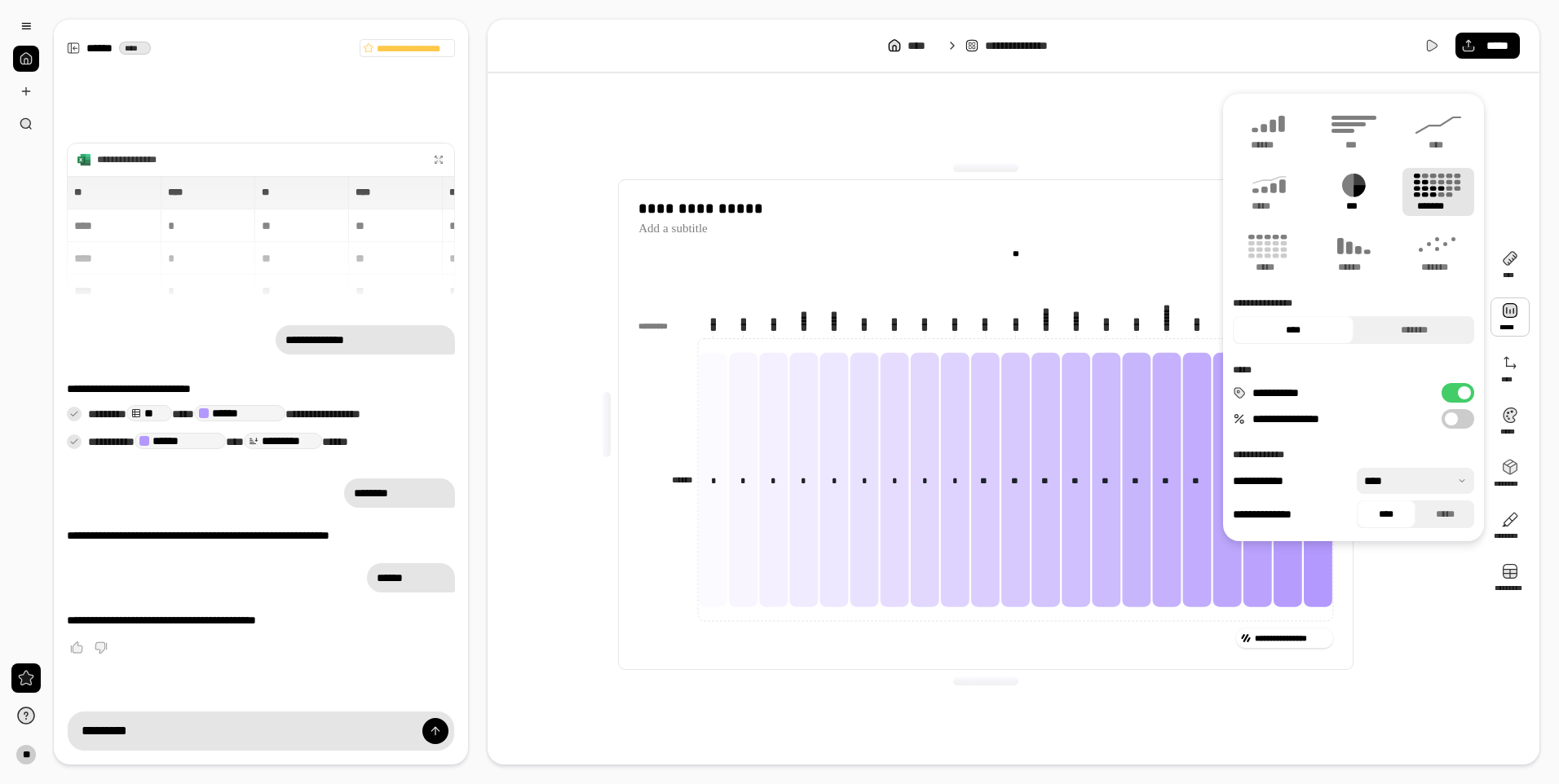 click on "***" at bounding box center (1354, 192) 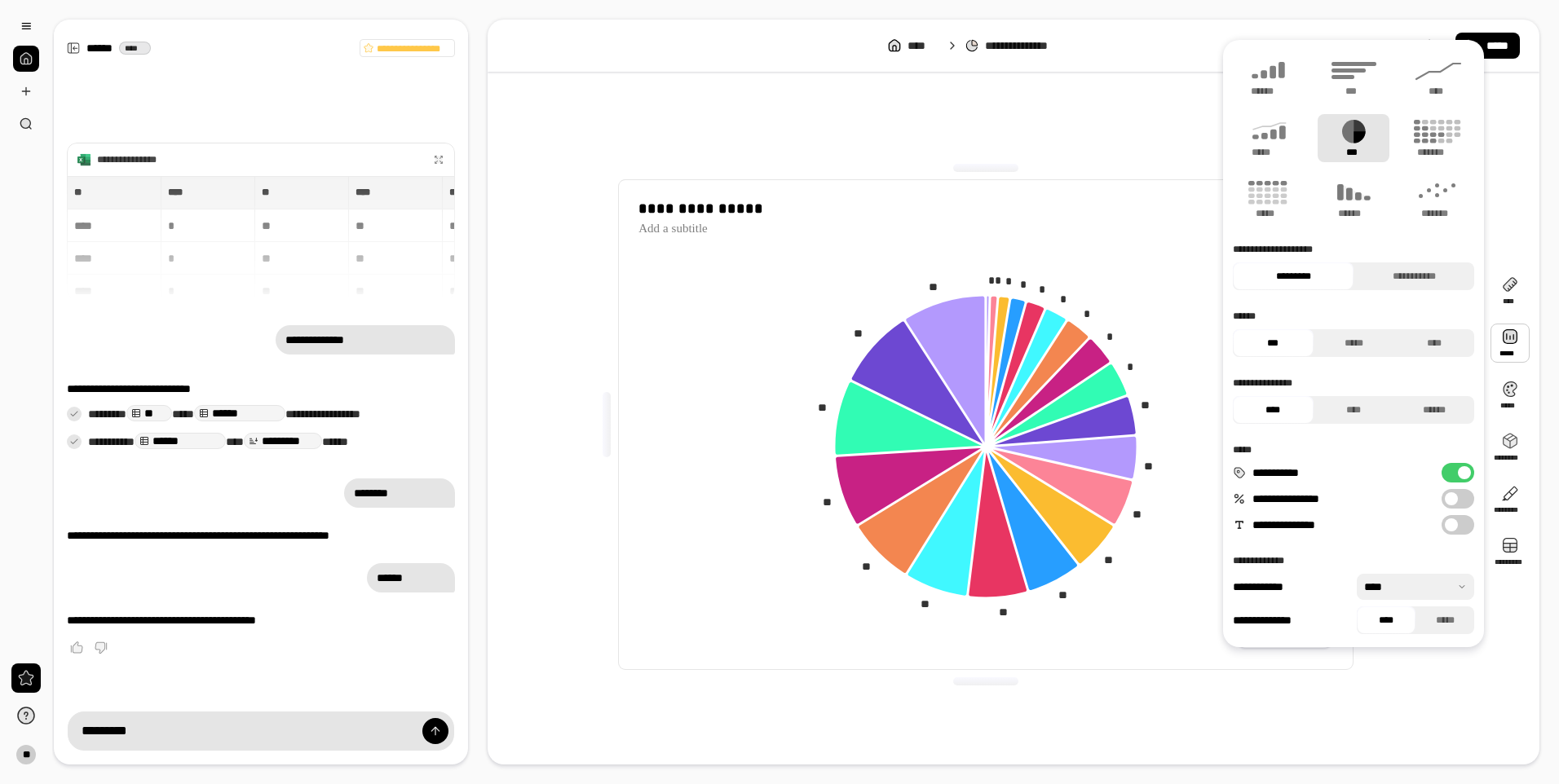 click on "*****" at bounding box center (1269, 199) 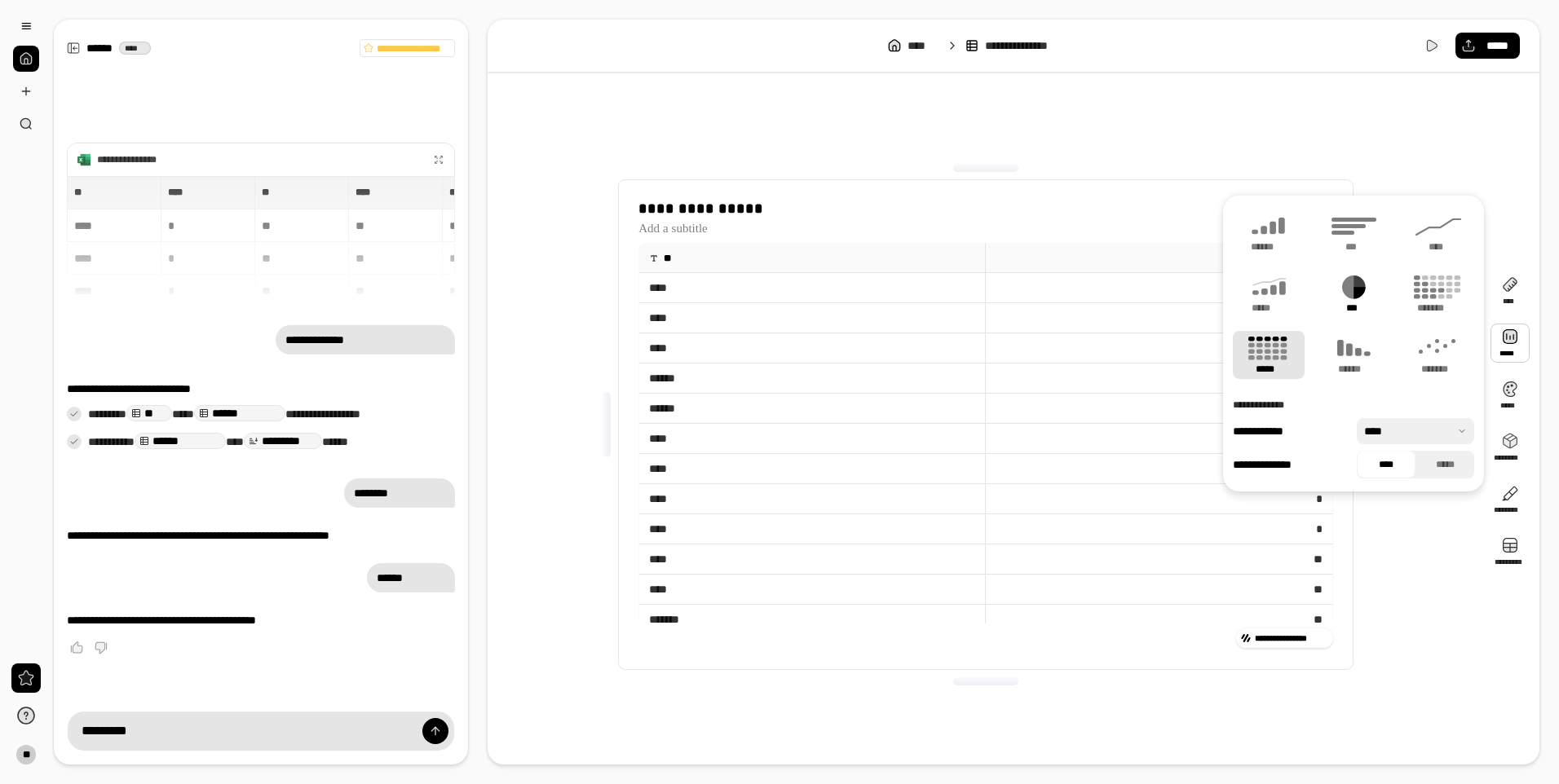 click 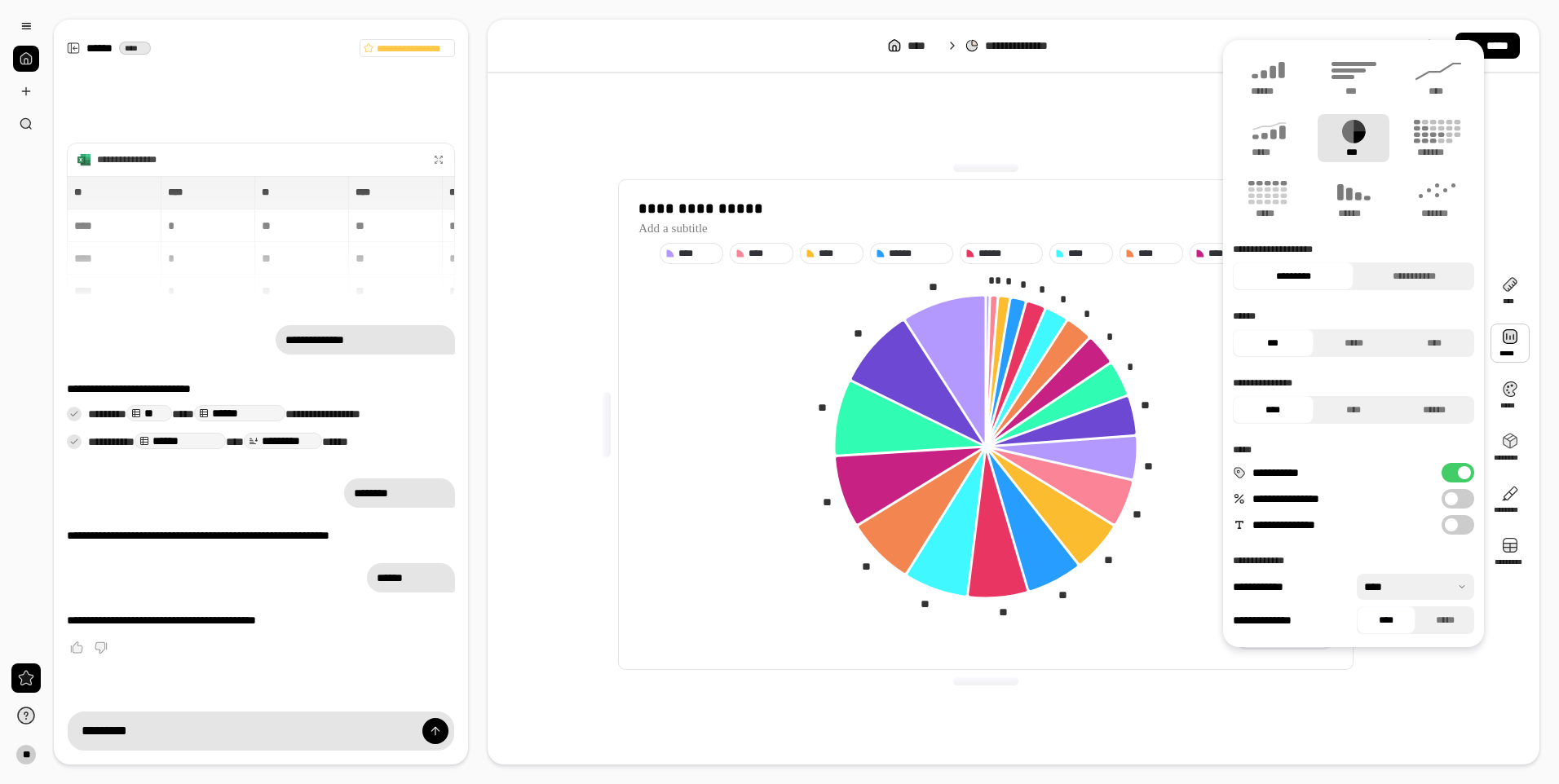 click on "**********" at bounding box center [986, 425] 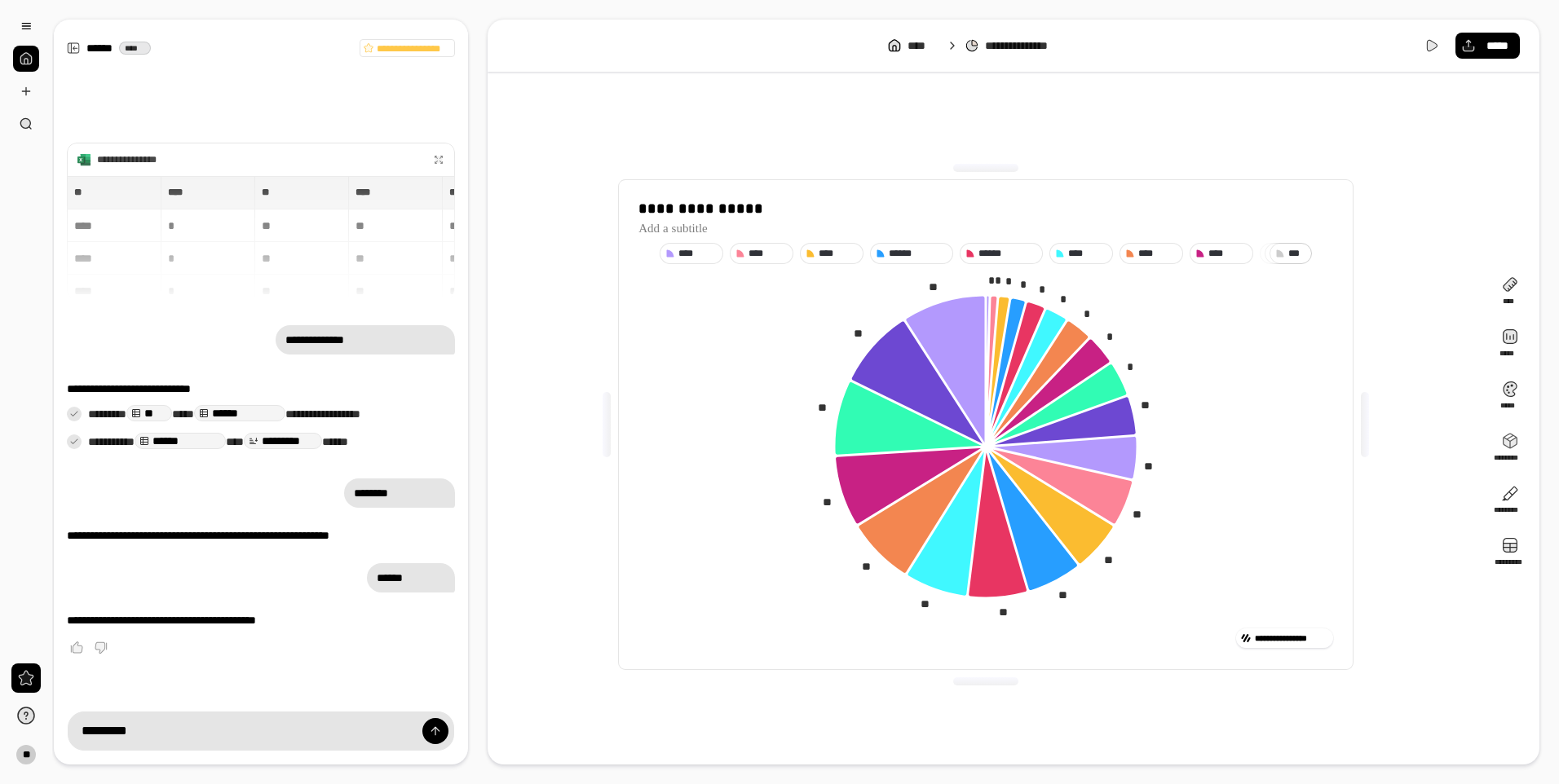 click 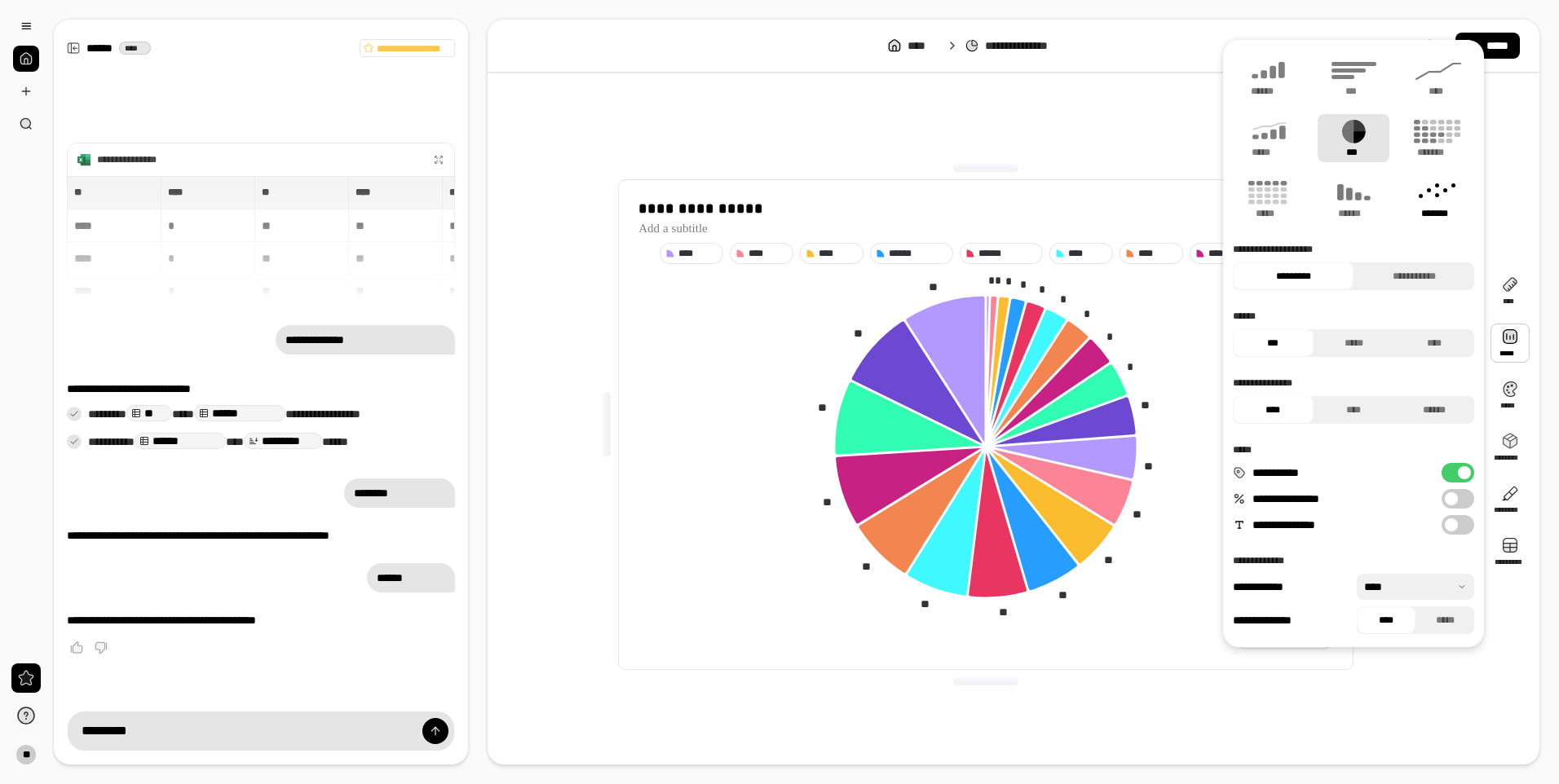 click on "*******" at bounding box center (1438, 199) 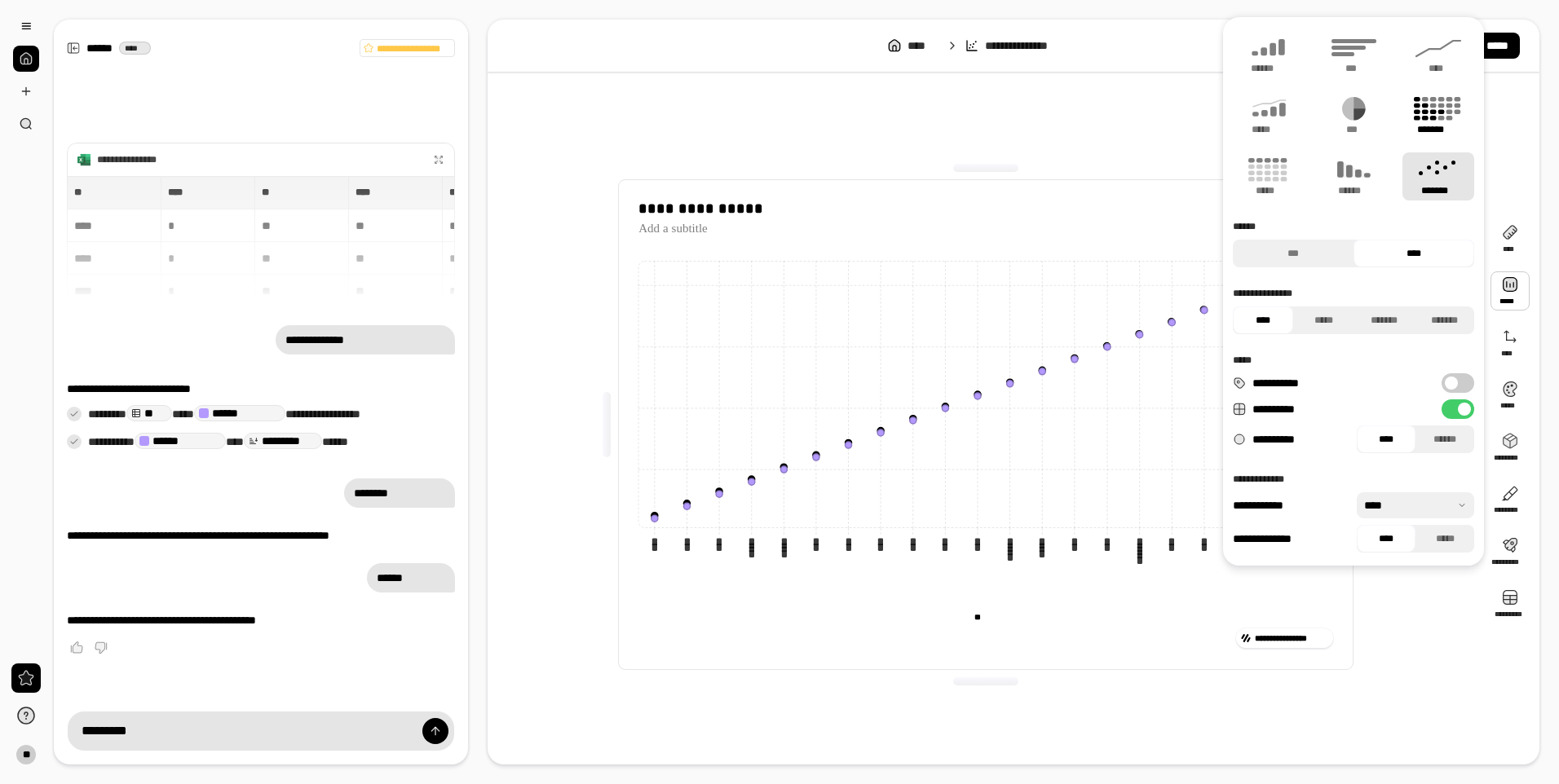 click 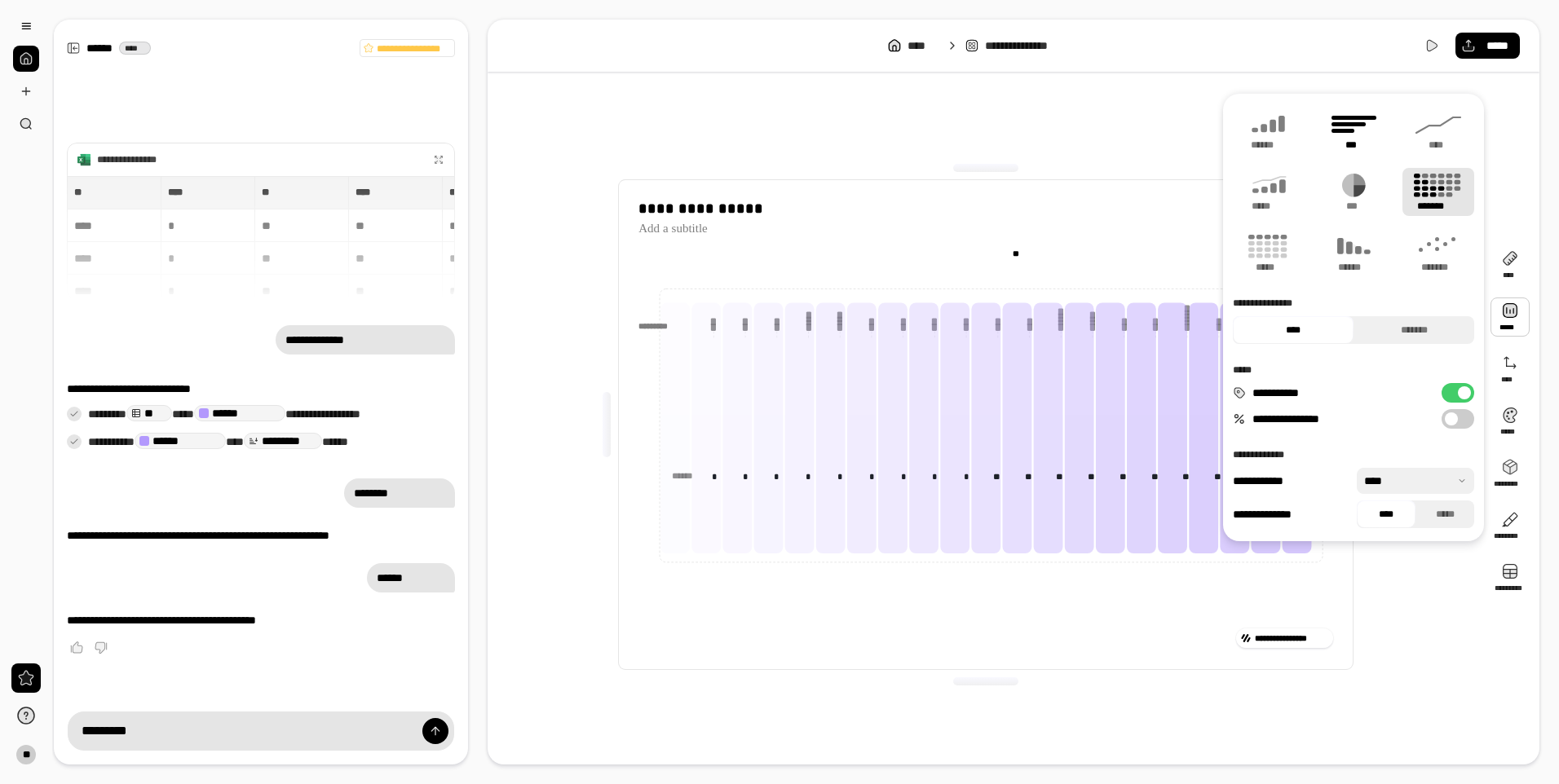 click 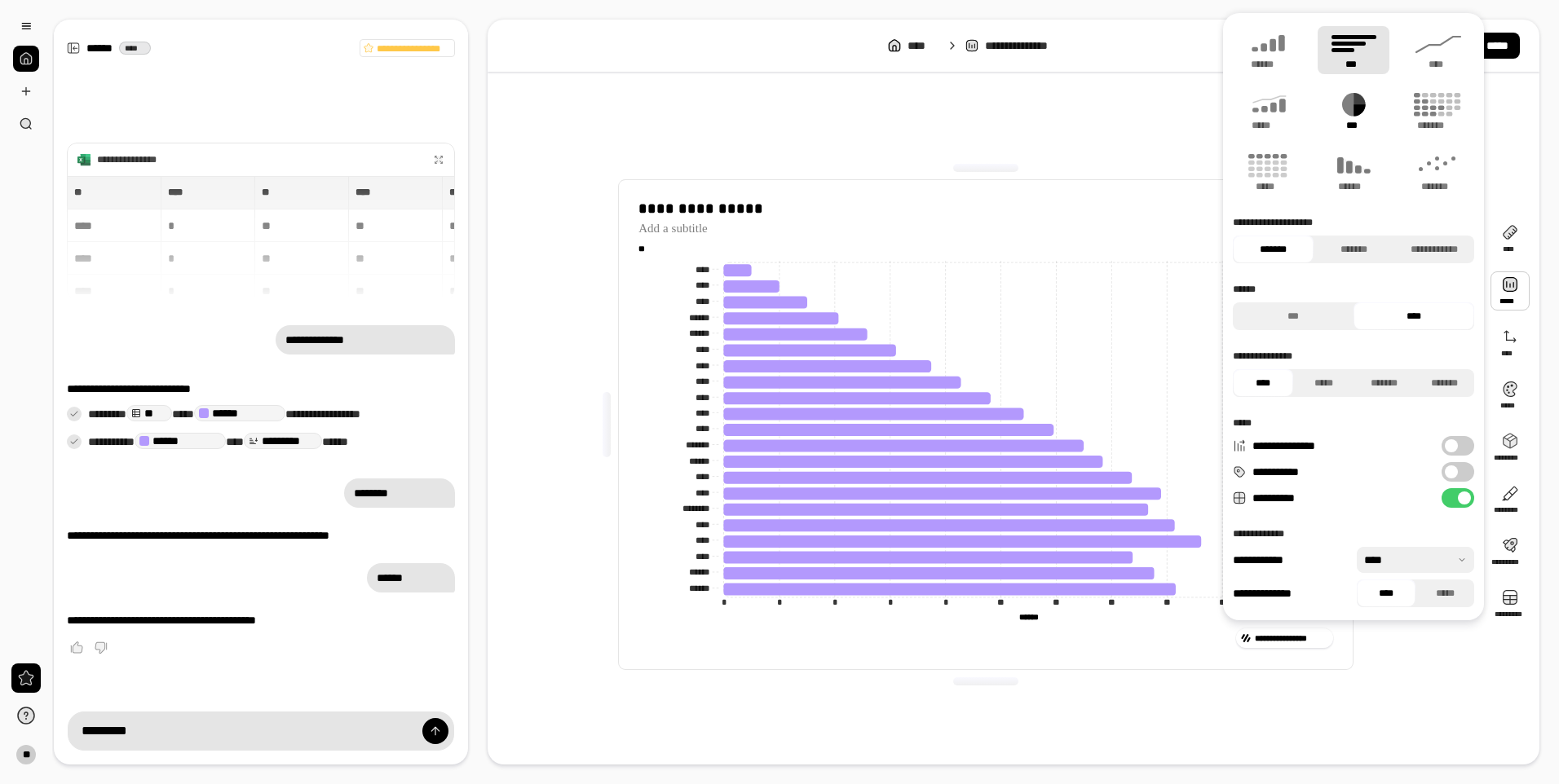 click on "***" at bounding box center (1354, 111) 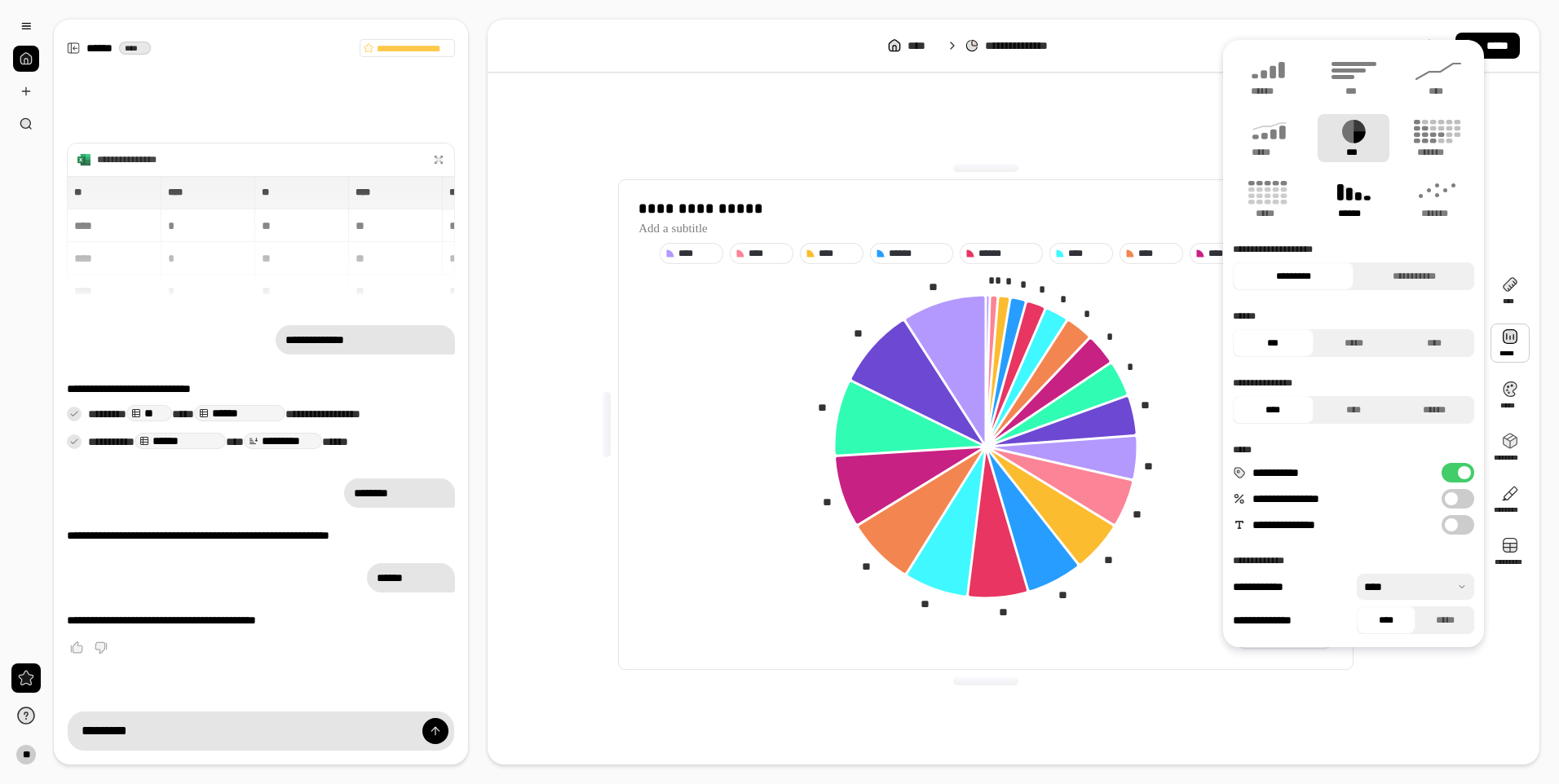 click 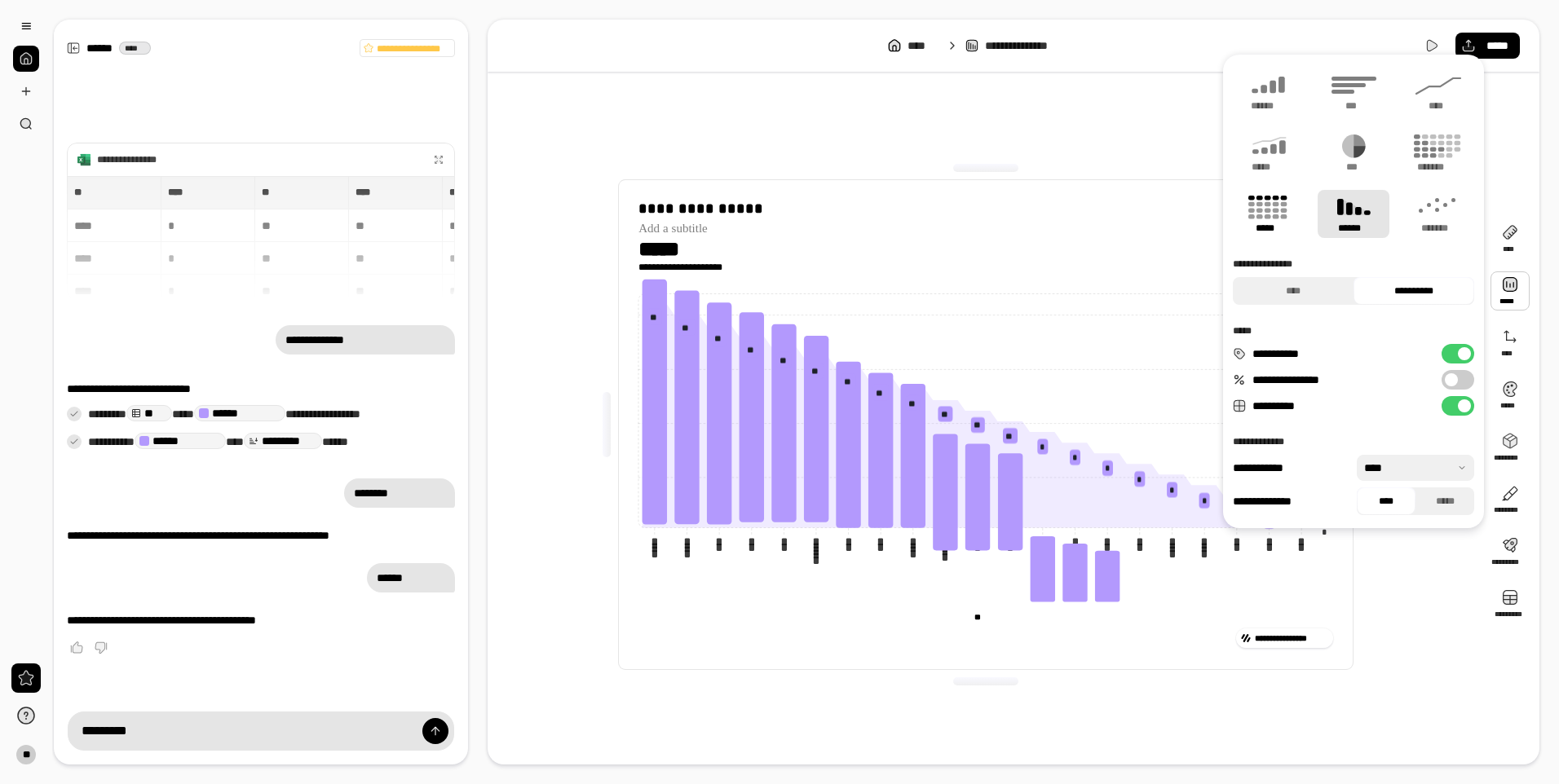 click on "*****" at bounding box center (1269, 214) 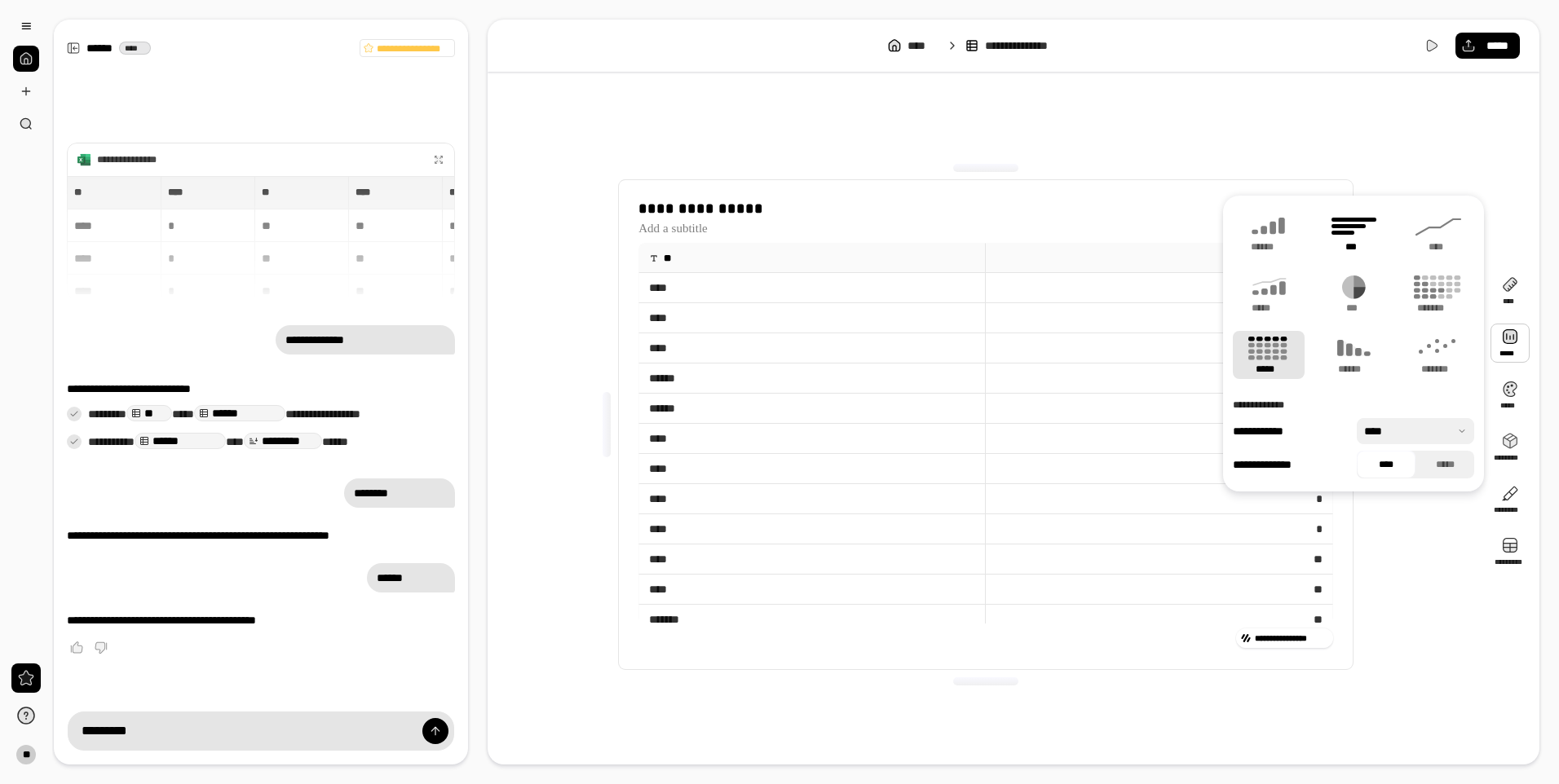 click on "***" at bounding box center [1354, 232] 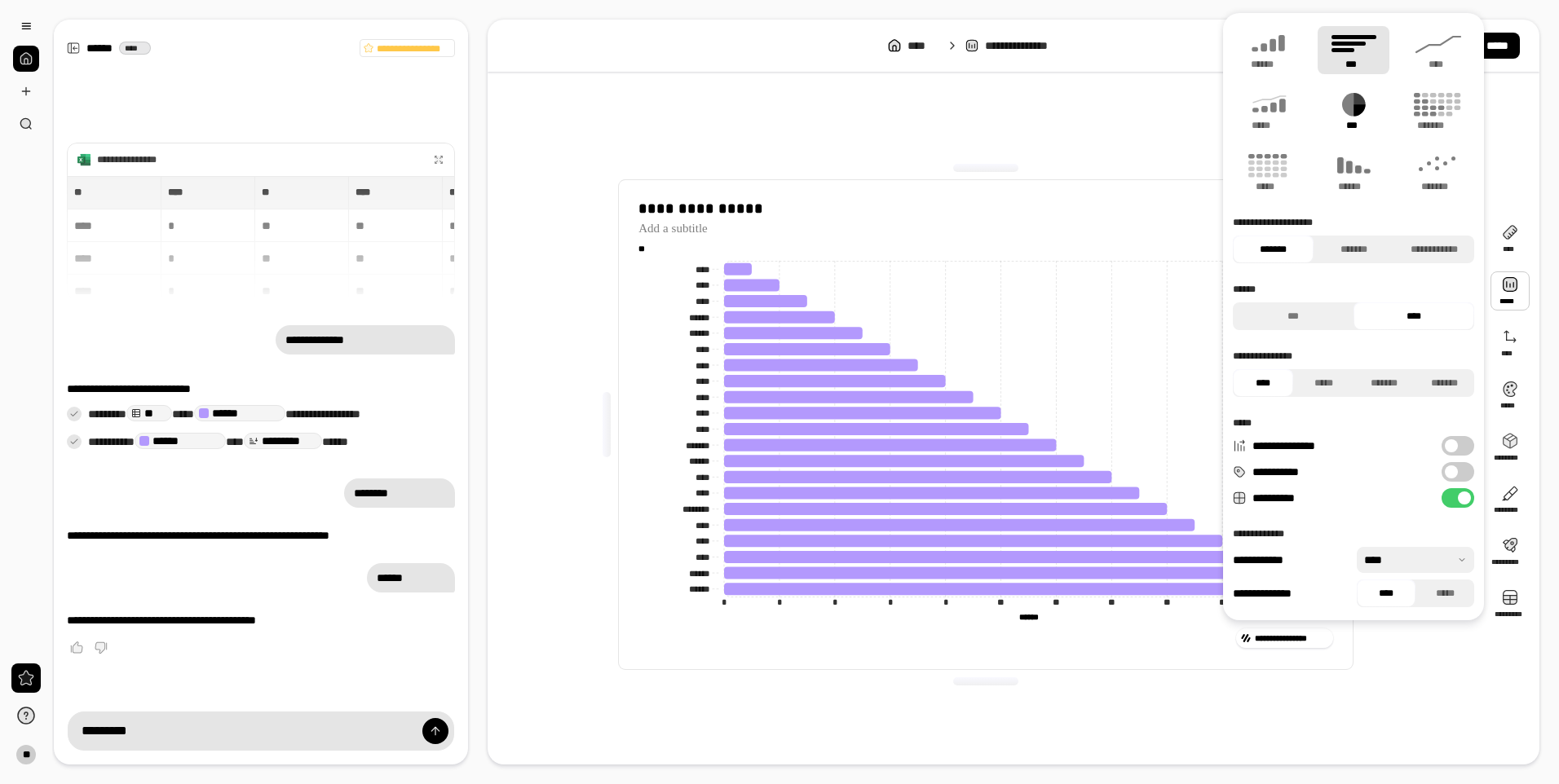 click 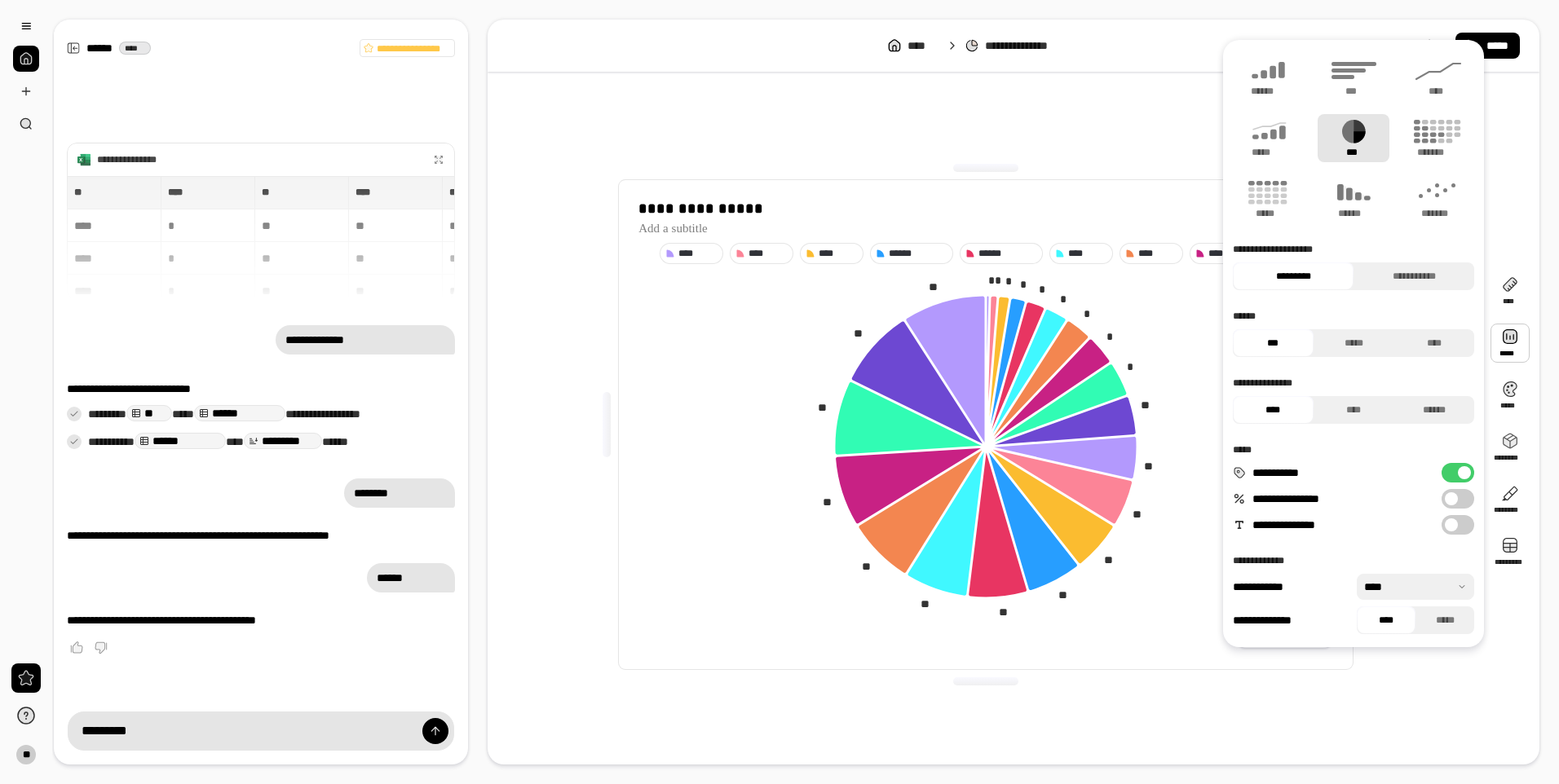click on "**********" at bounding box center [986, 425] 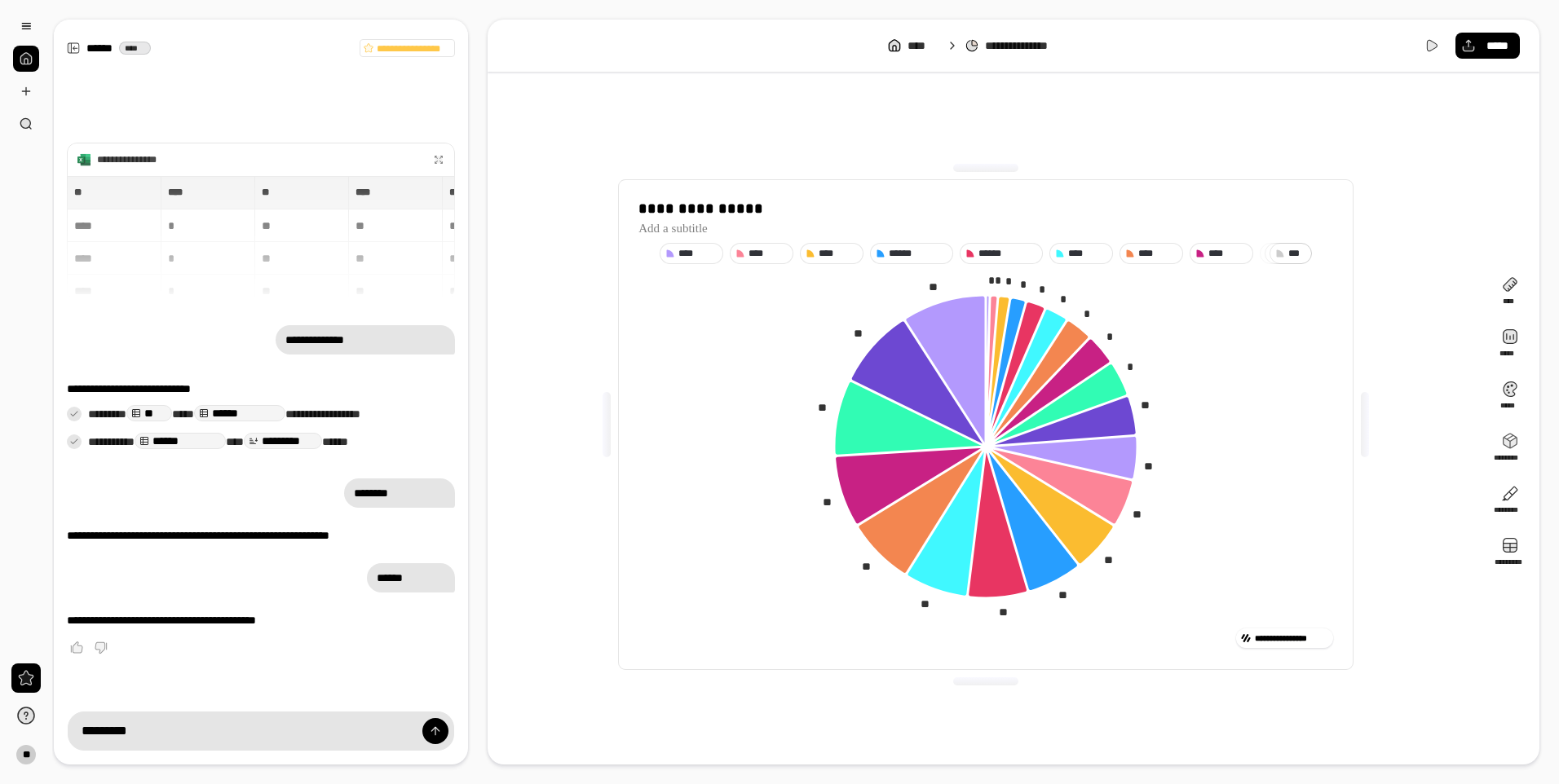 click on "**********" at bounding box center [986, 425] 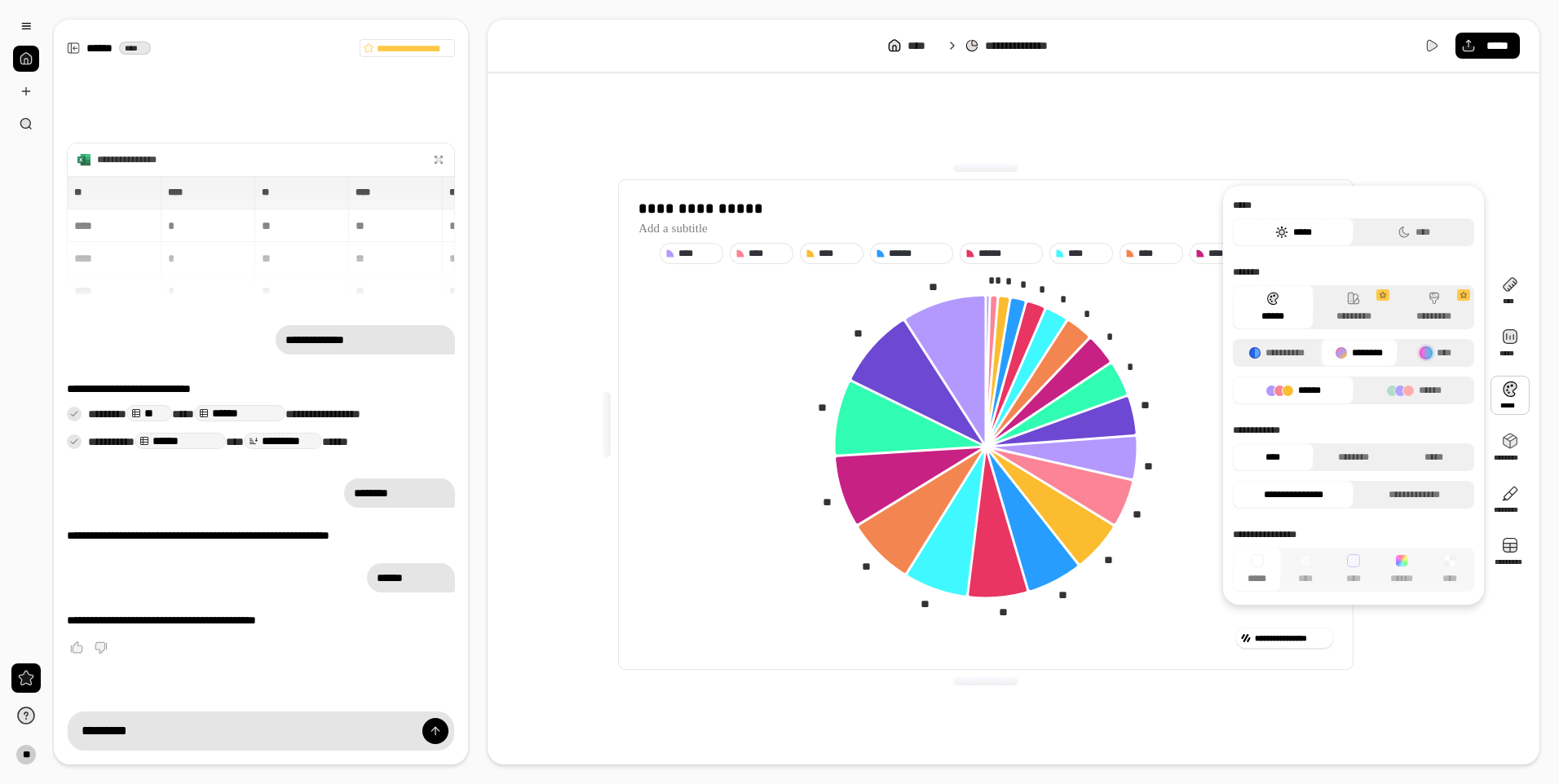 click at bounding box center [1510, 395] 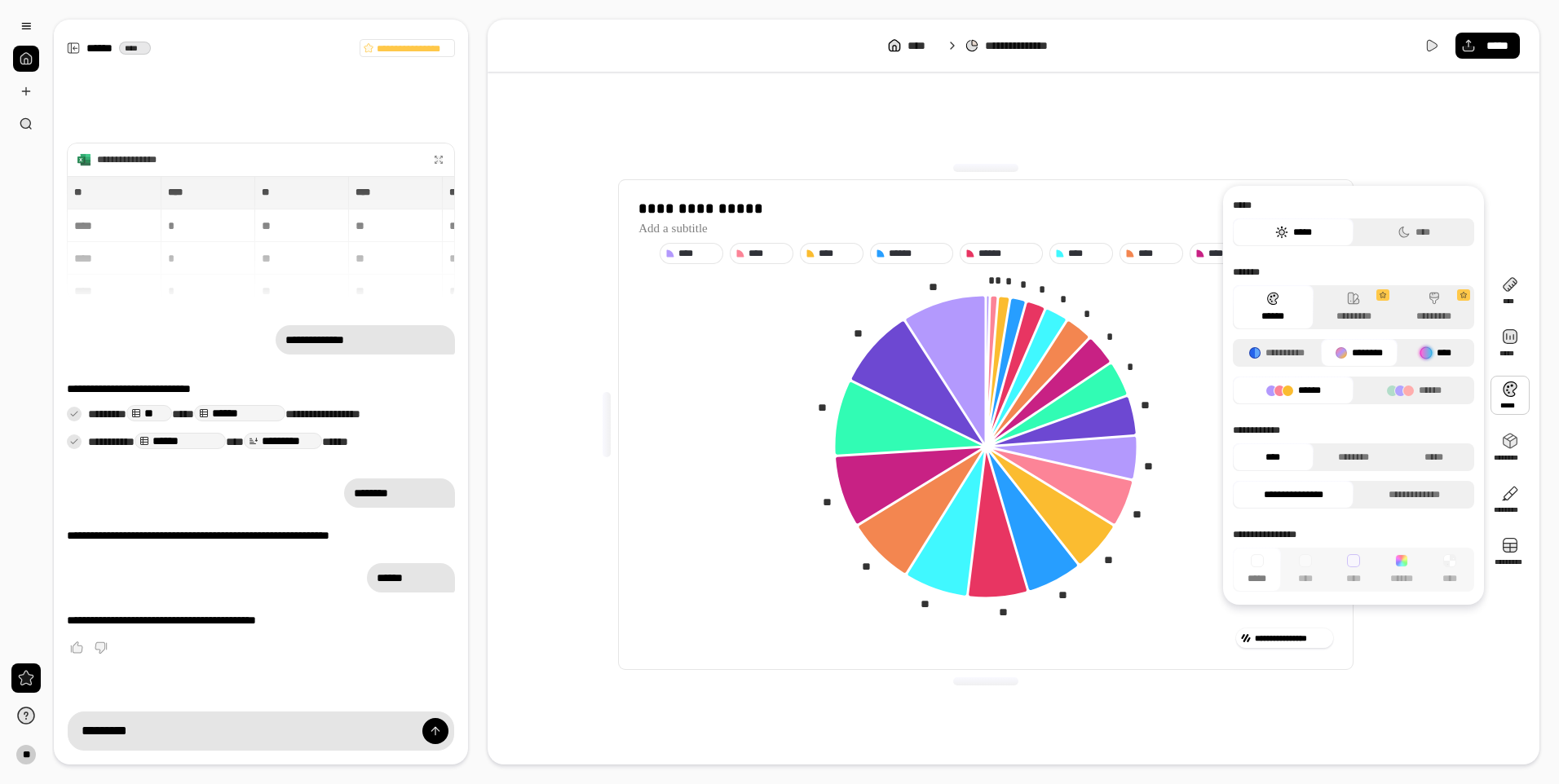 click at bounding box center [1426, 353] 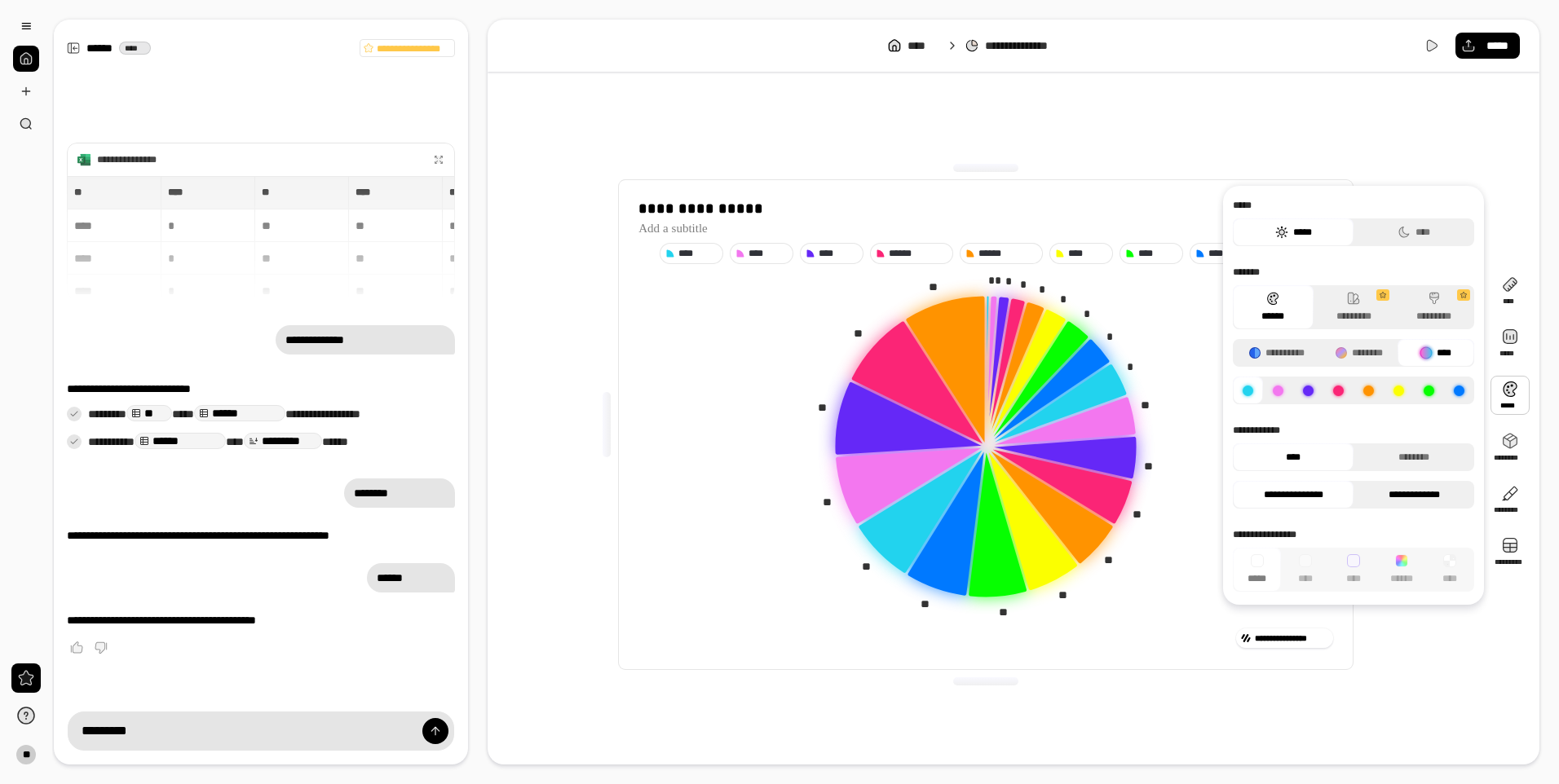 click on "**********" at bounding box center (1414, 495) 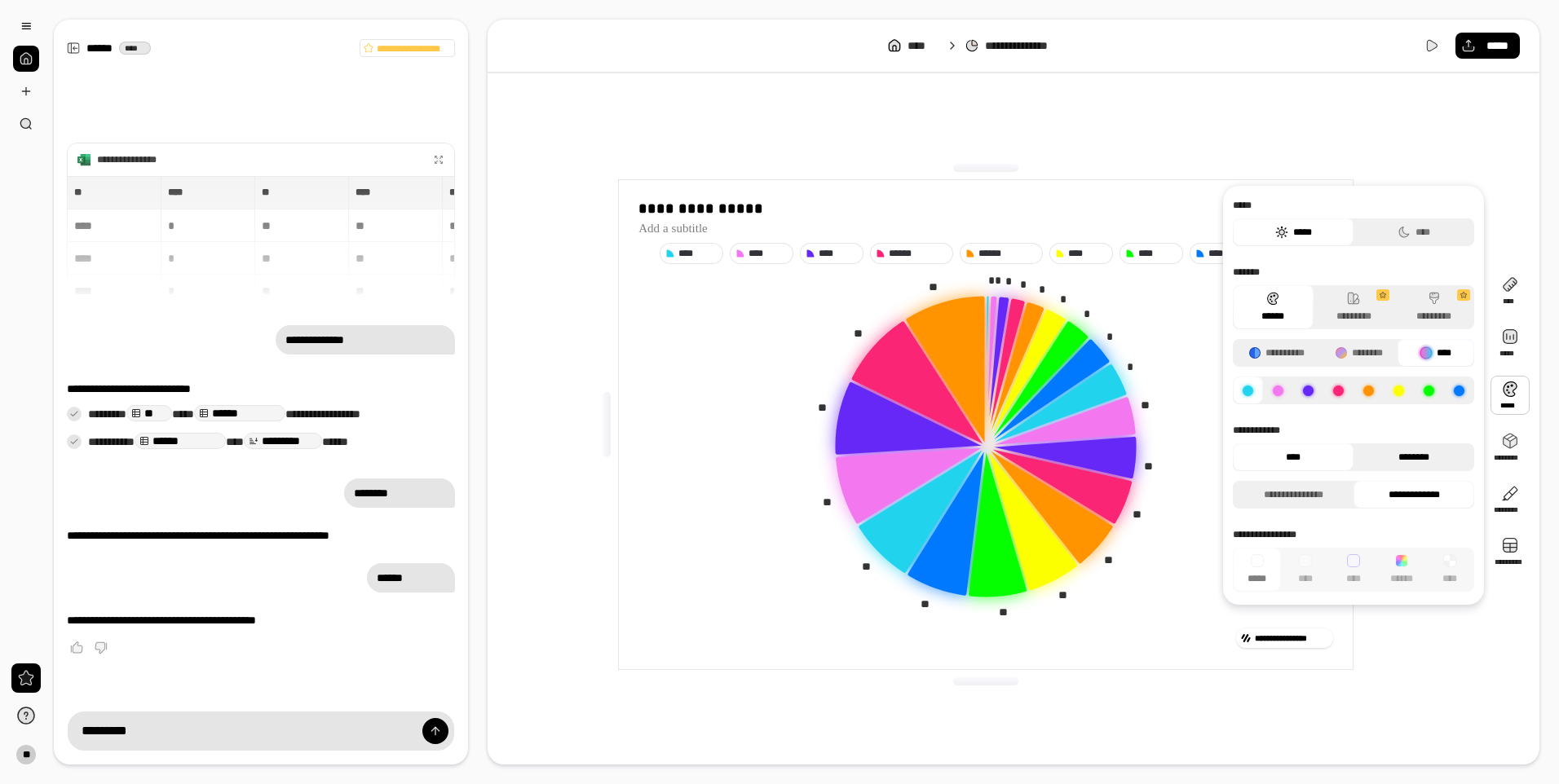 click on "********" at bounding box center [1414, 457] 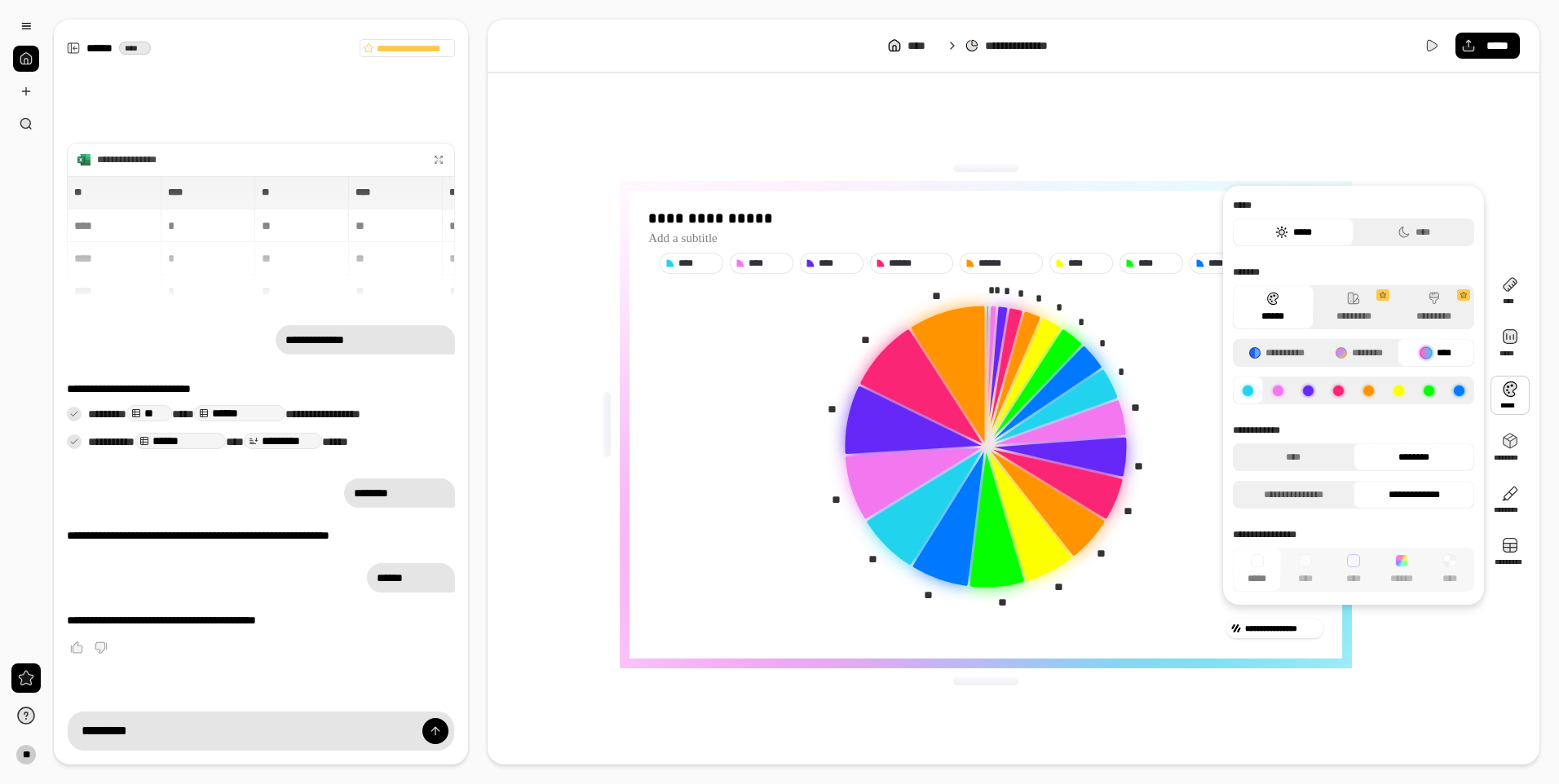 click on "**********" at bounding box center (986, 425) 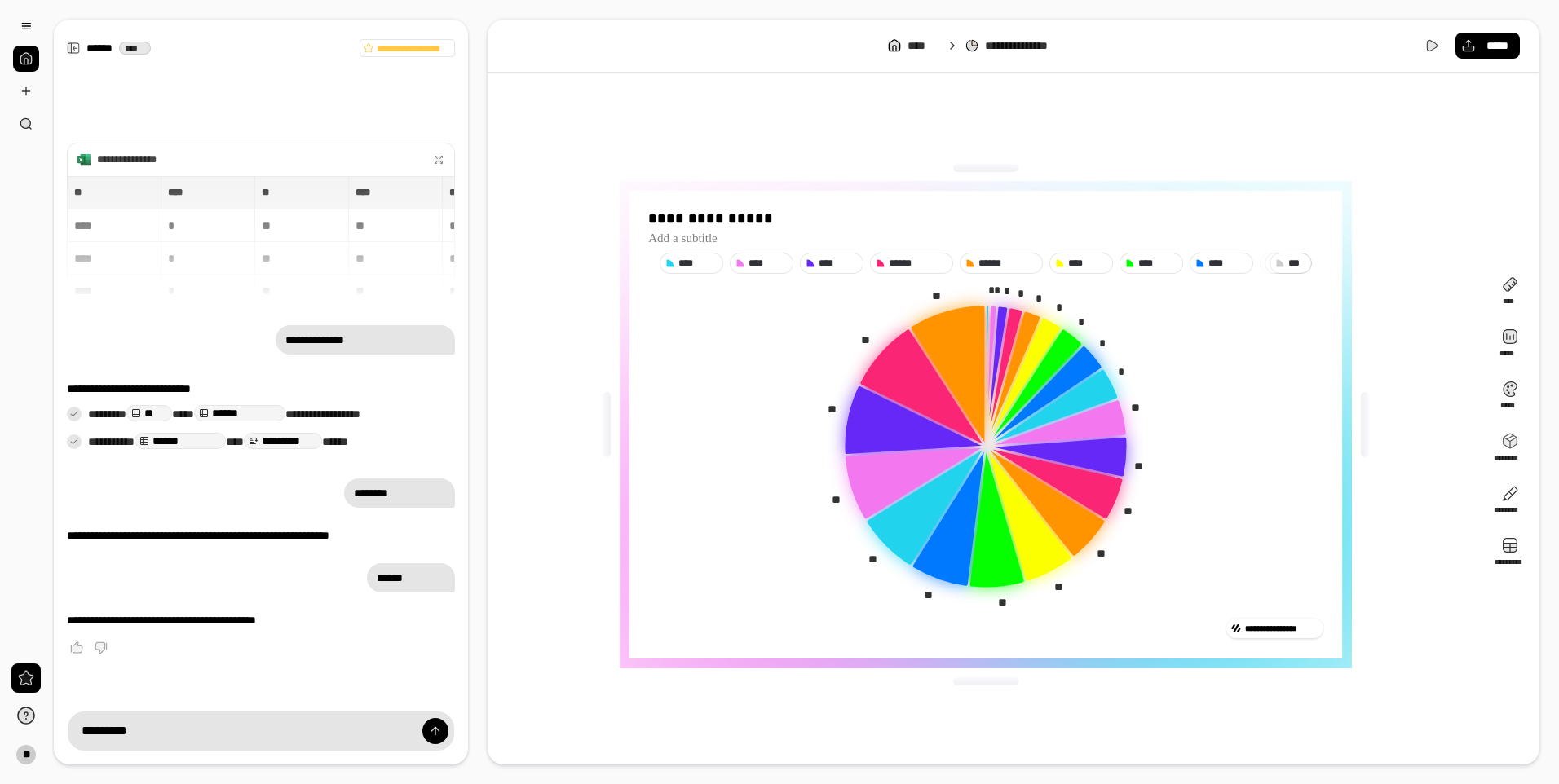 click 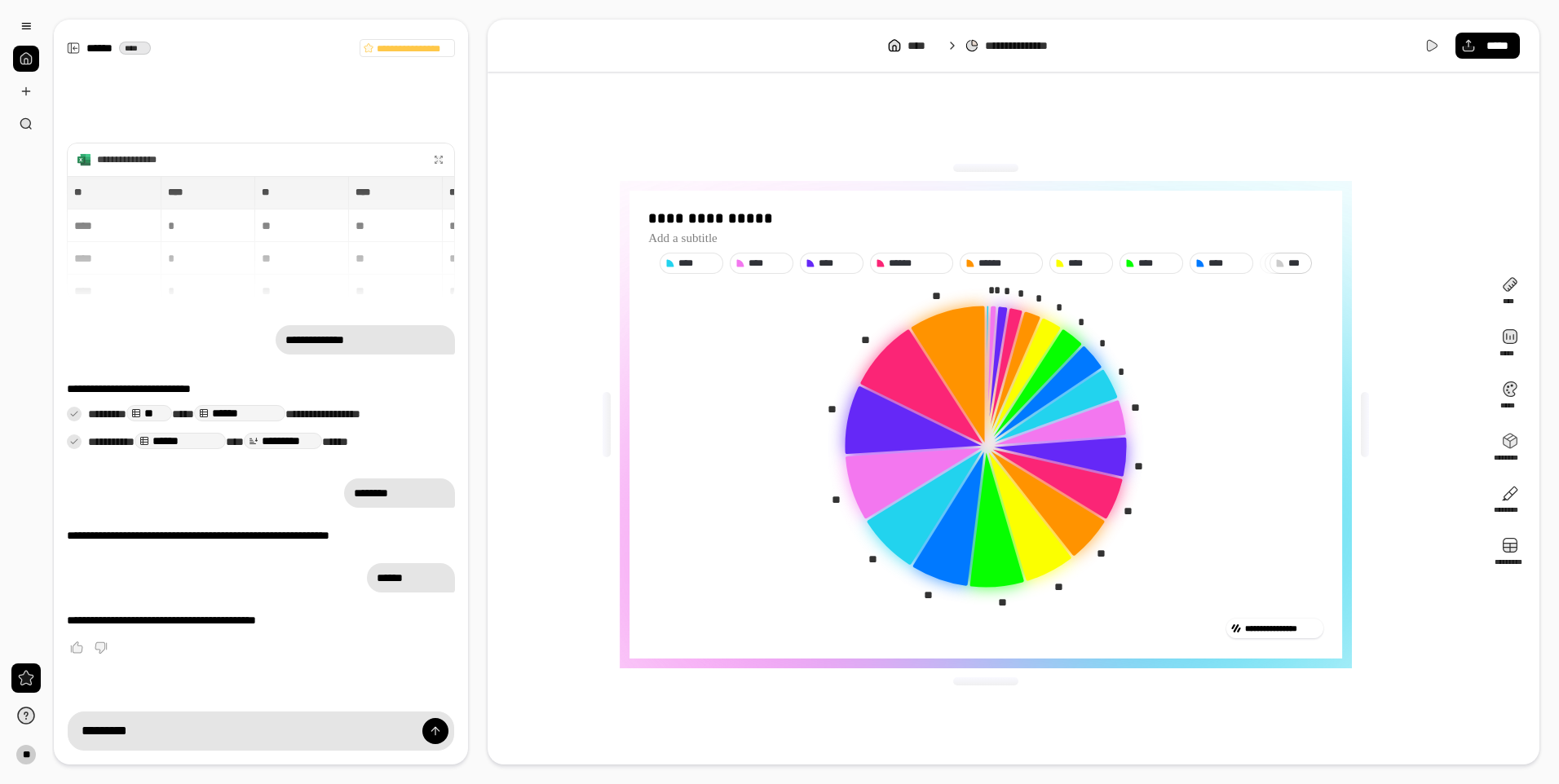 click 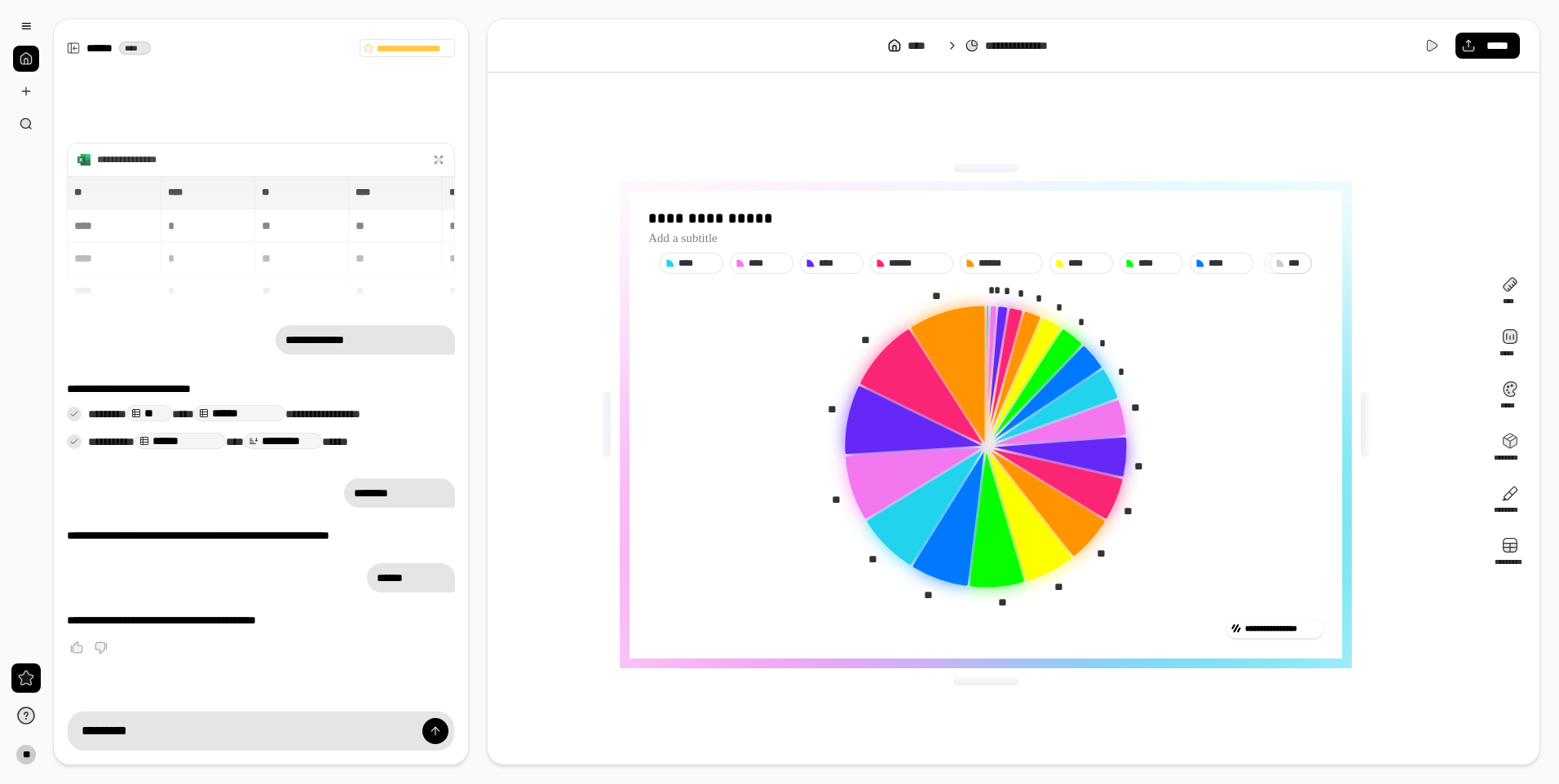 click on "**********" at bounding box center [1274, 628] 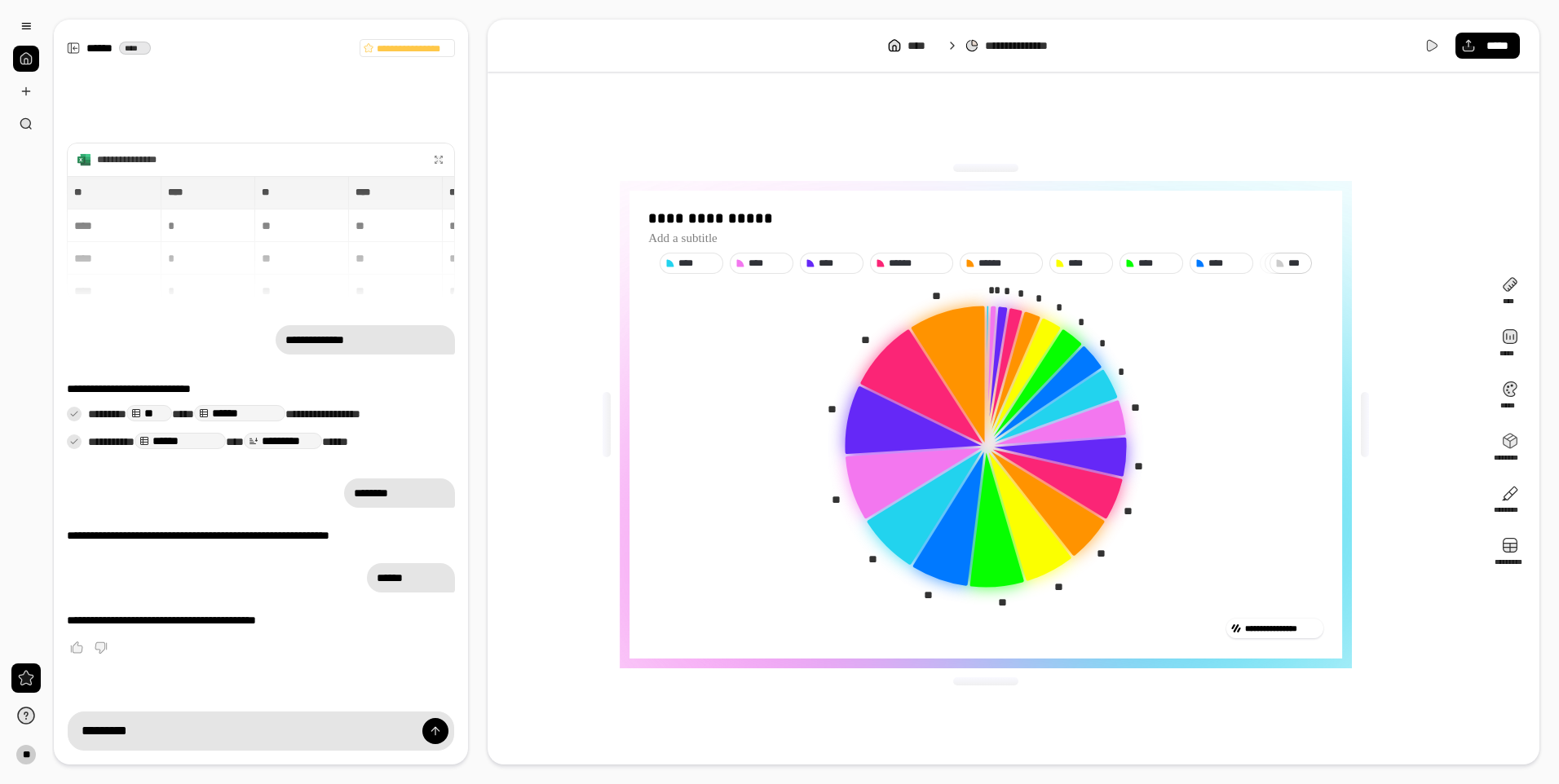 click on "**********" at bounding box center [1281, 628] 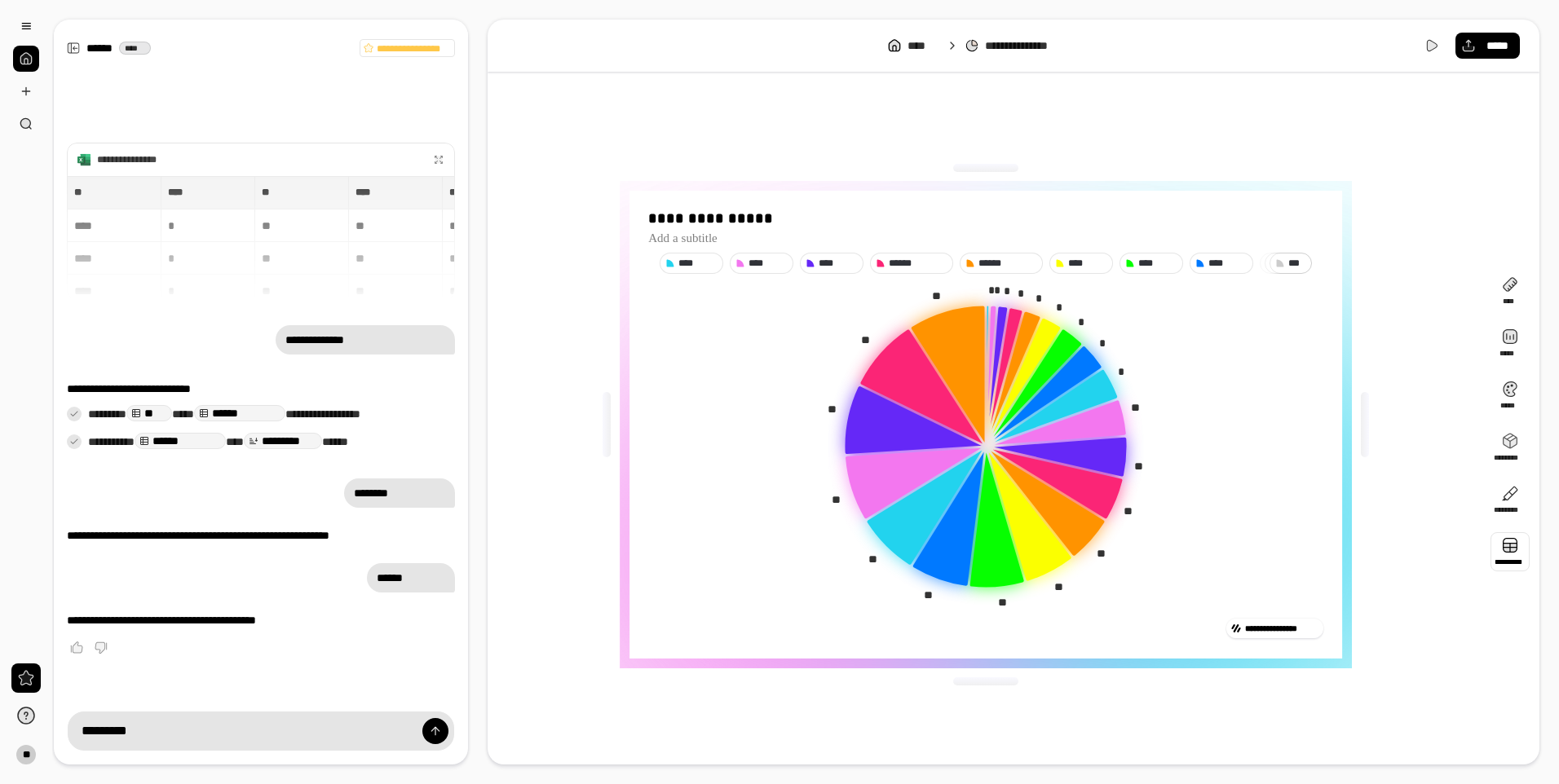 click at bounding box center [1510, 552] 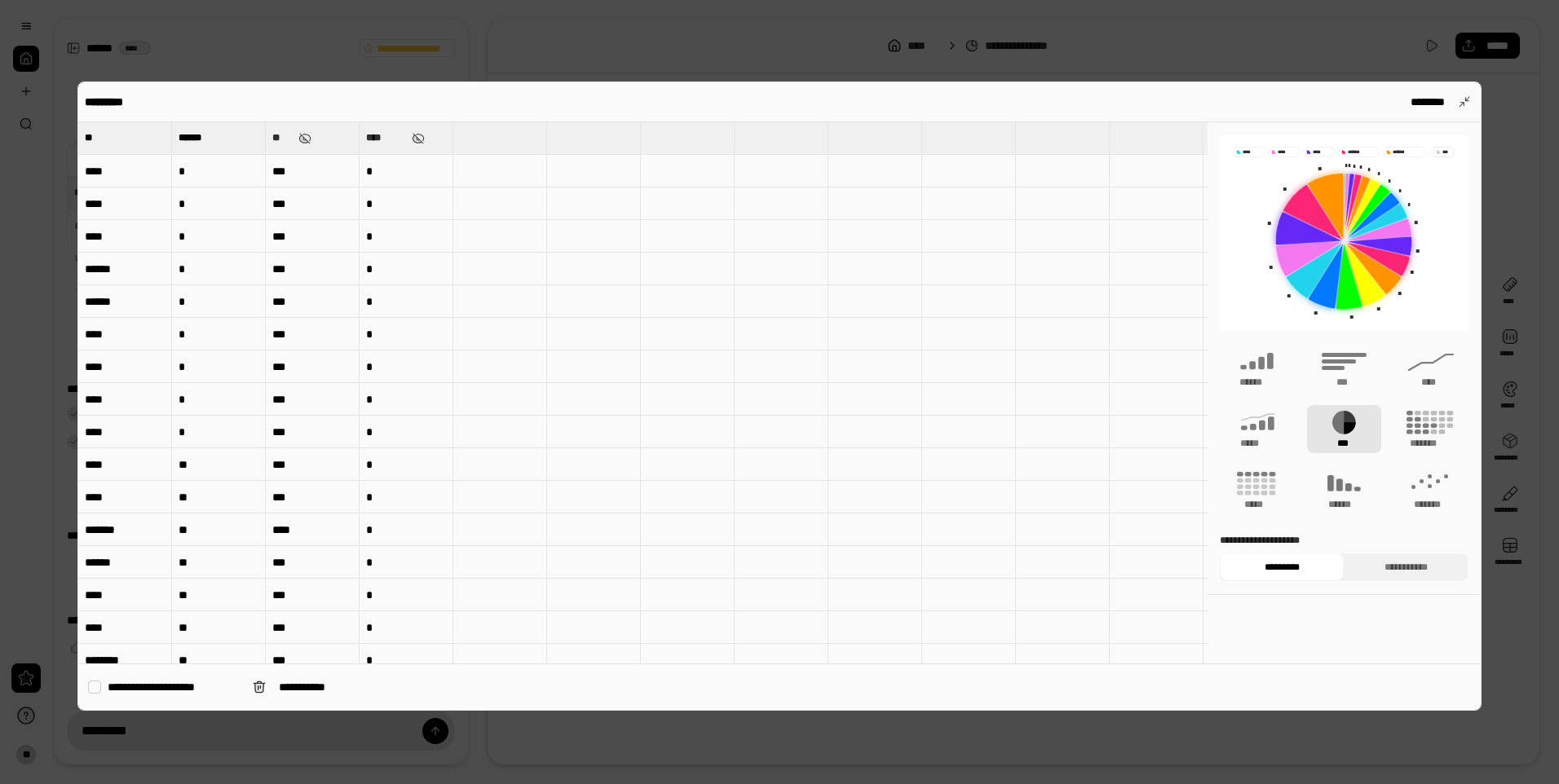 click on "***" at bounding box center [312, 236] 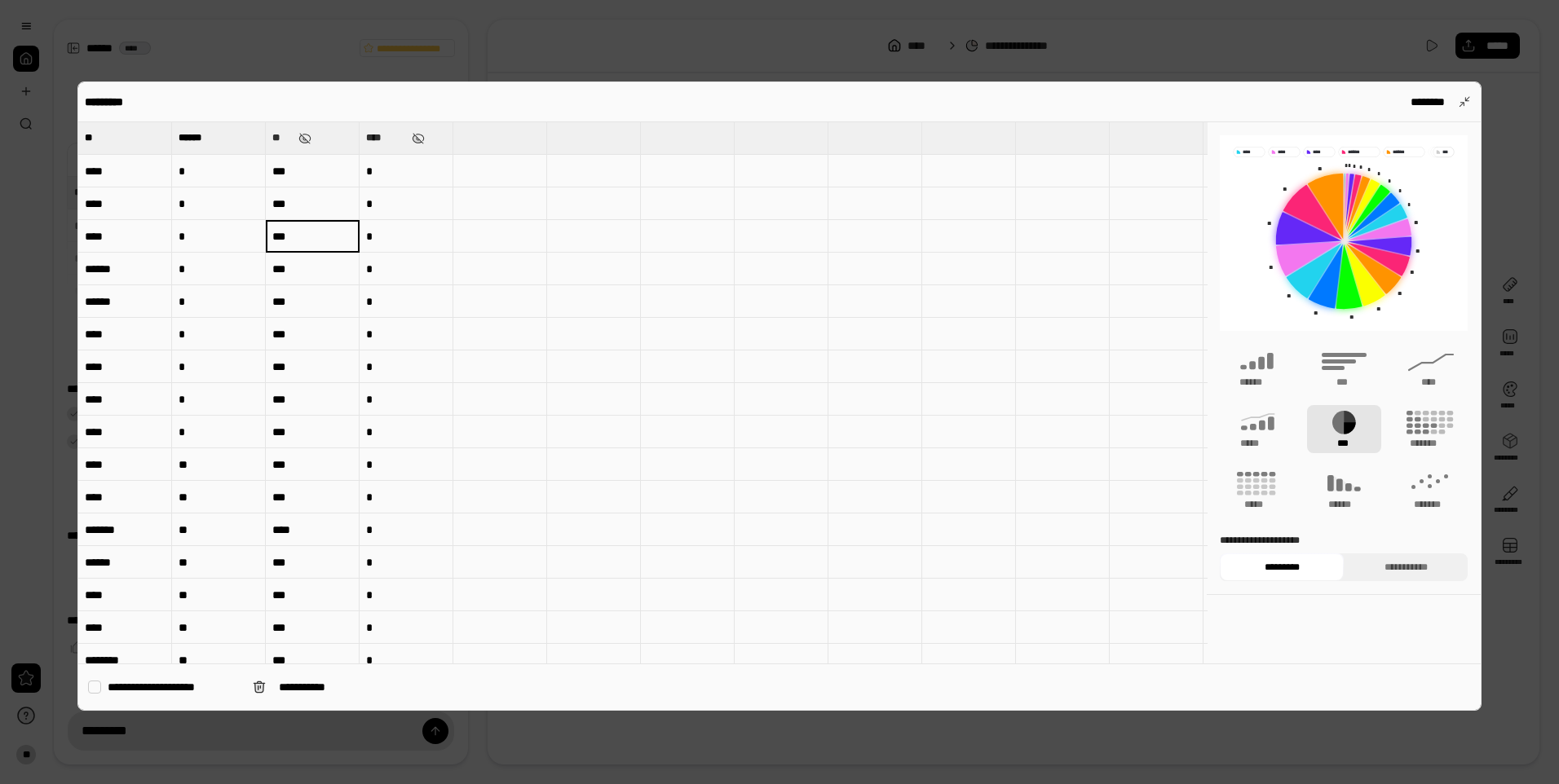 click at bounding box center (594, 269) 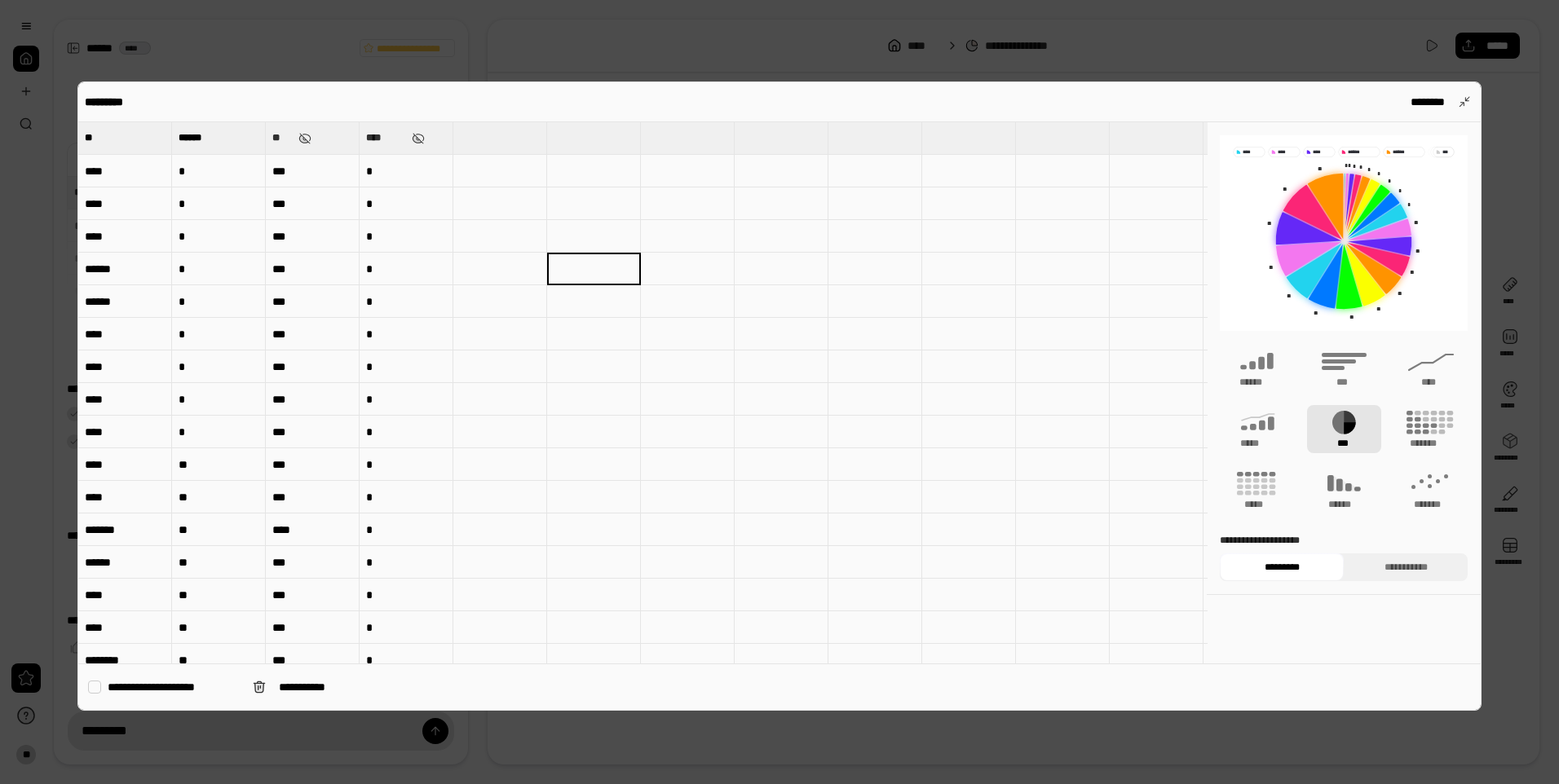 click on "**********" at bounding box center (1344, 383) 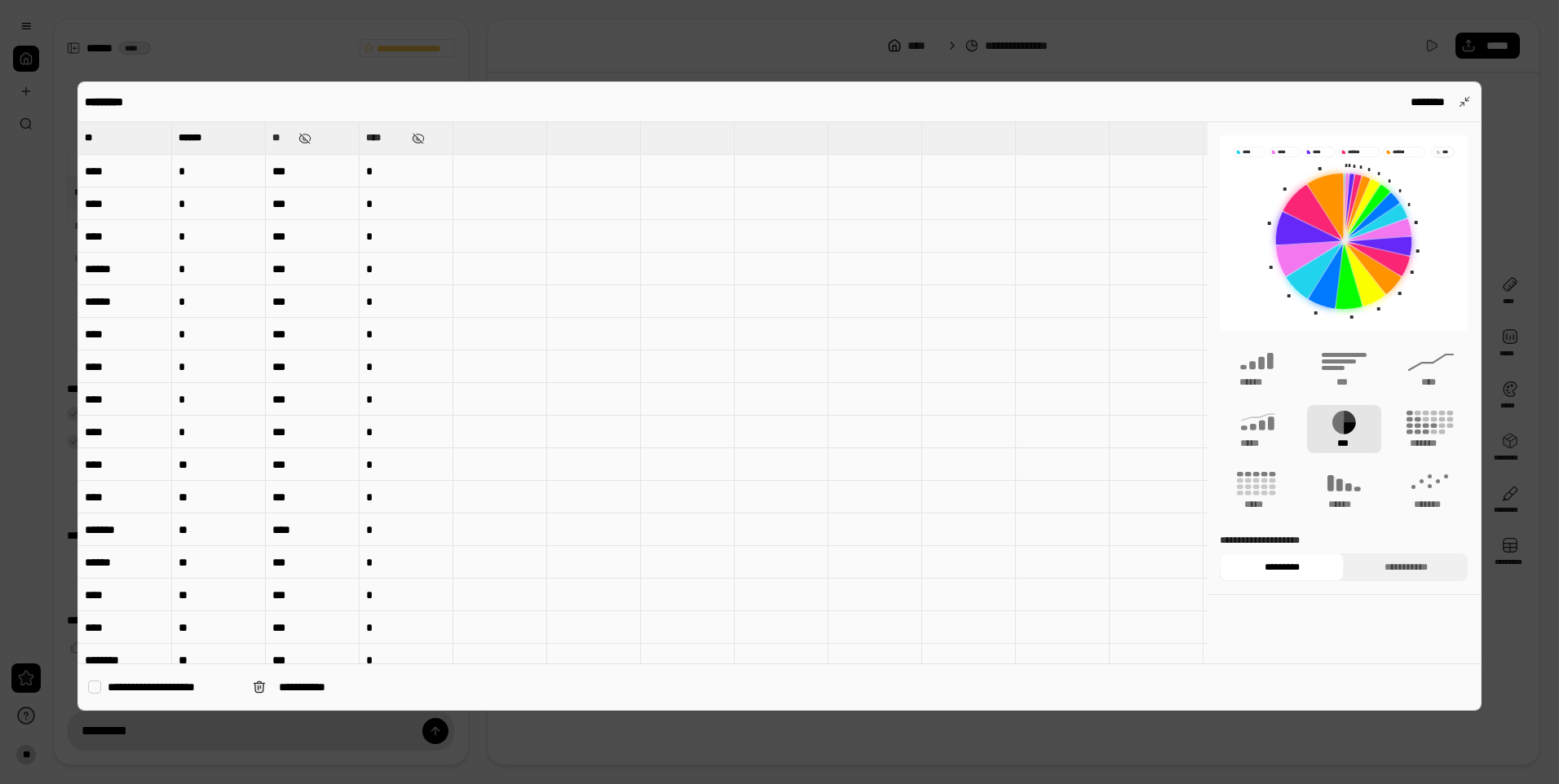 click on "**********" at bounding box center (1344, 383) 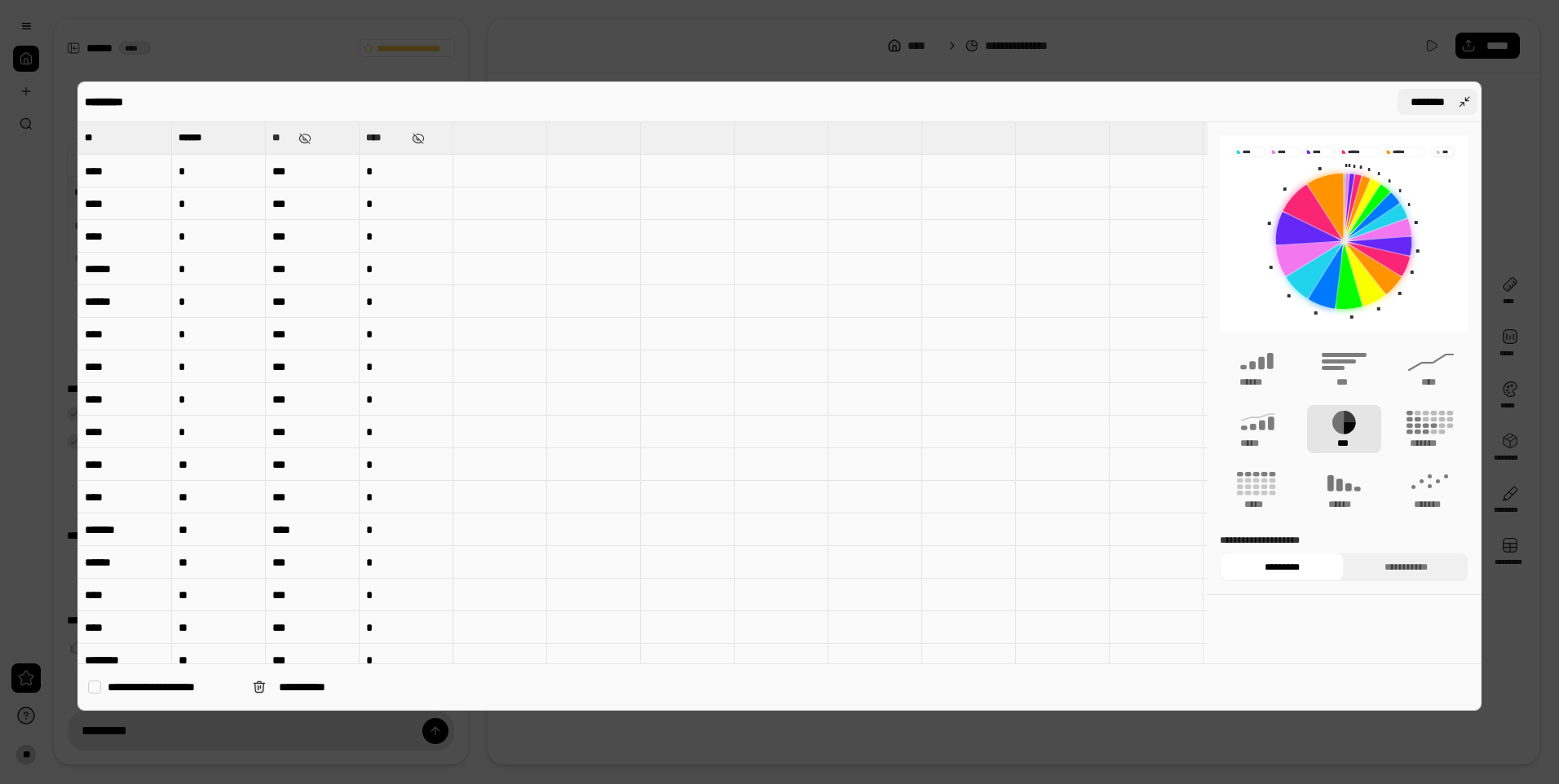 click on "********" at bounding box center (1438, 102) 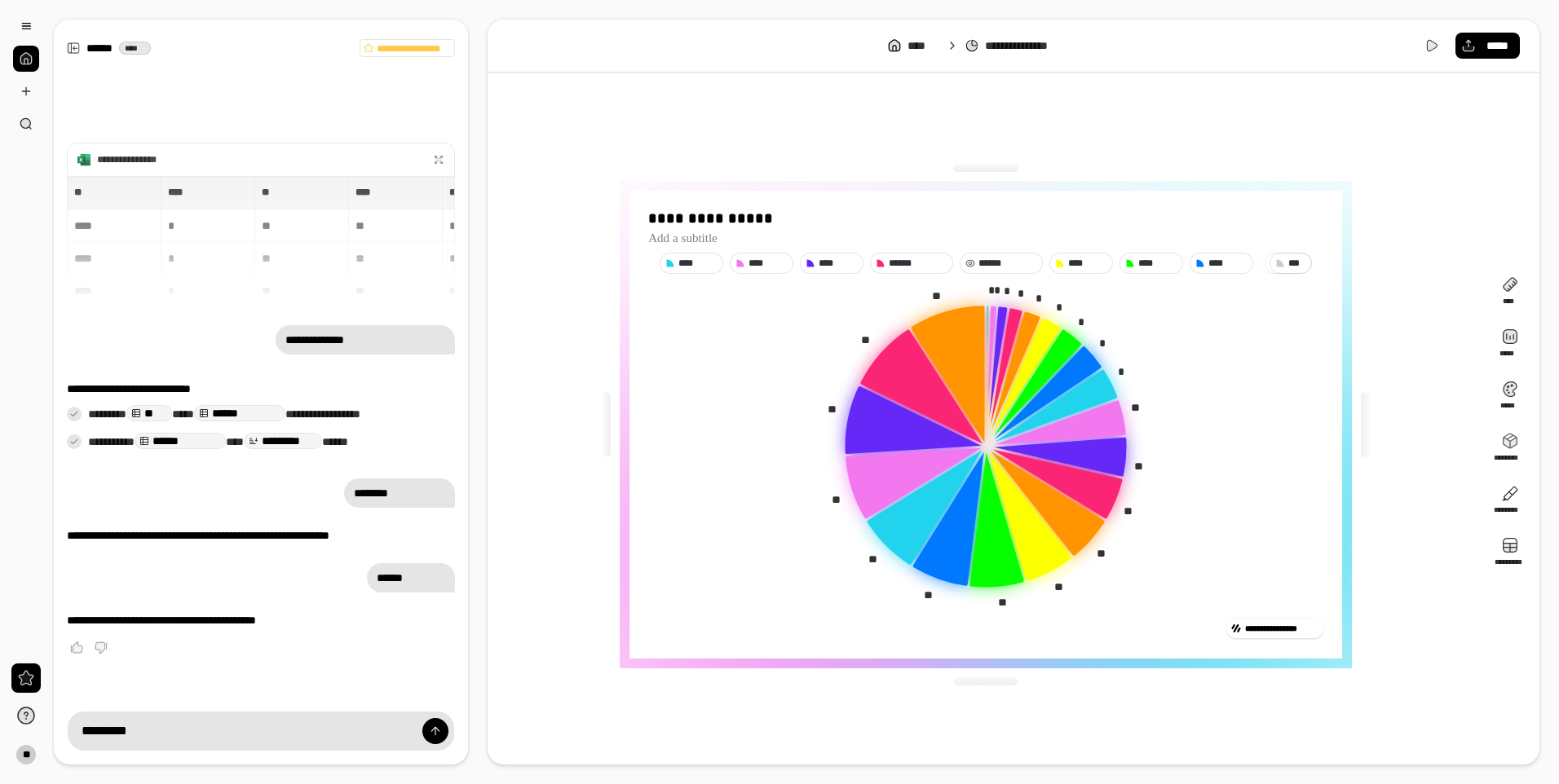 click on "******" at bounding box center [1008, 263] 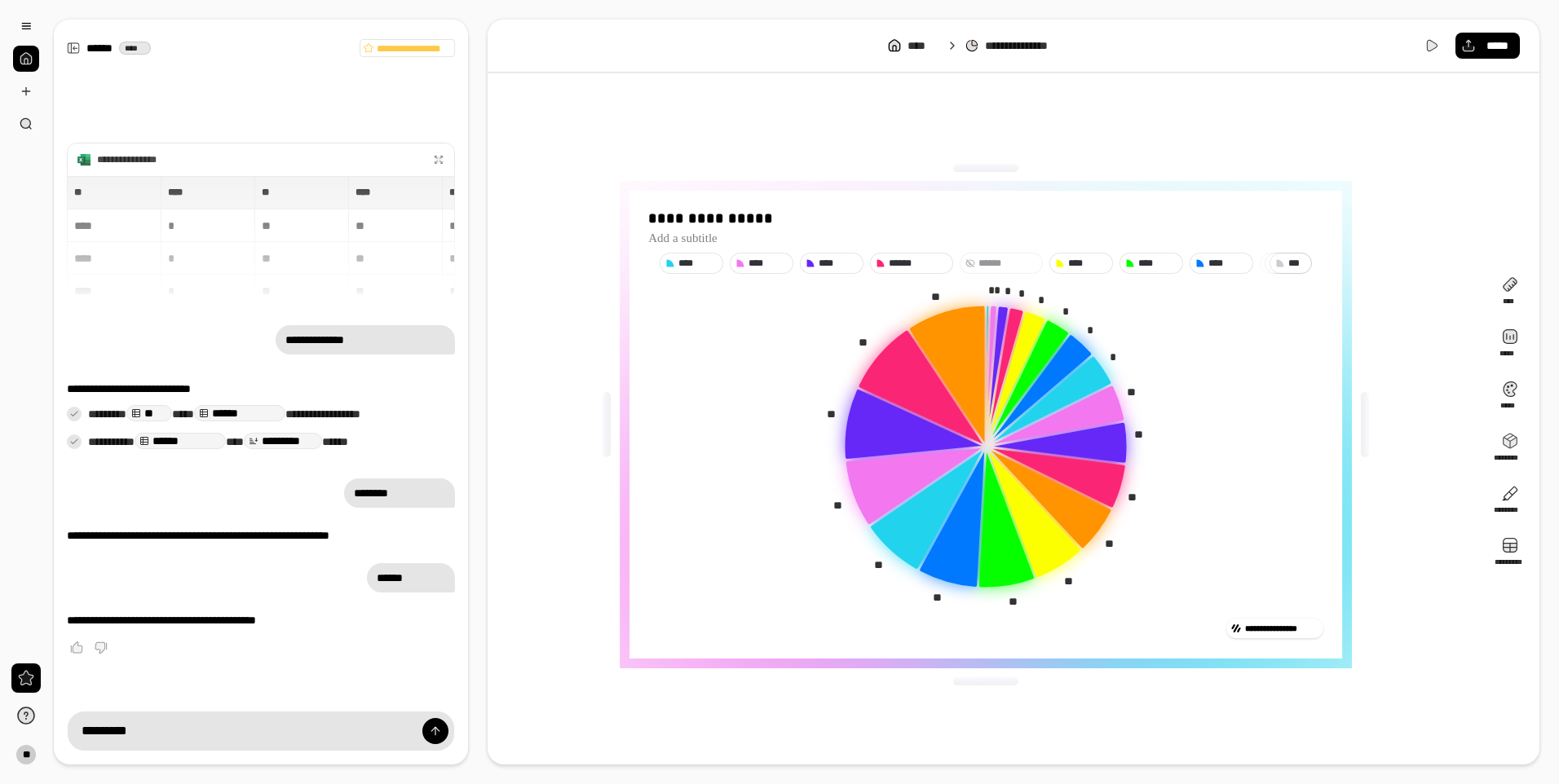 click on "******" at bounding box center (1008, 263) 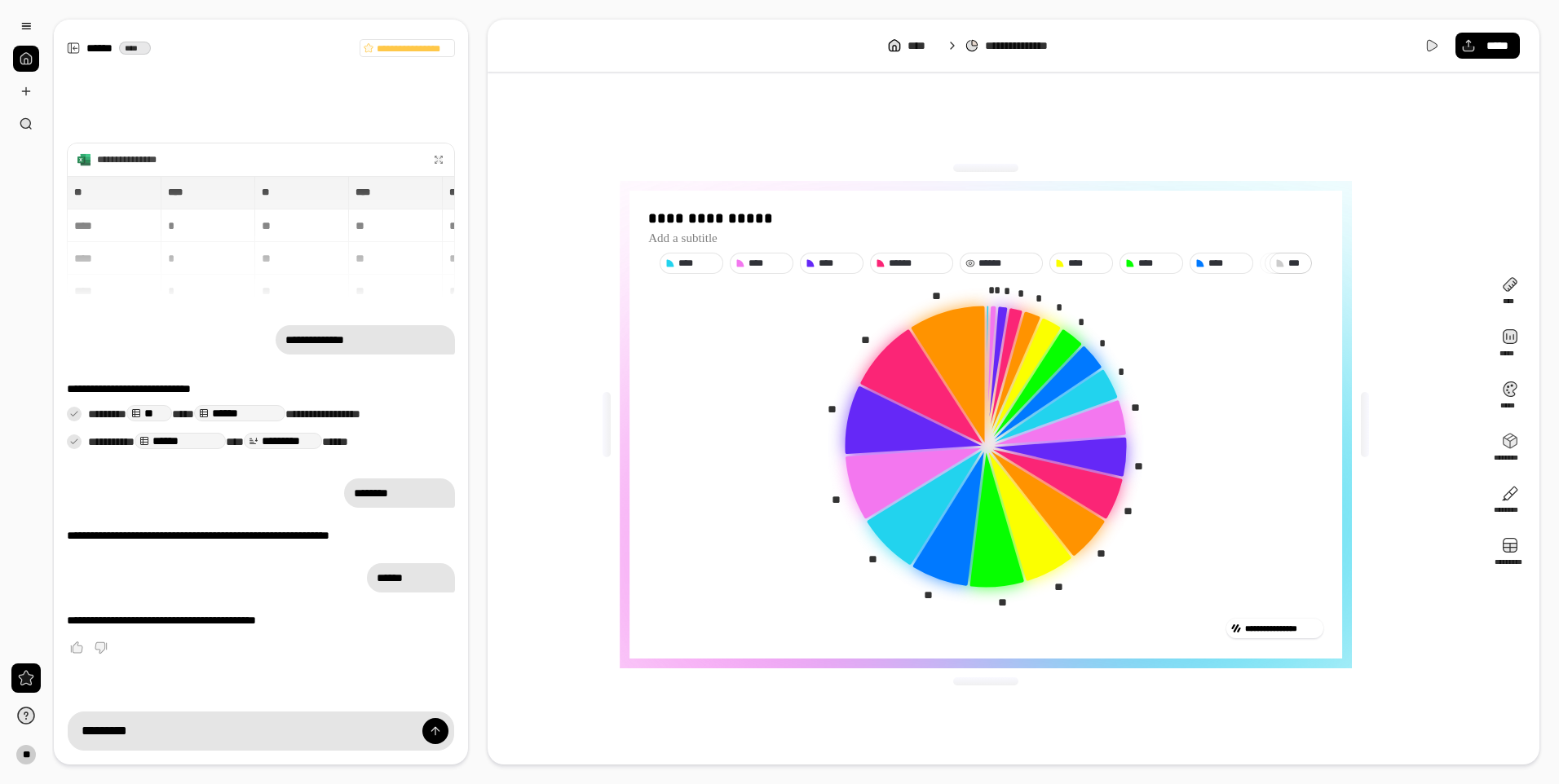 click on "******" at bounding box center (1008, 263) 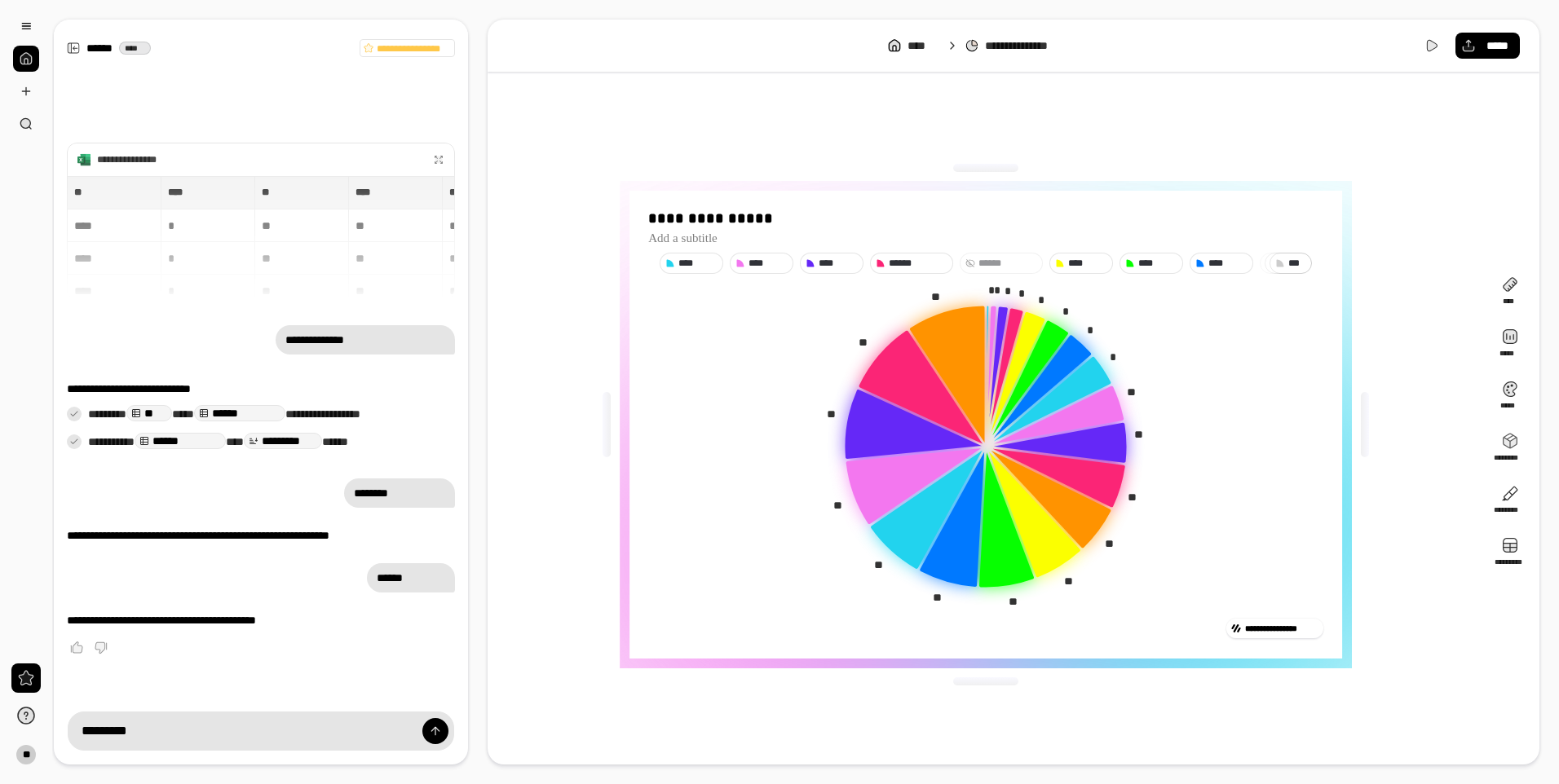 click on "******" at bounding box center (1008, 263) 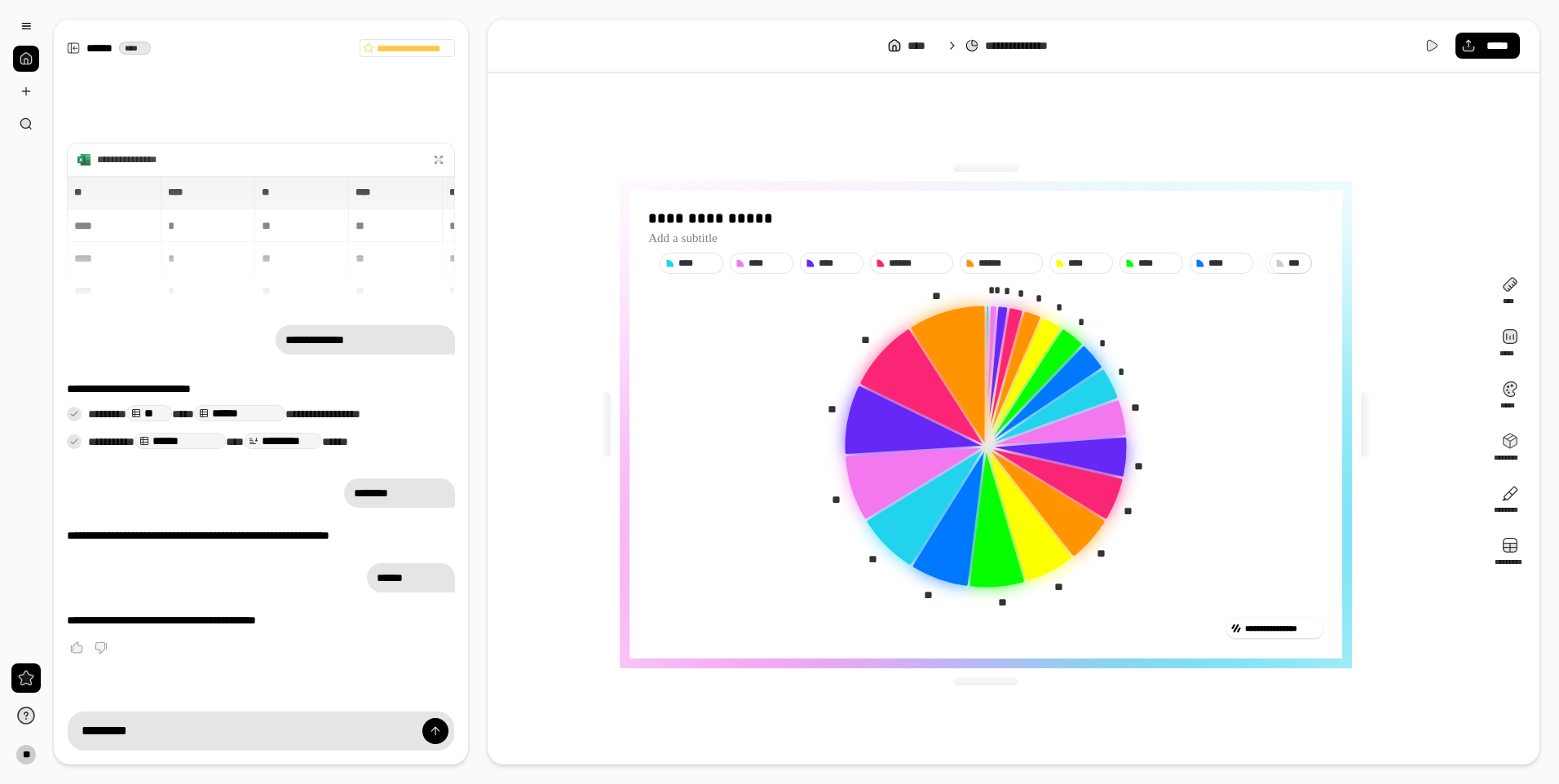 click on "* **" at bounding box center (1296, 263) 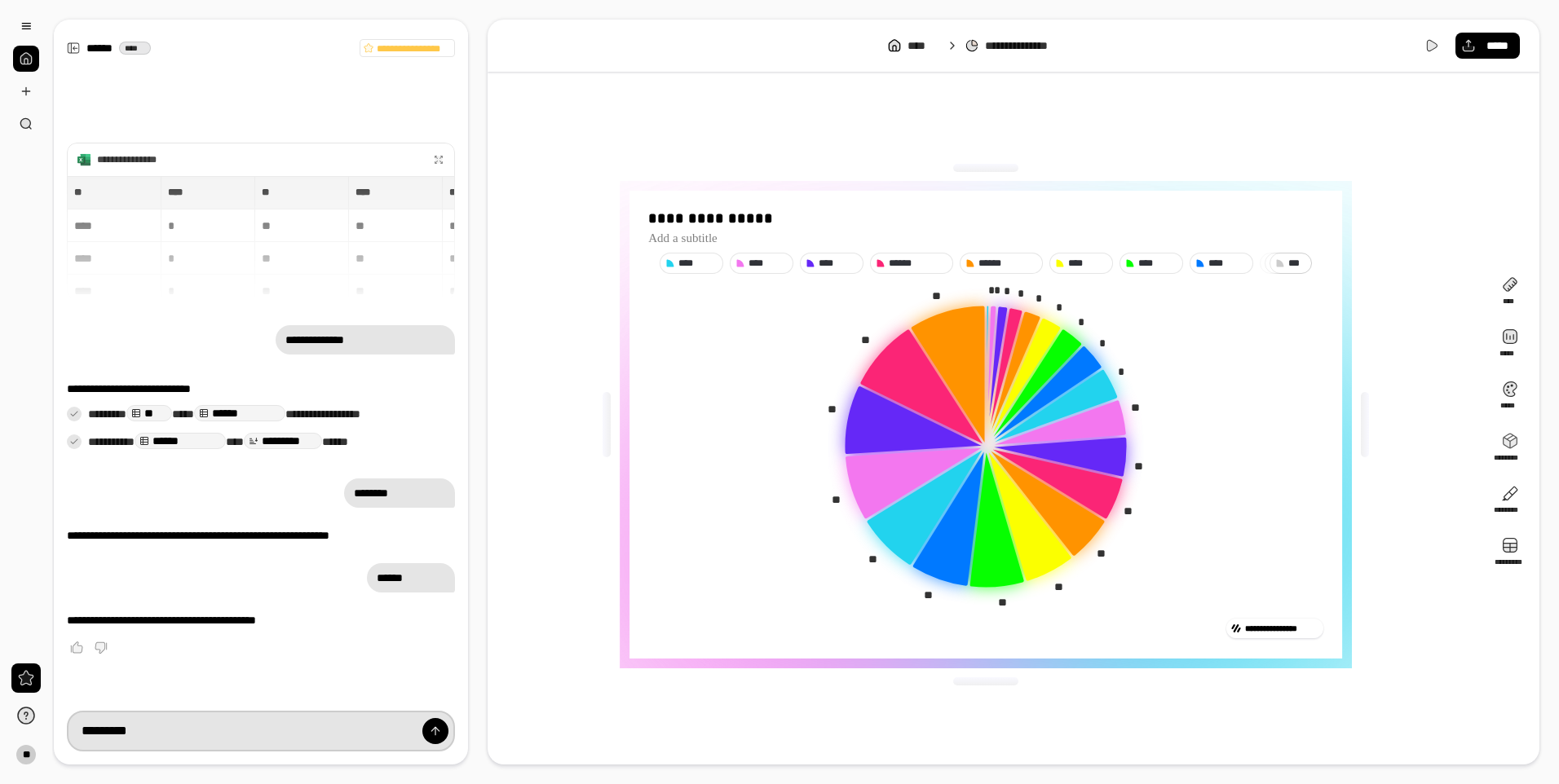 click on "*********" at bounding box center [261, 731] 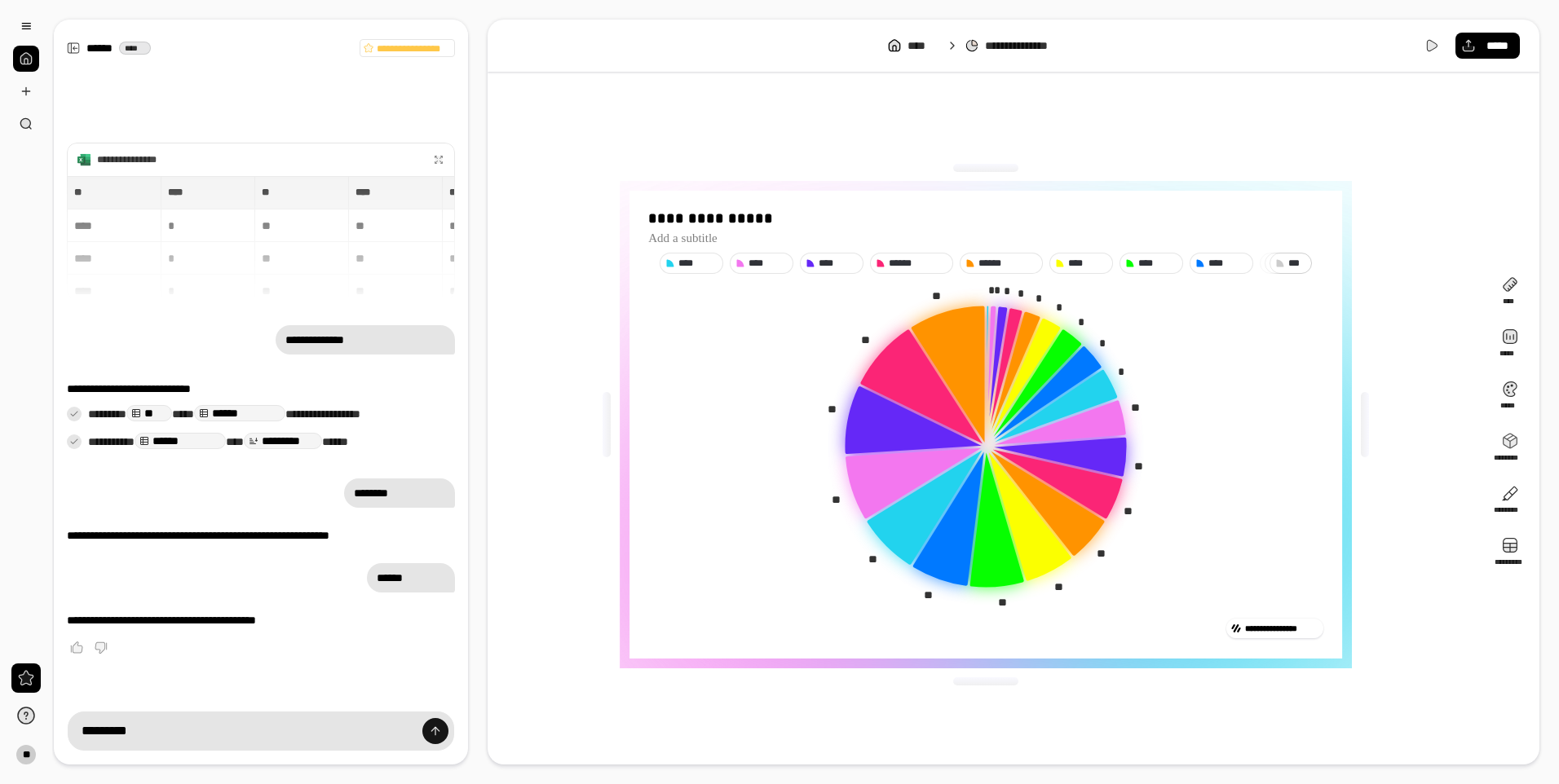 click at bounding box center (435, 731) 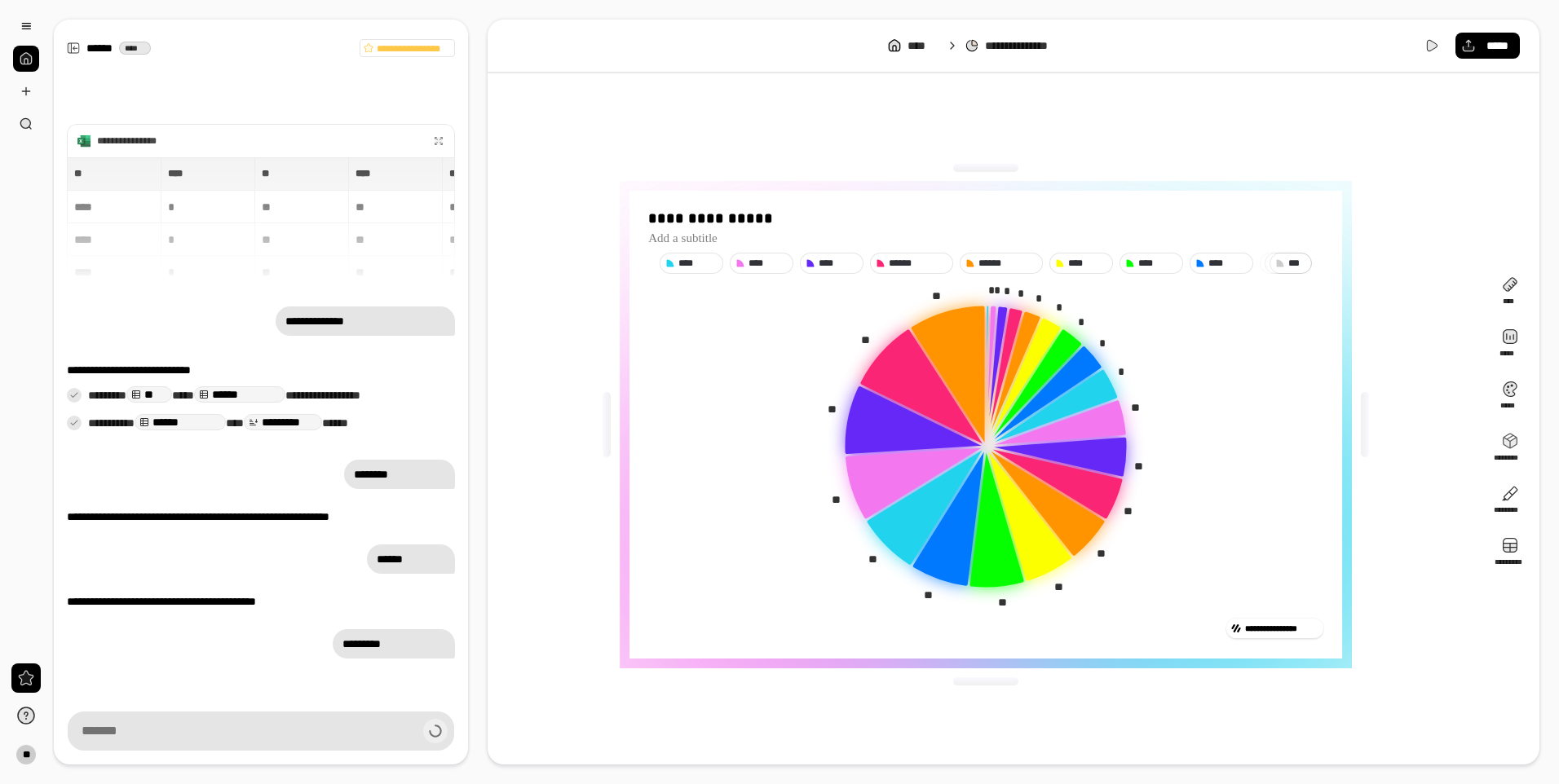 type on "*********" 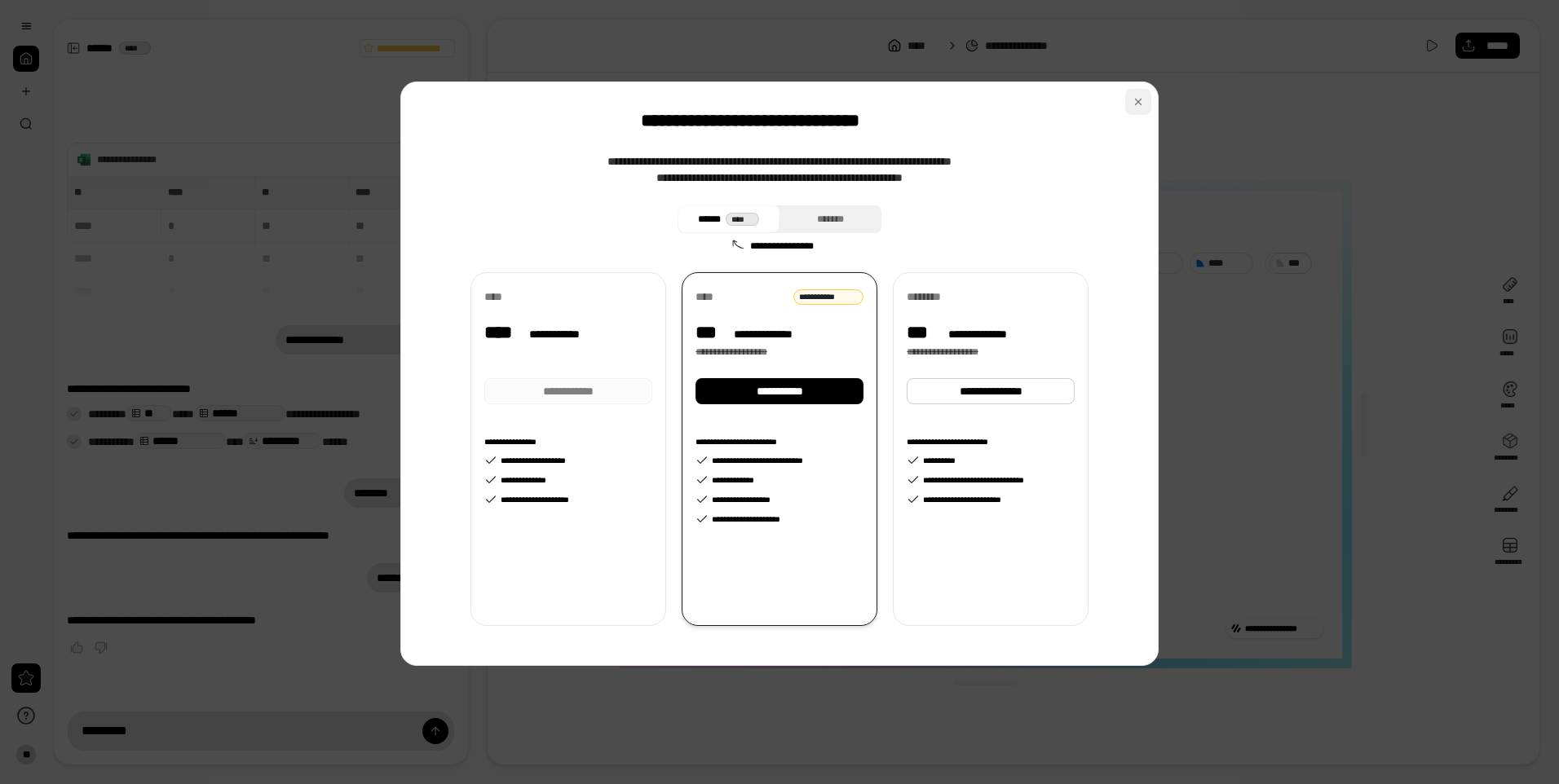 click at bounding box center [1138, 102] 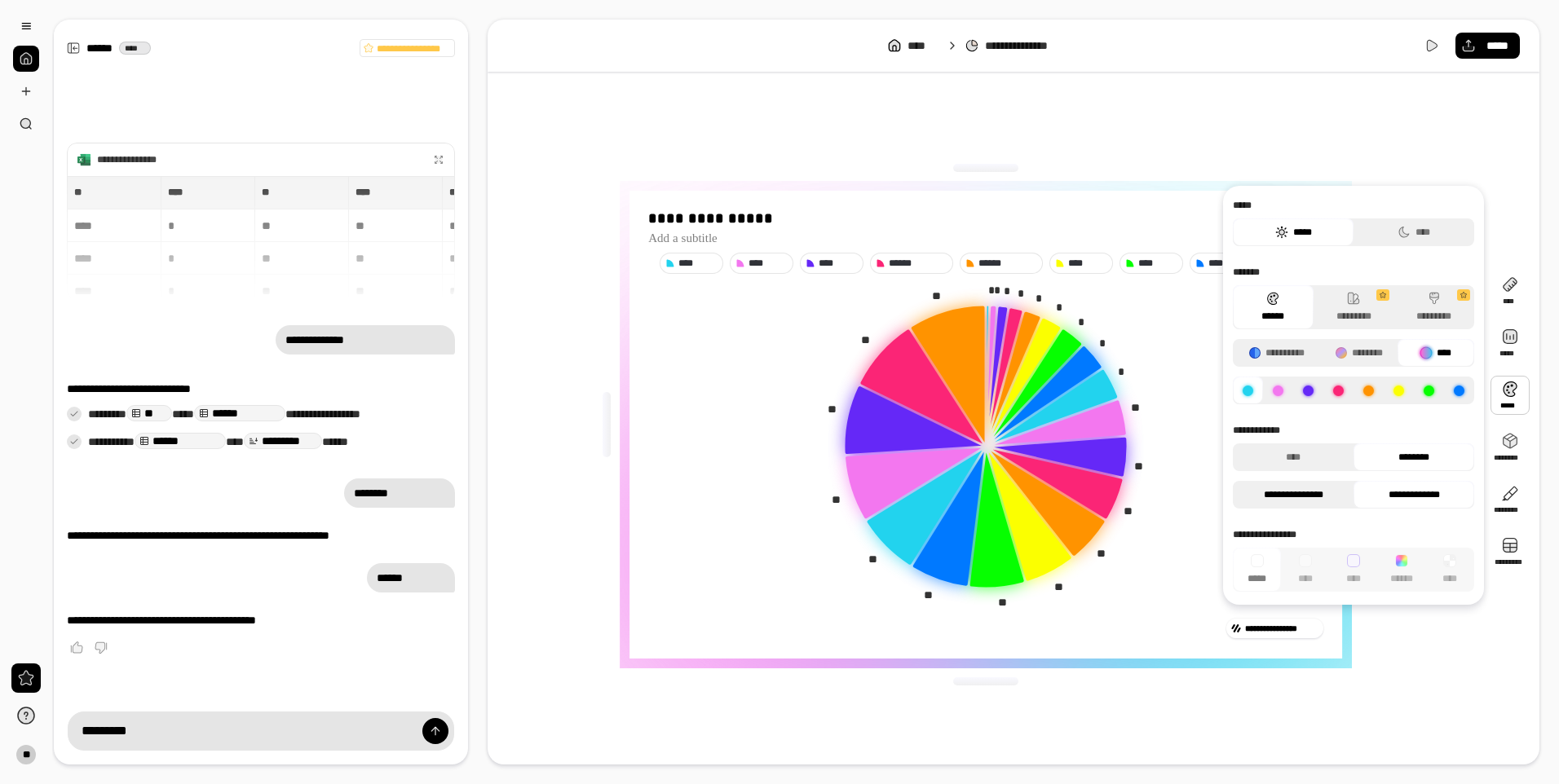click on "**********" at bounding box center [1293, 495] 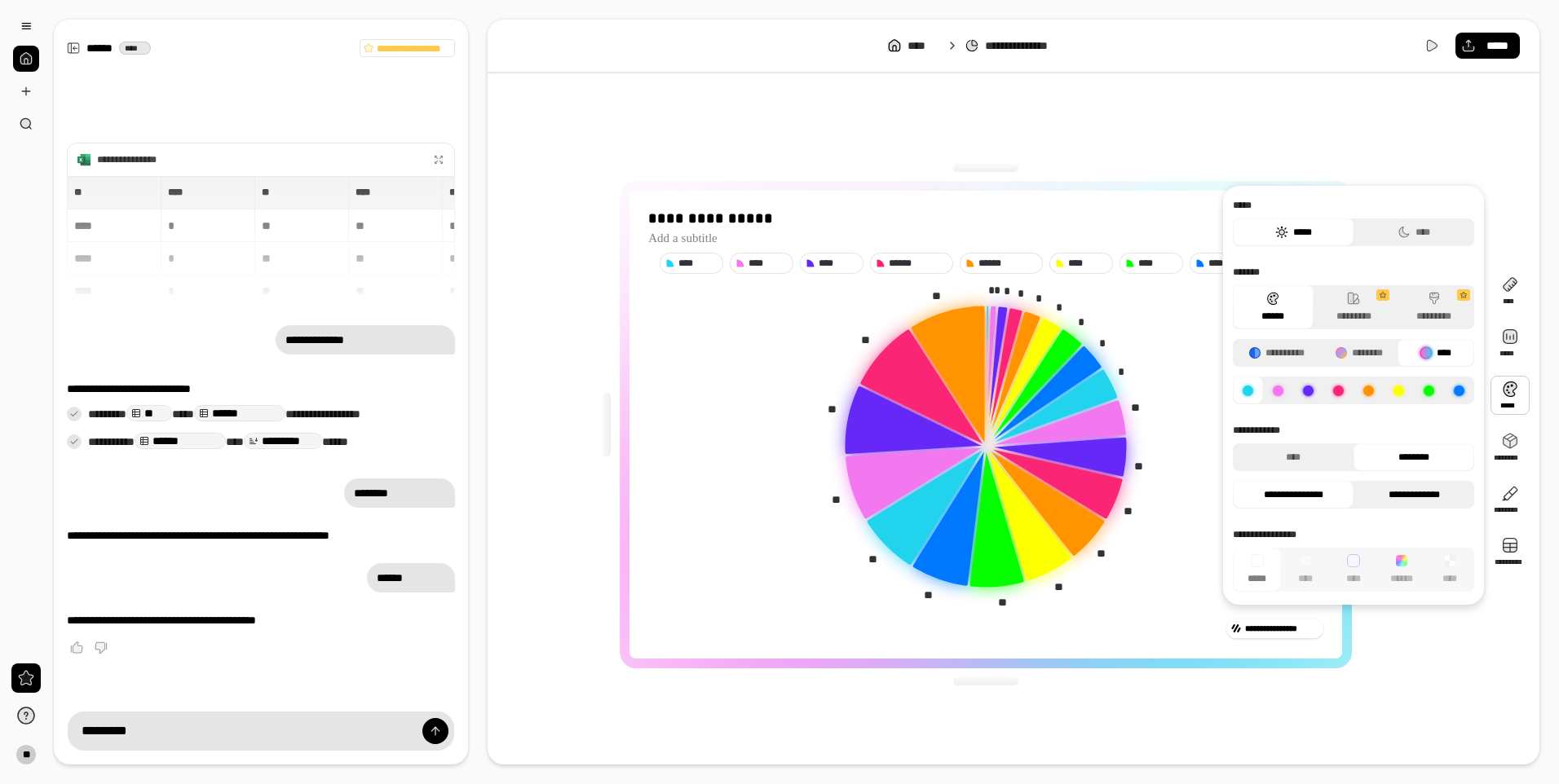 click on "**********" at bounding box center [1414, 495] 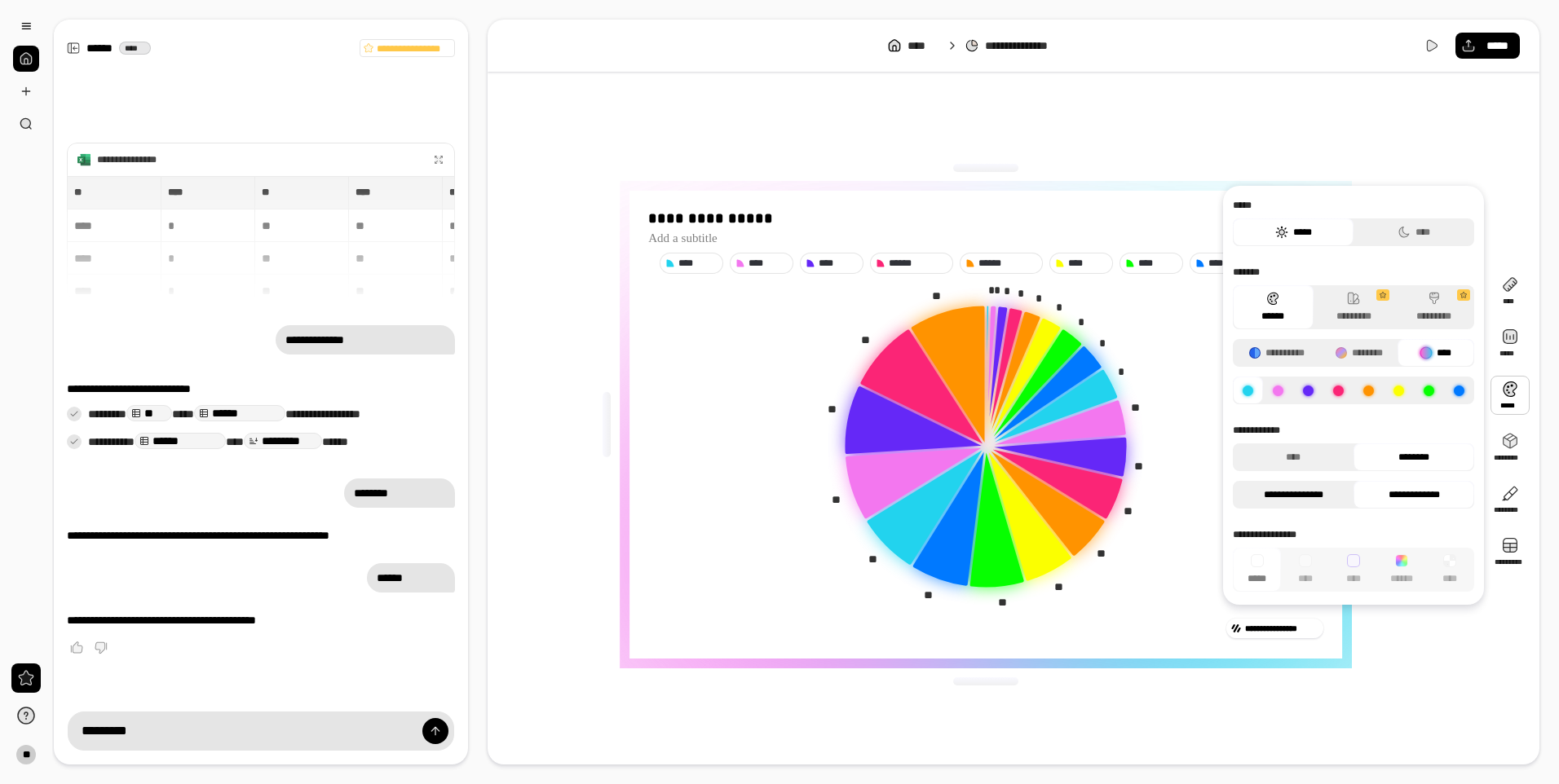 click on "**********" at bounding box center (1293, 495) 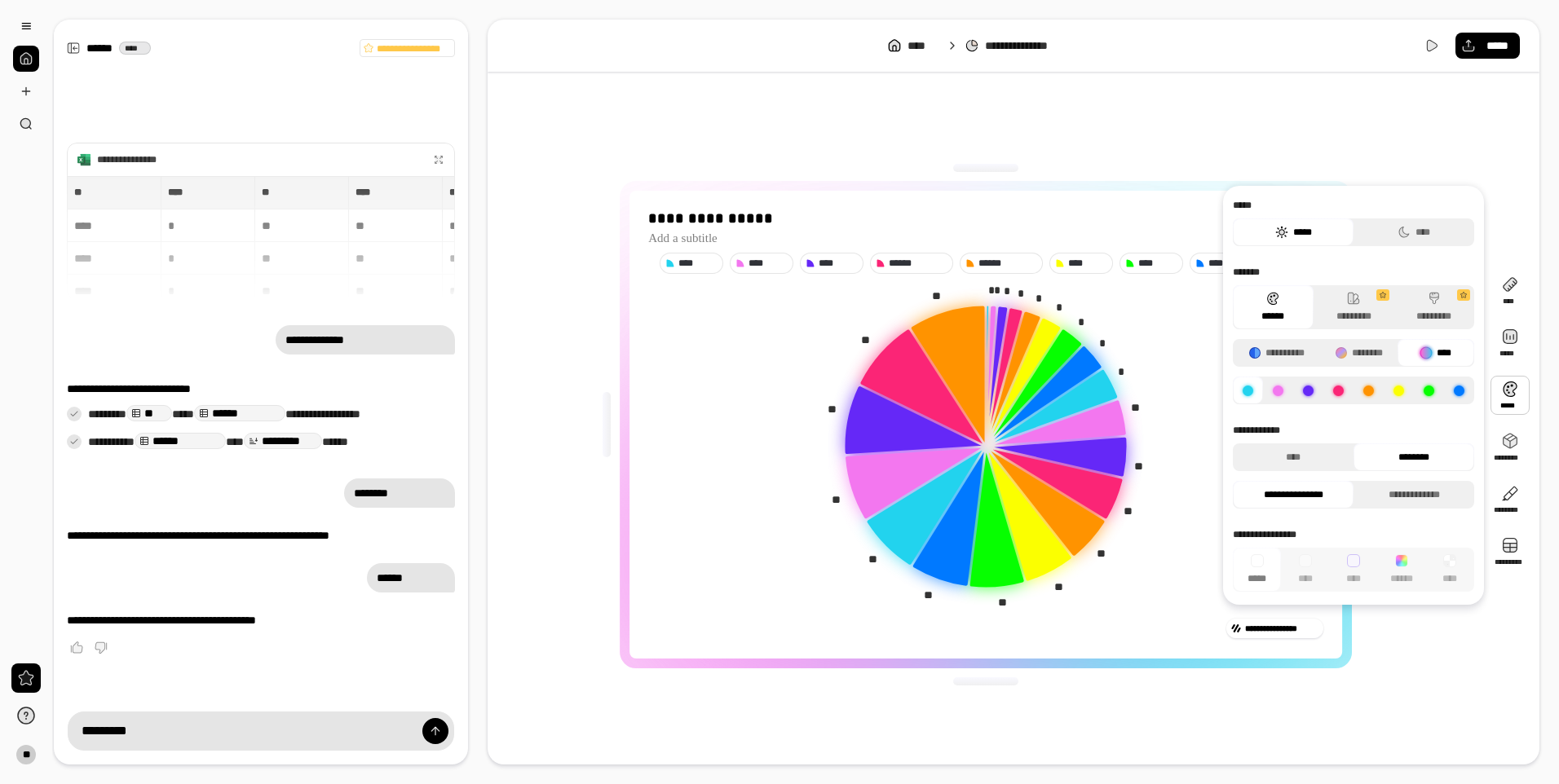 click at bounding box center [1293, 495] 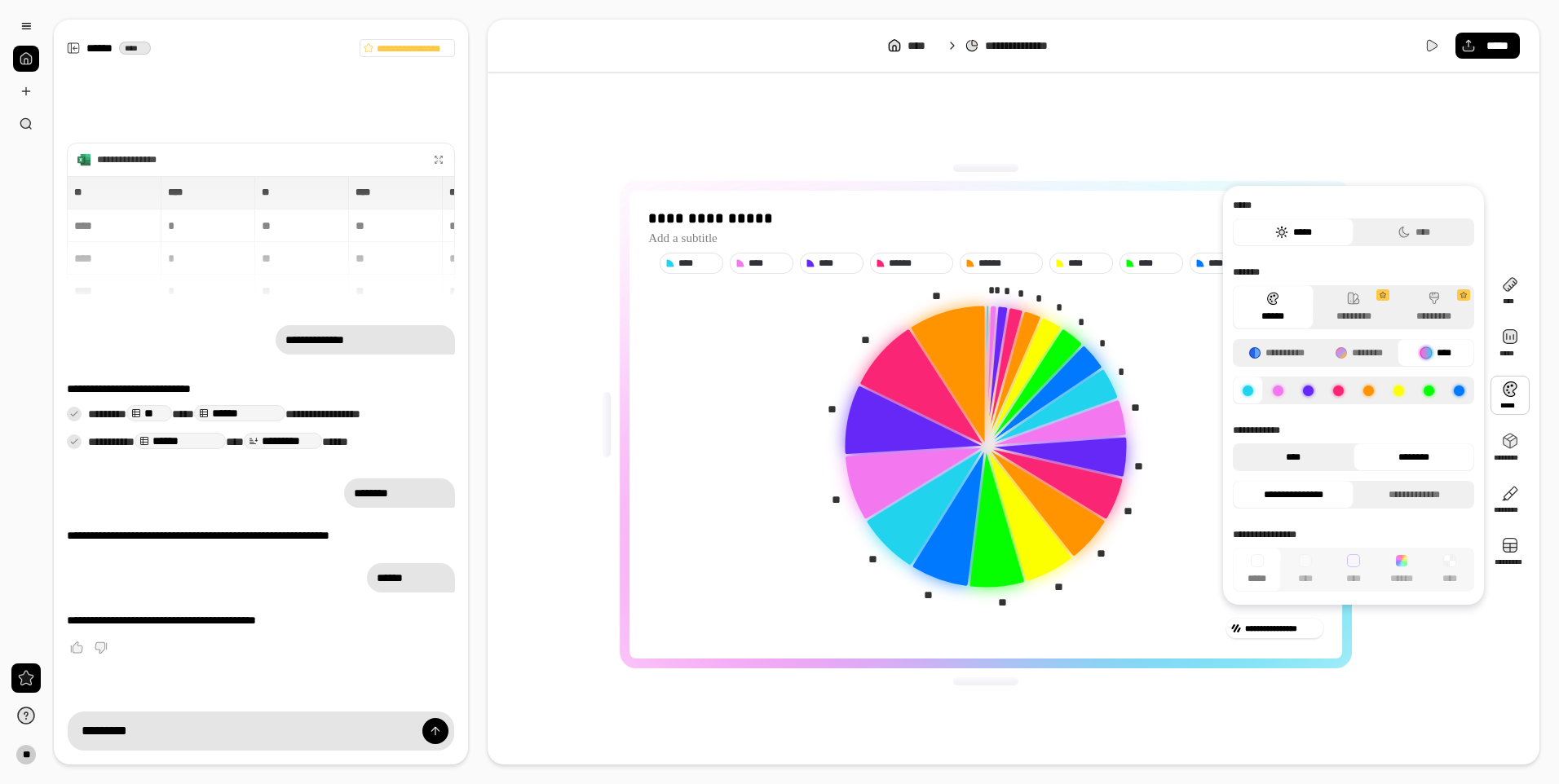 click on "****" at bounding box center (1293, 457) 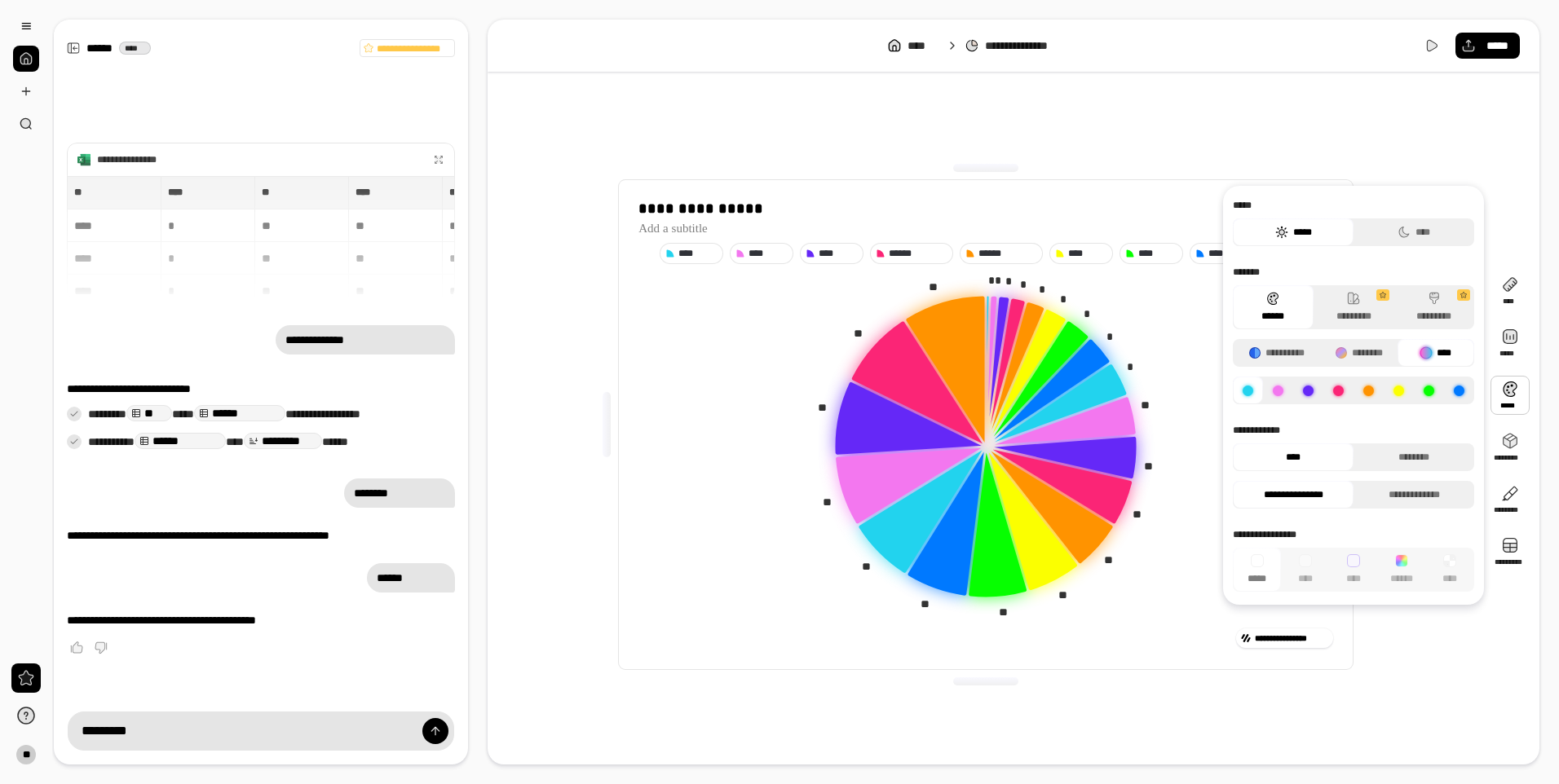 click on "****" at bounding box center (1293, 457) 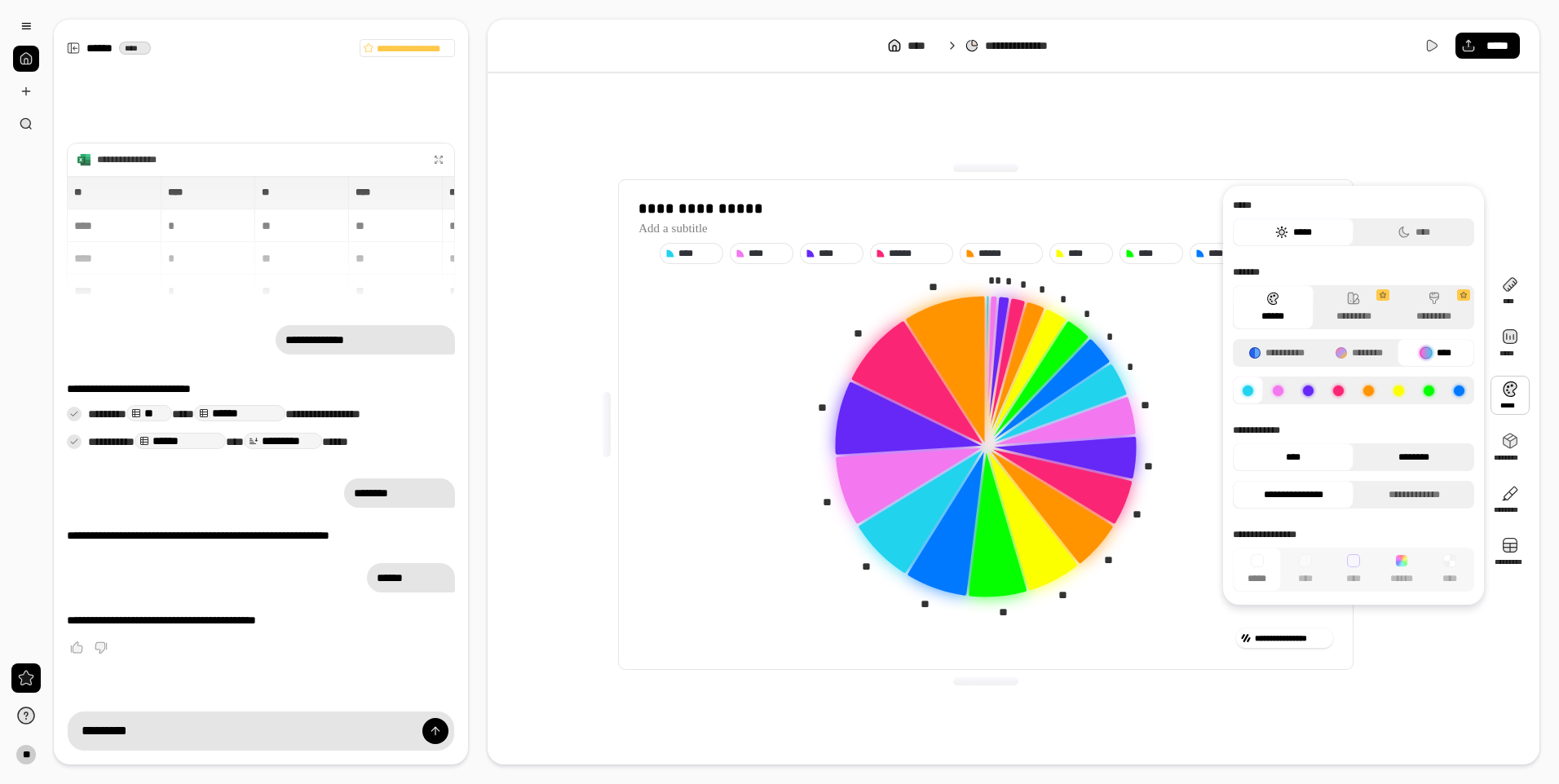 click on "********" at bounding box center (1414, 457) 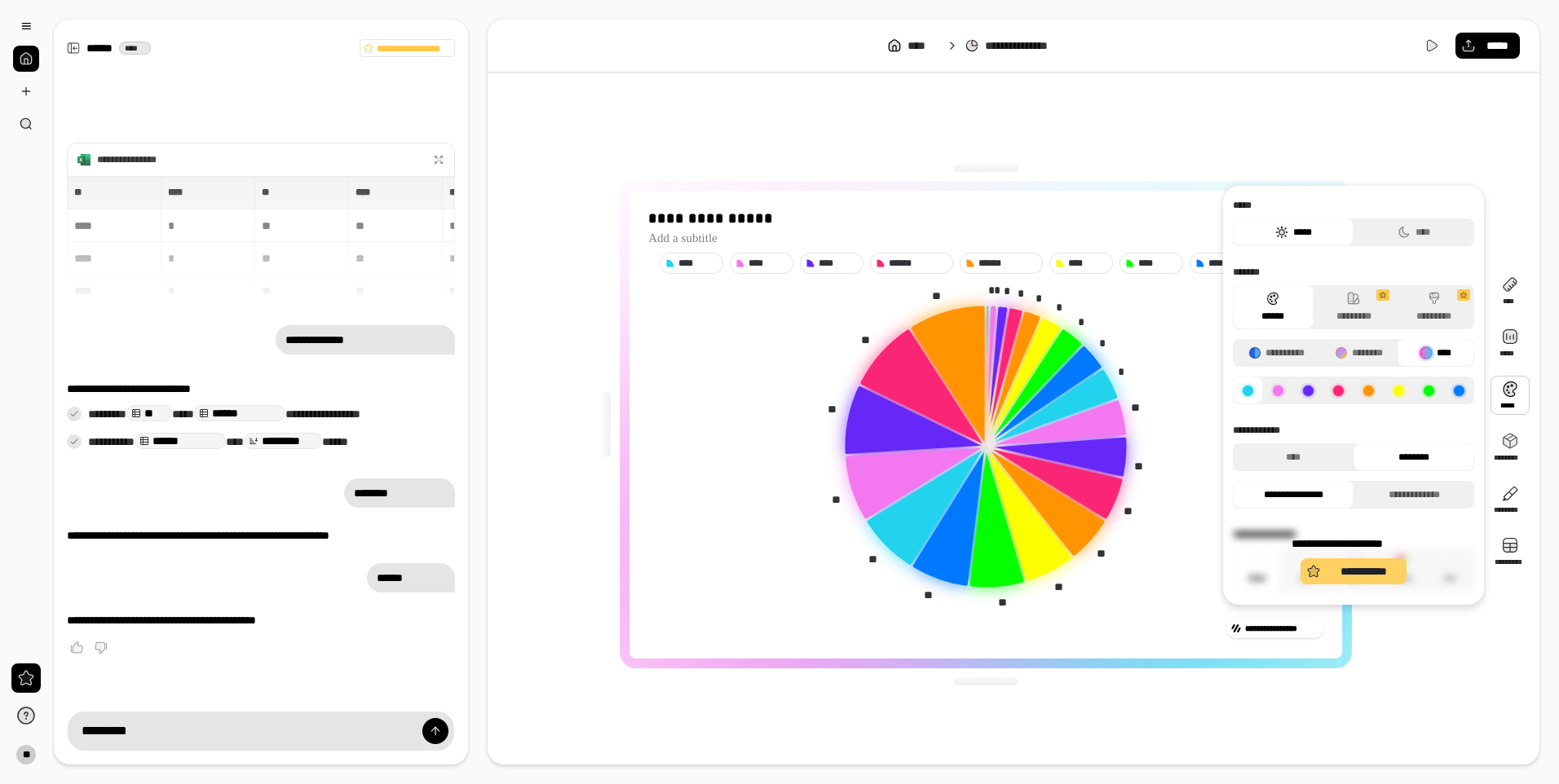 click on "**********" at bounding box center [1363, 571] 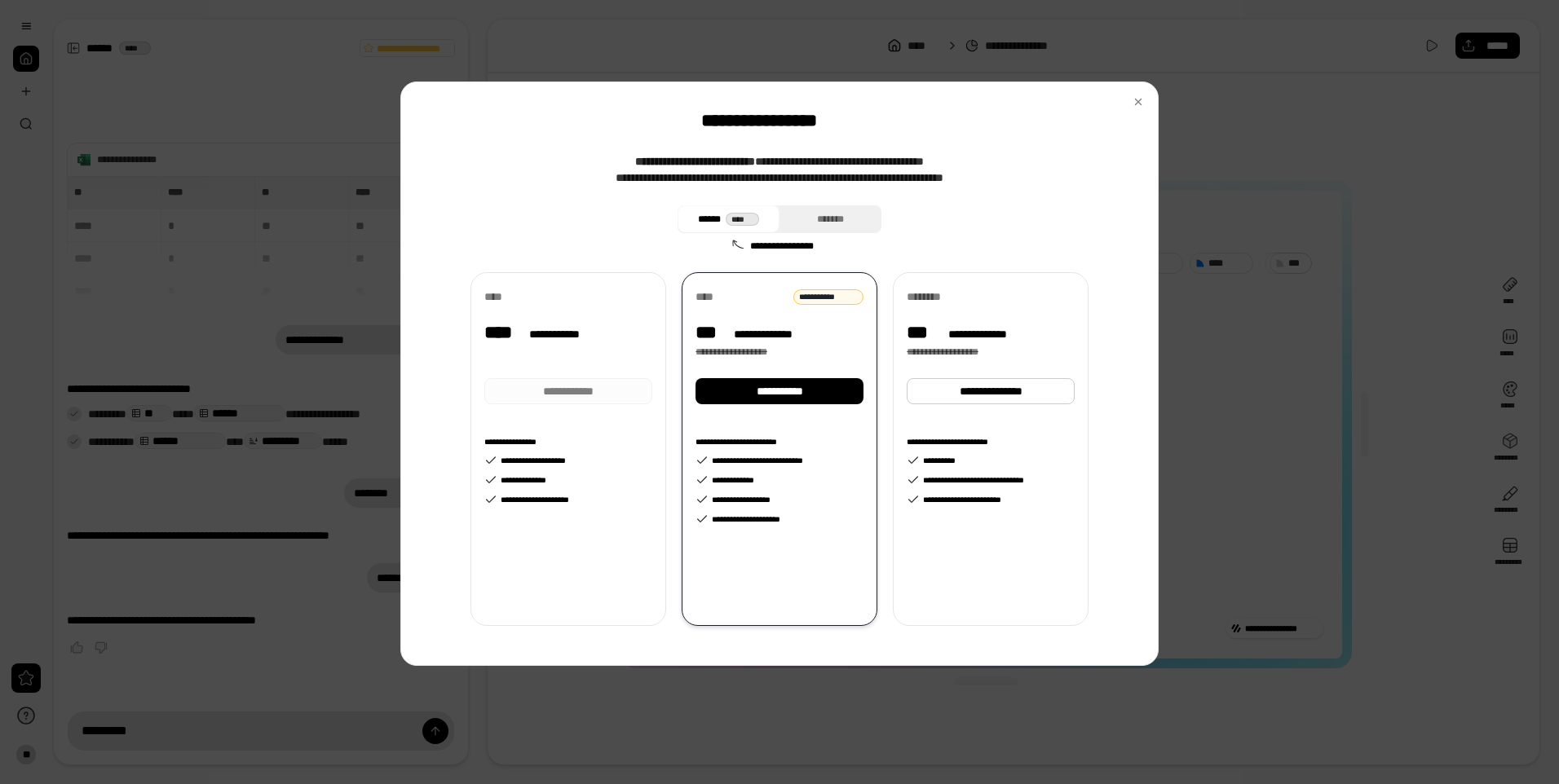 click on "**********" at bounding box center [568, 350] 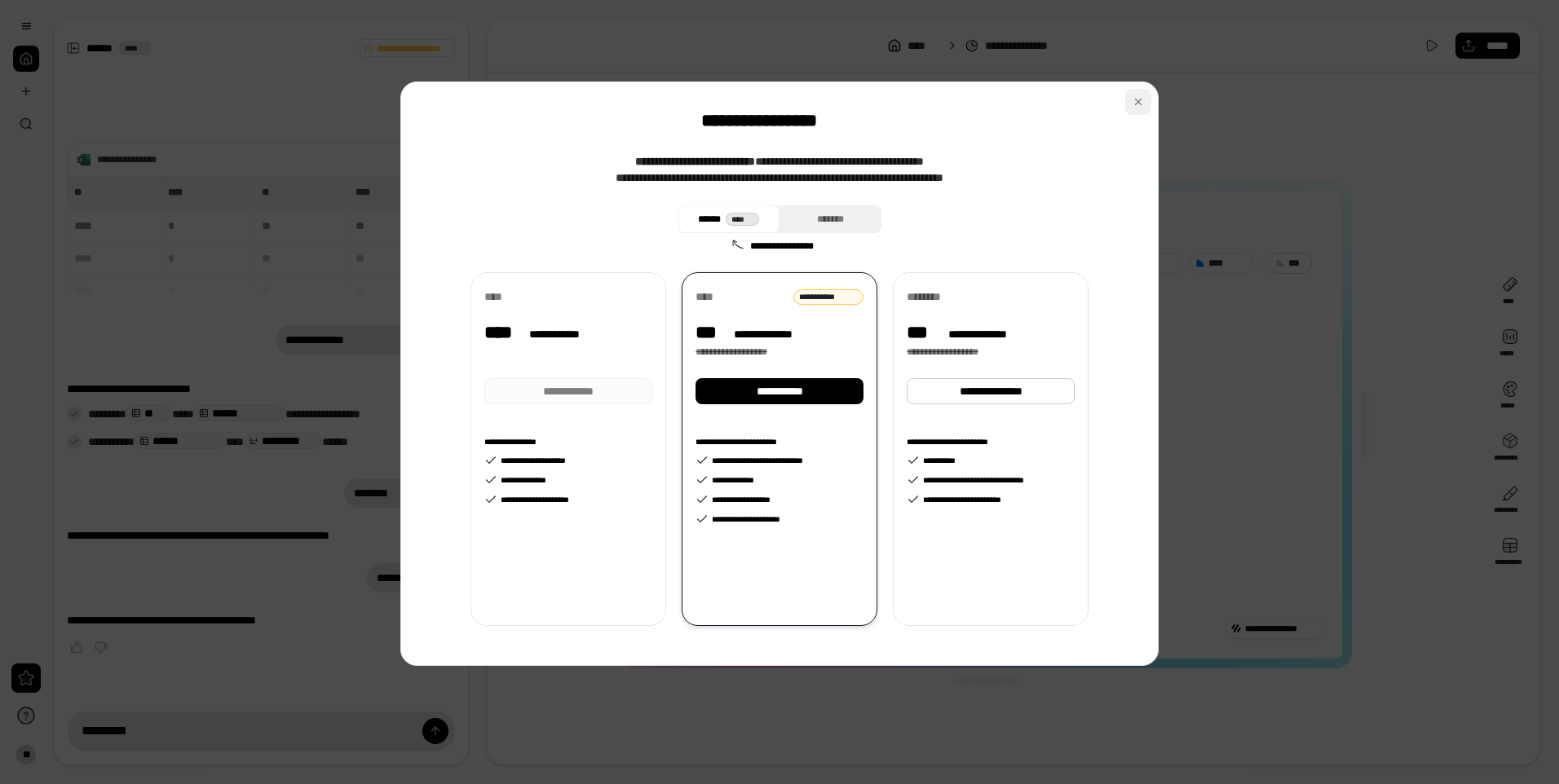 click at bounding box center (1138, 102) 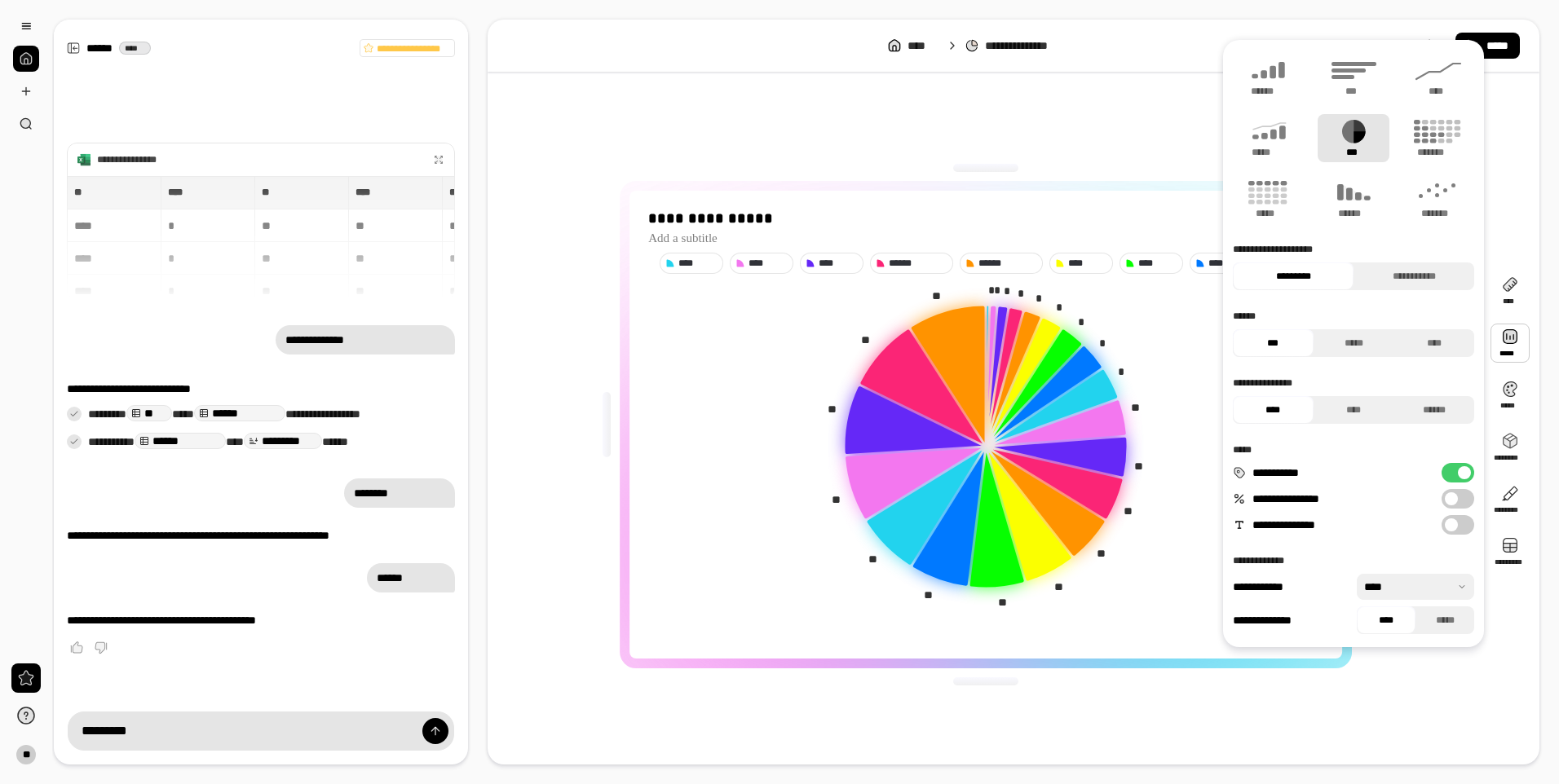 click on "**********" at bounding box center (986, 425) 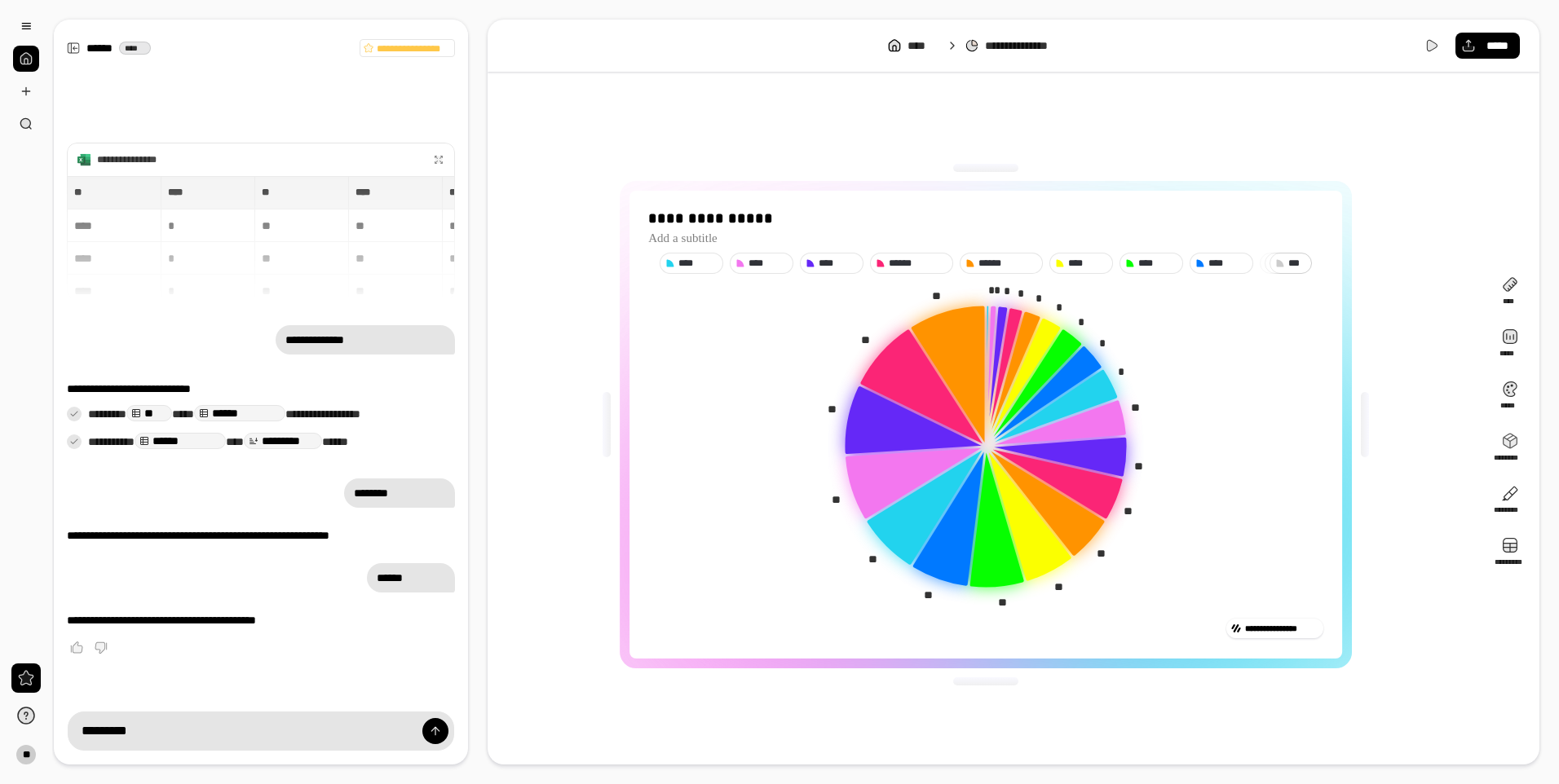 click 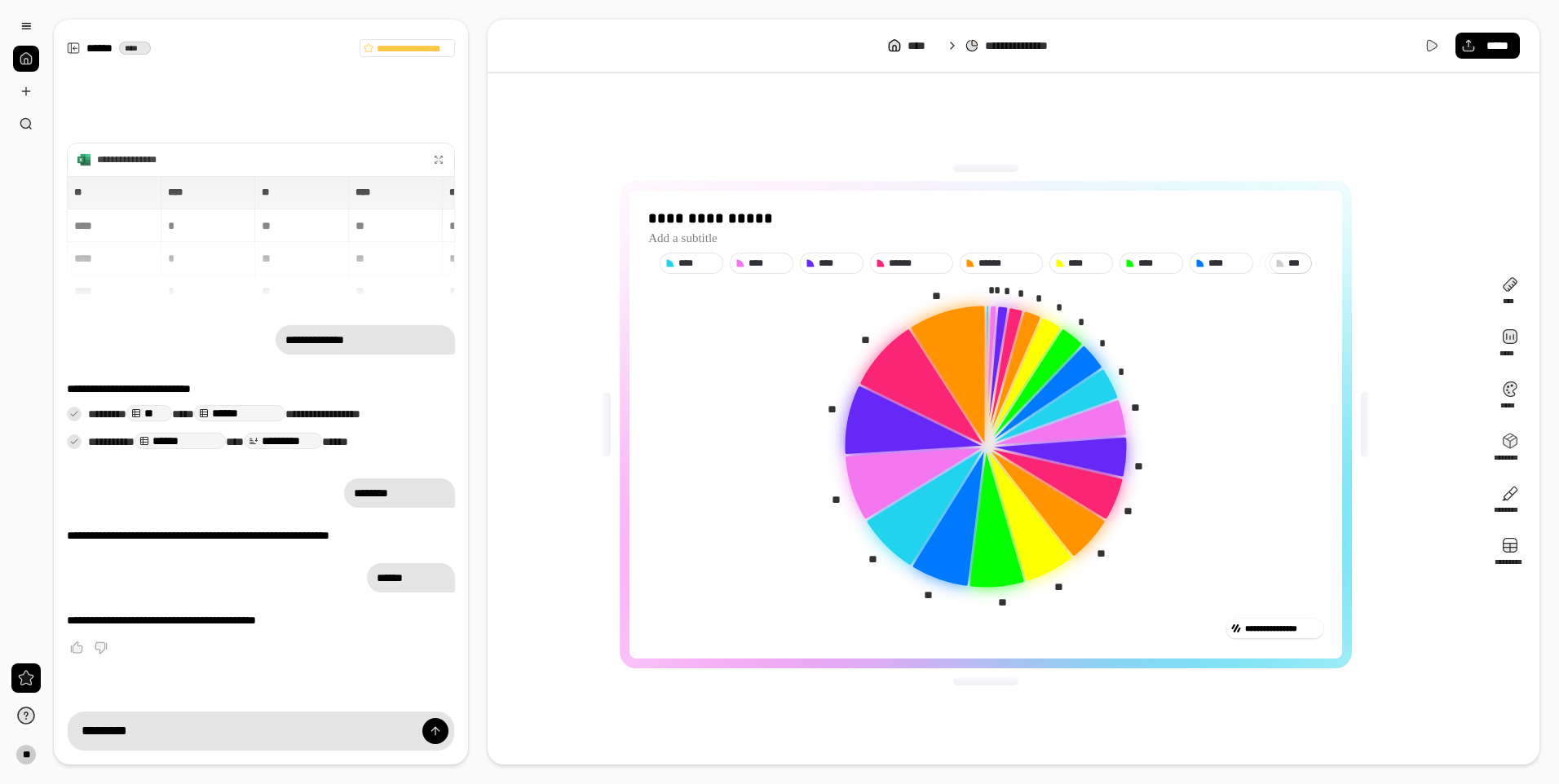 click 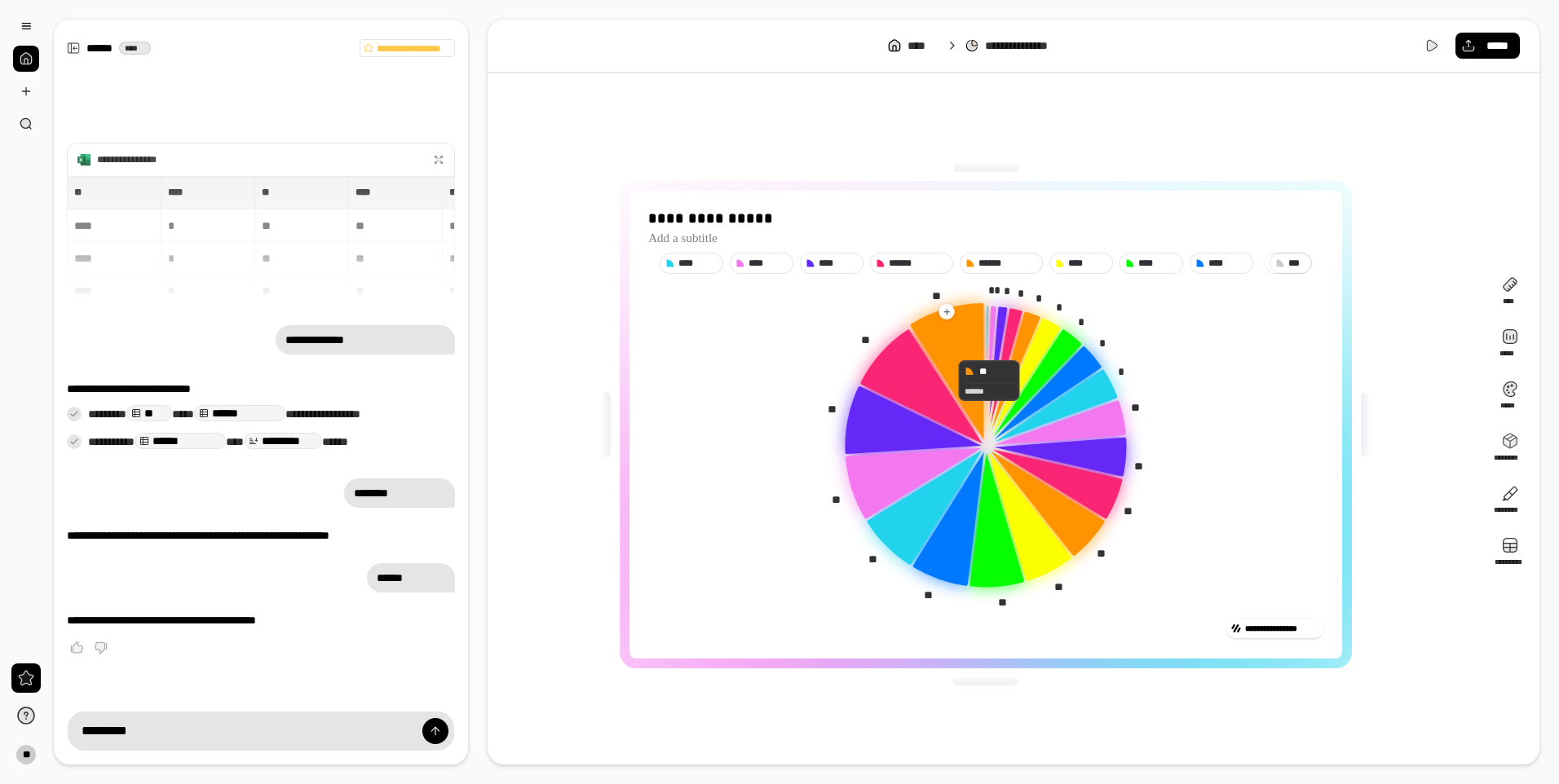 click 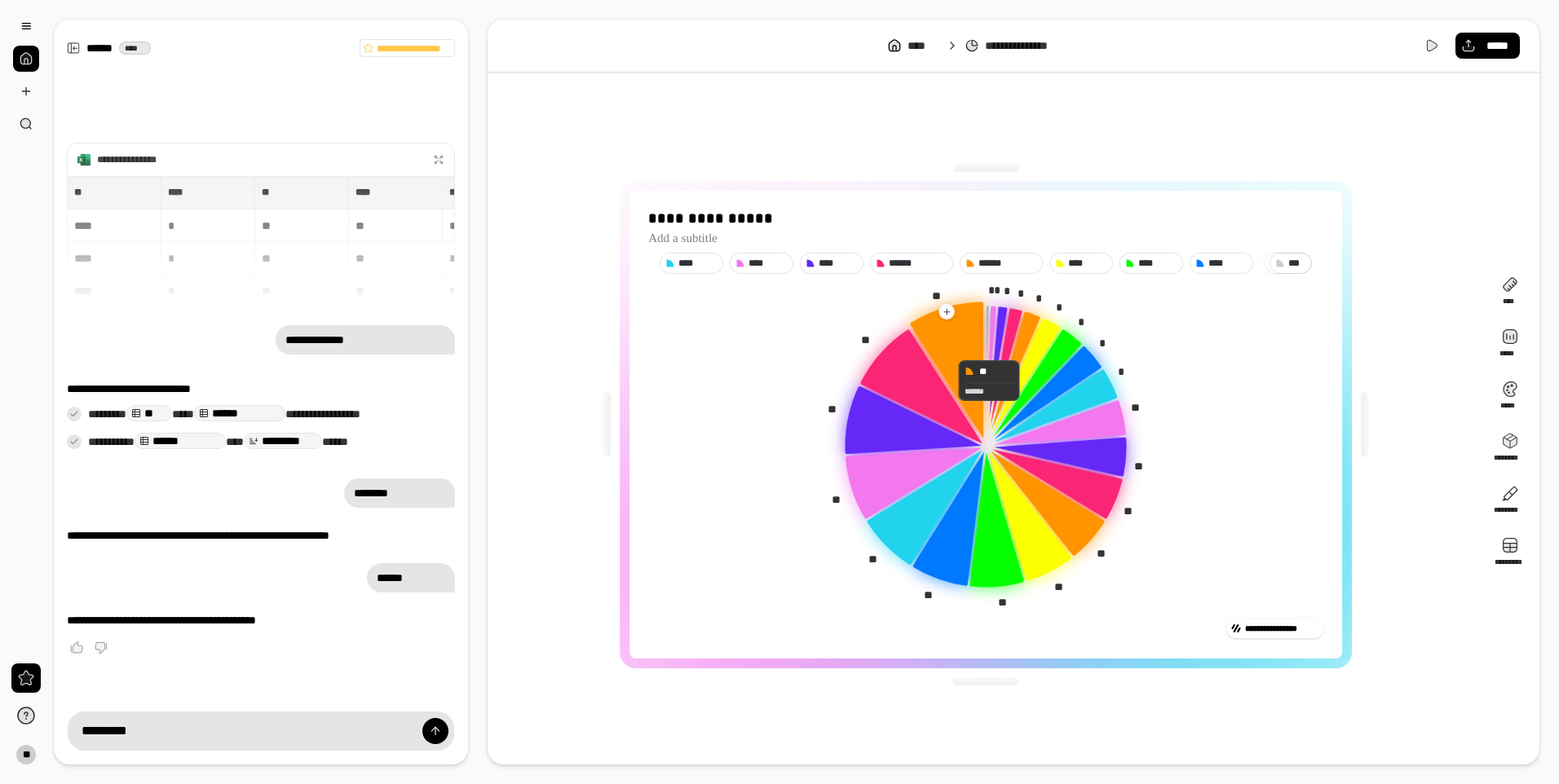 click 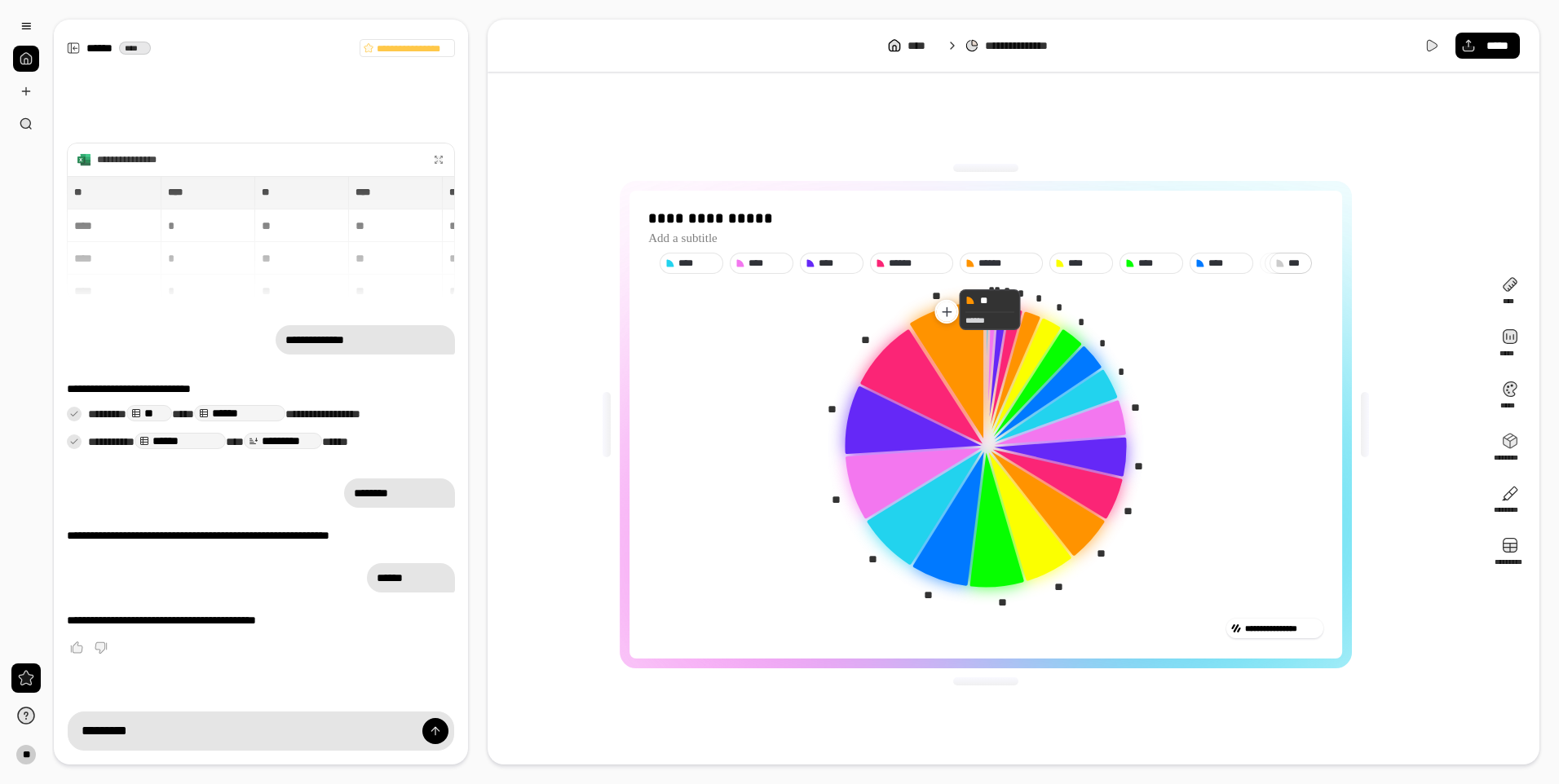 click 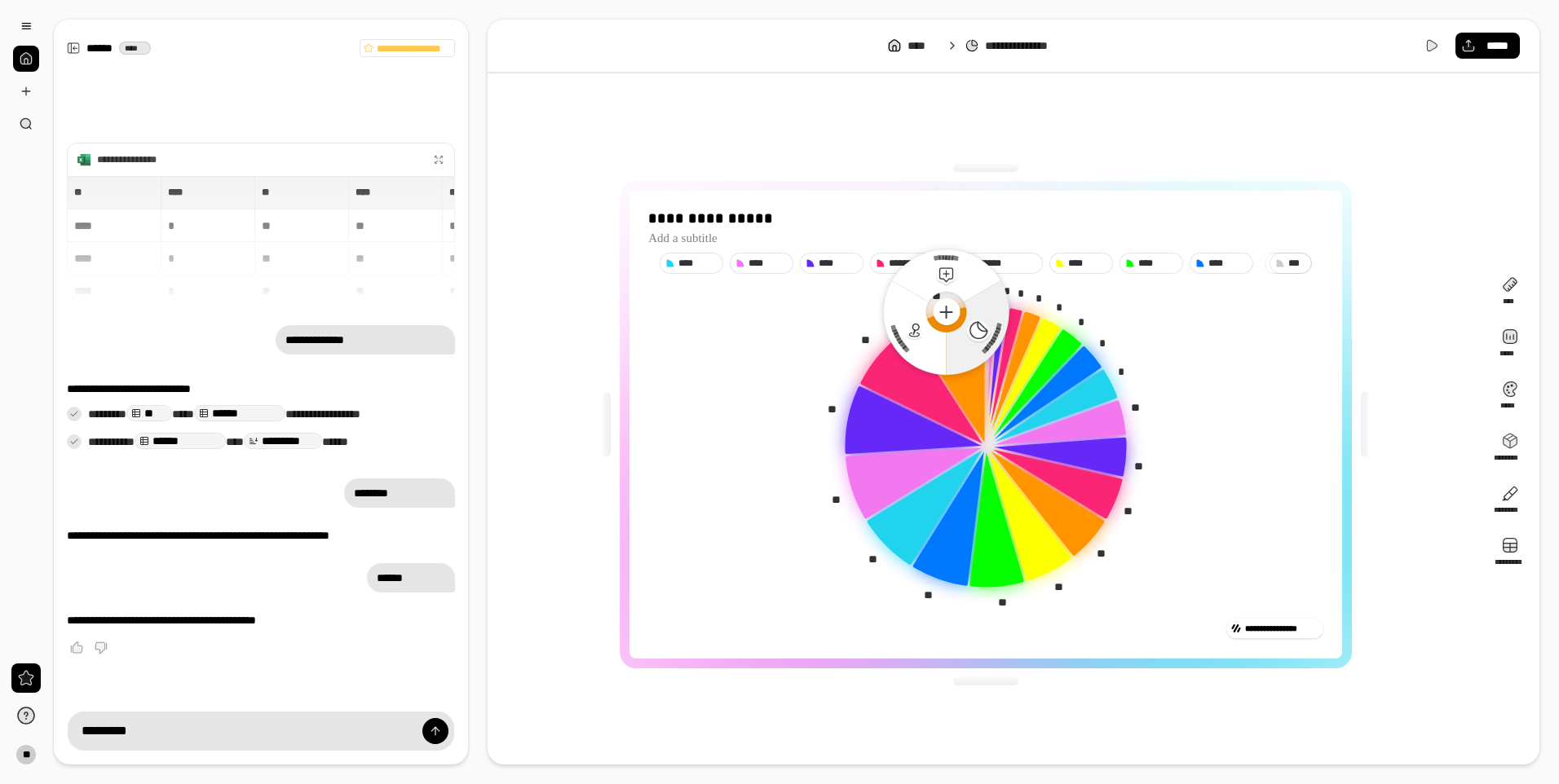 click 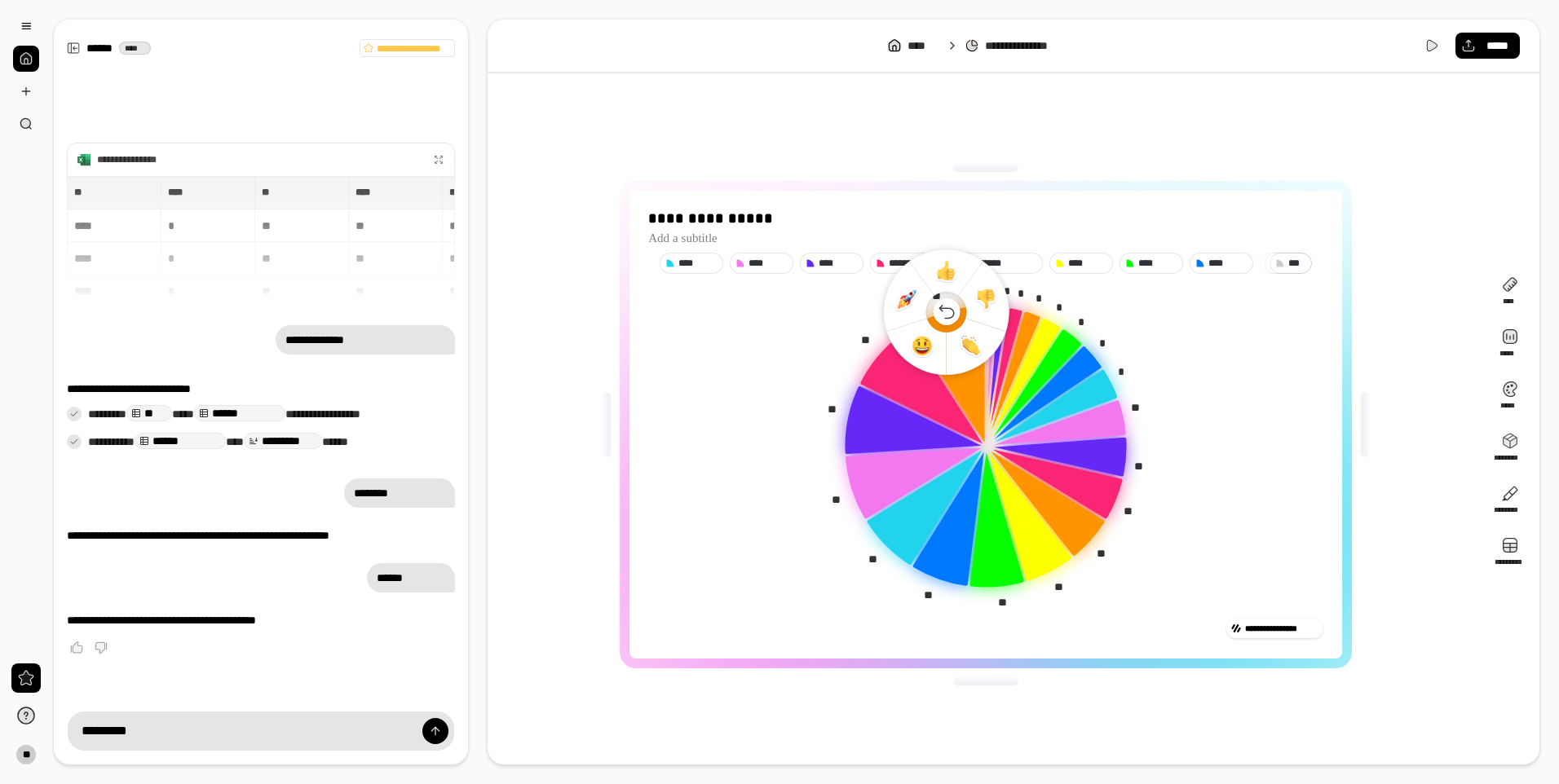 click 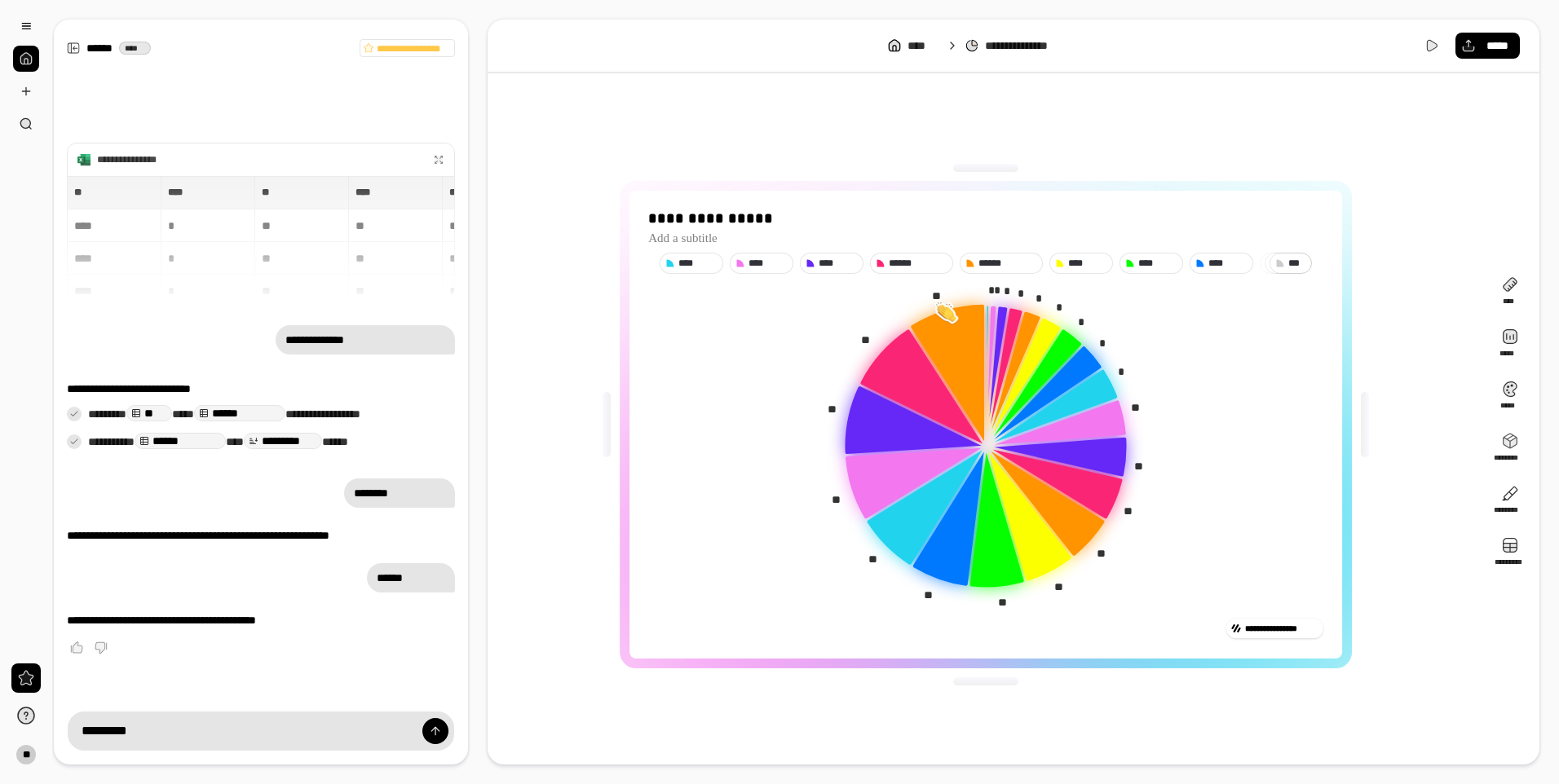 click at bounding box center (947, 311) 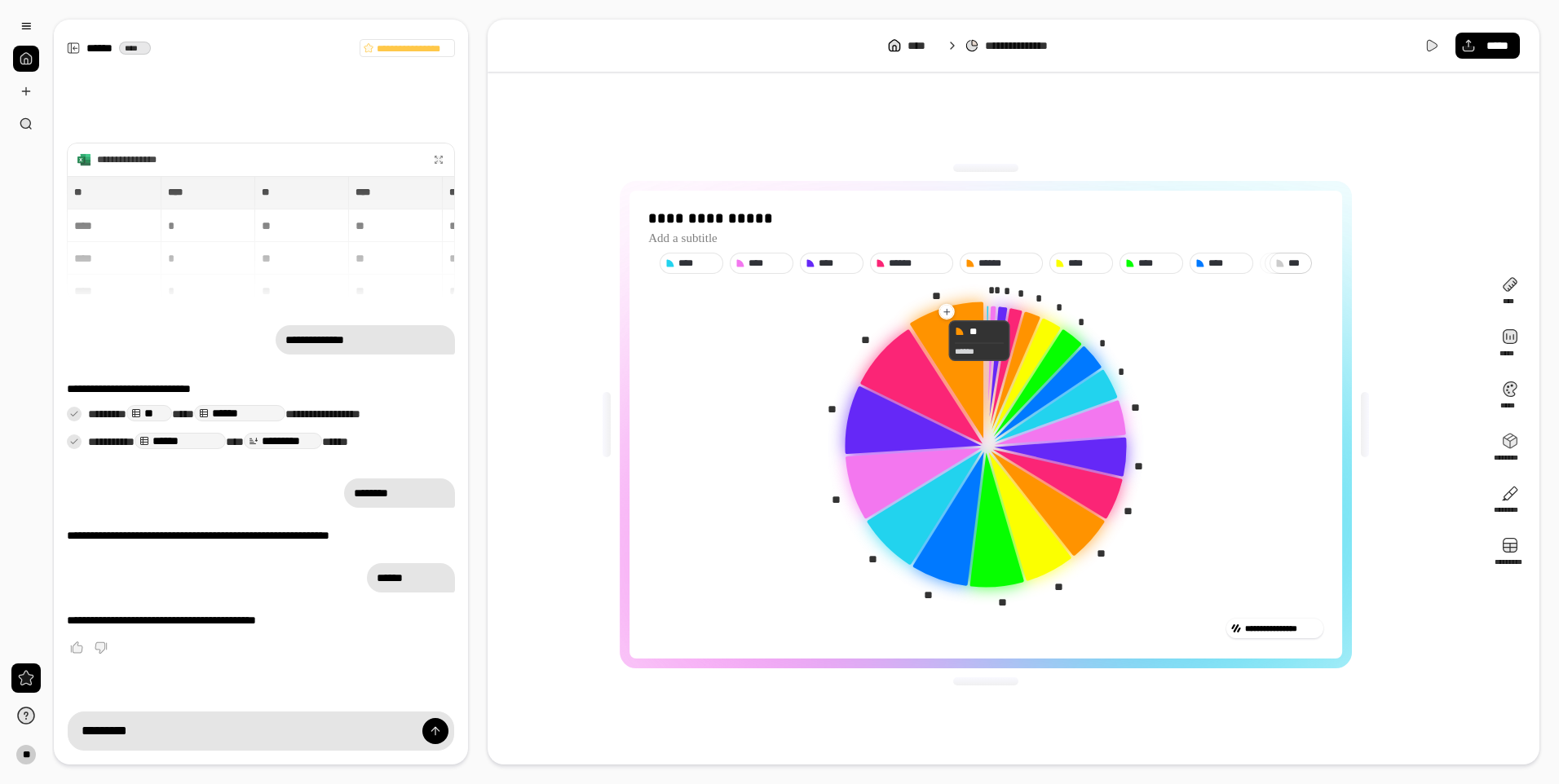 click 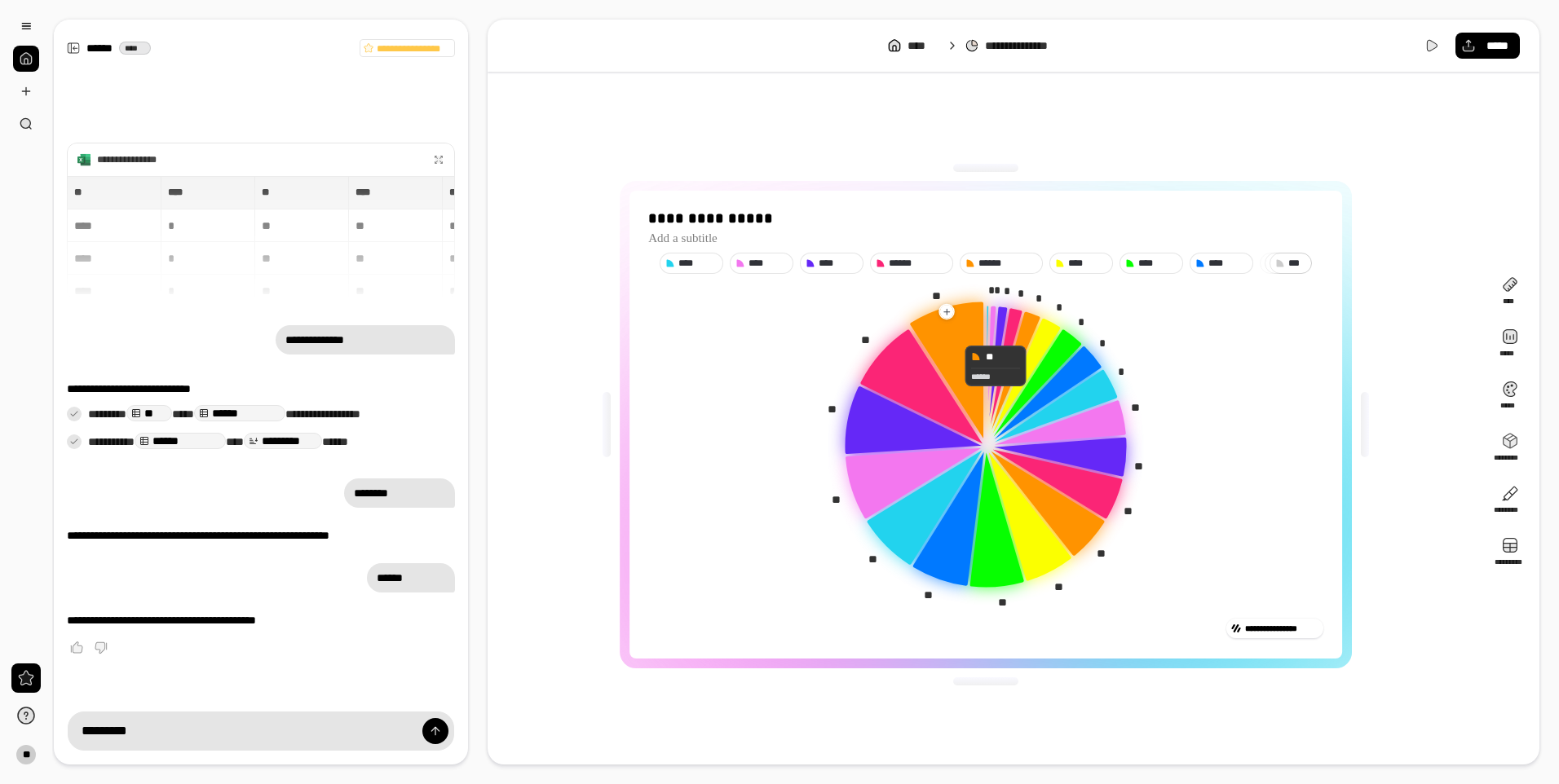 click 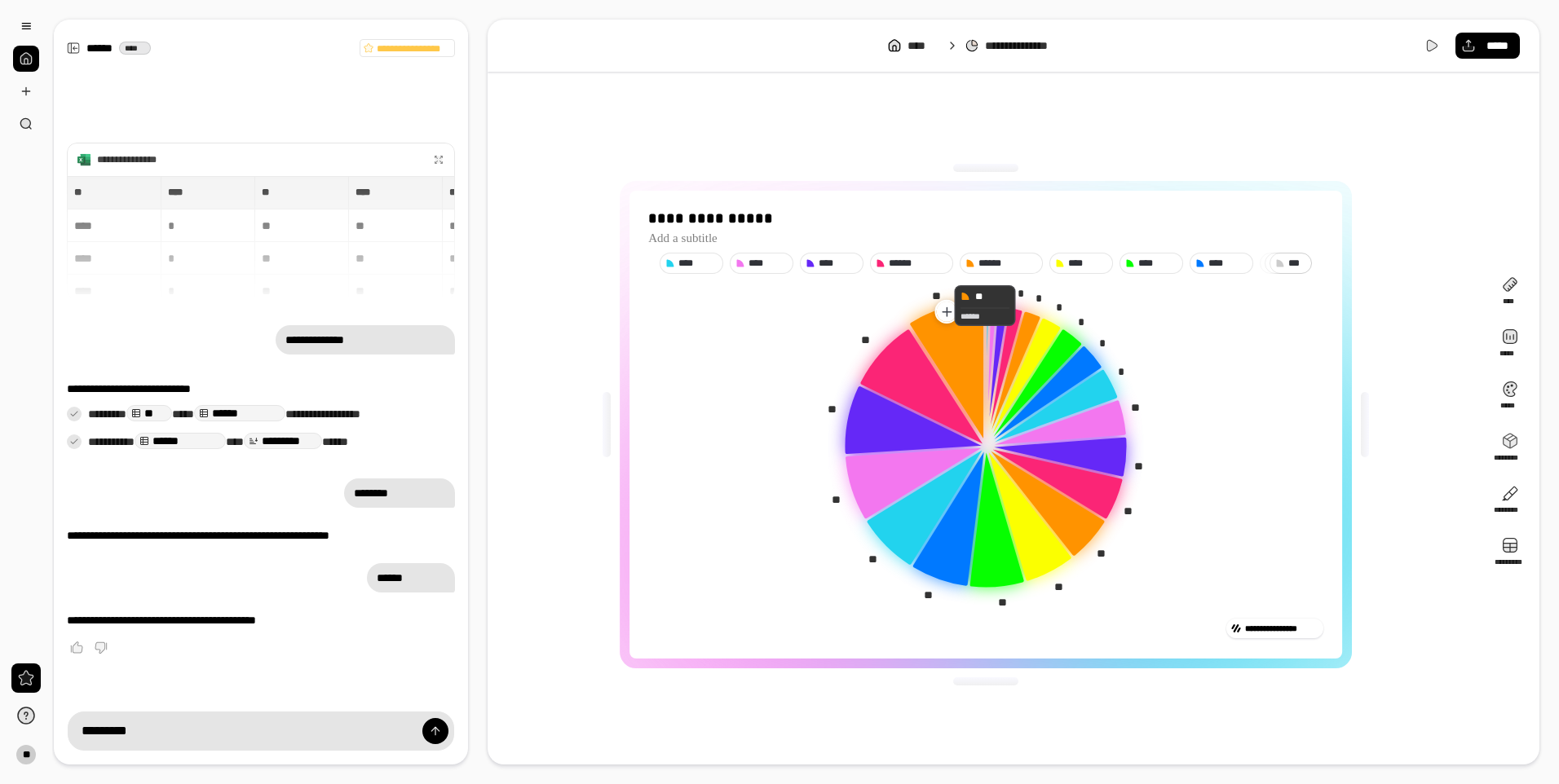 click 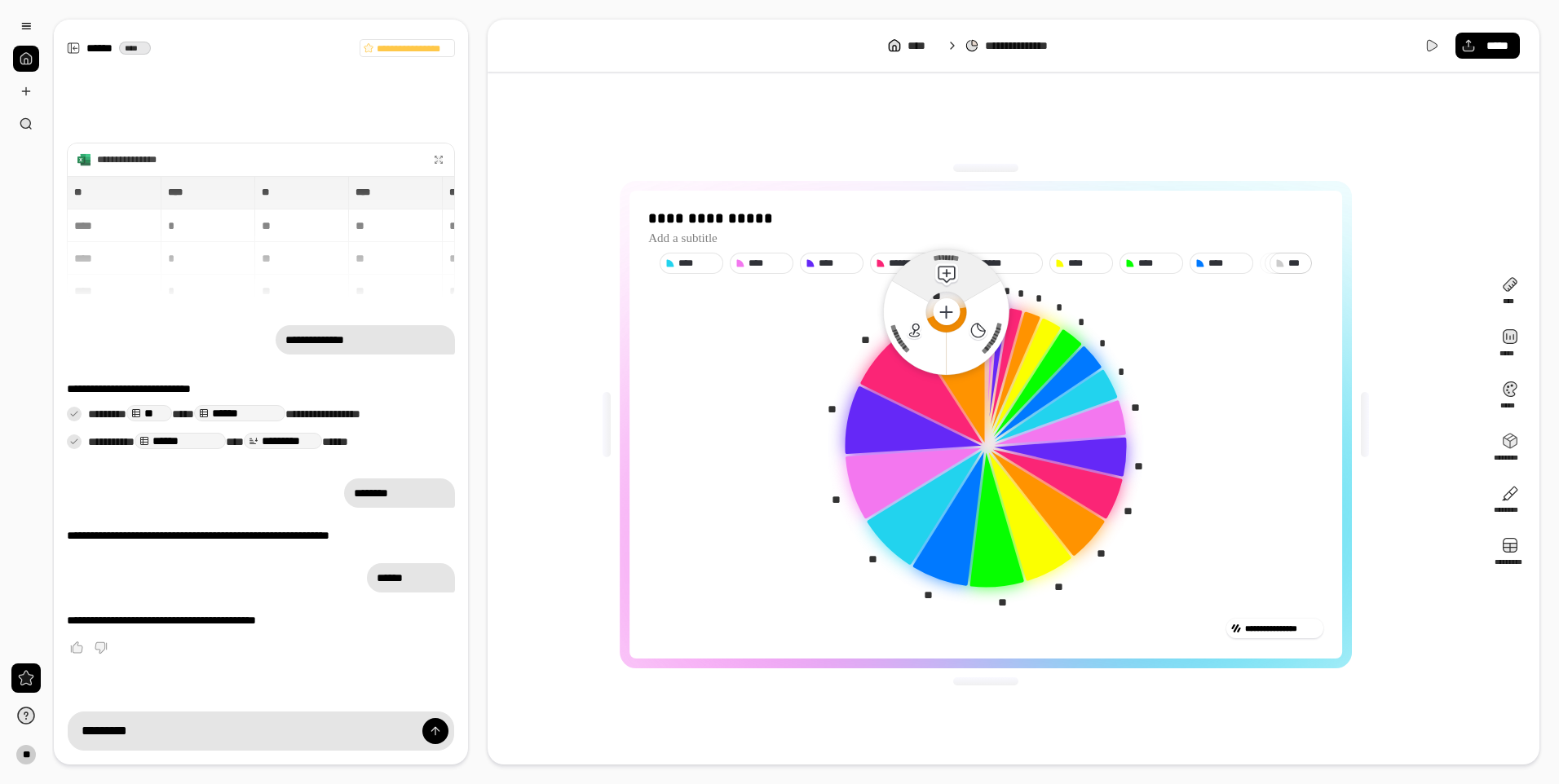 click 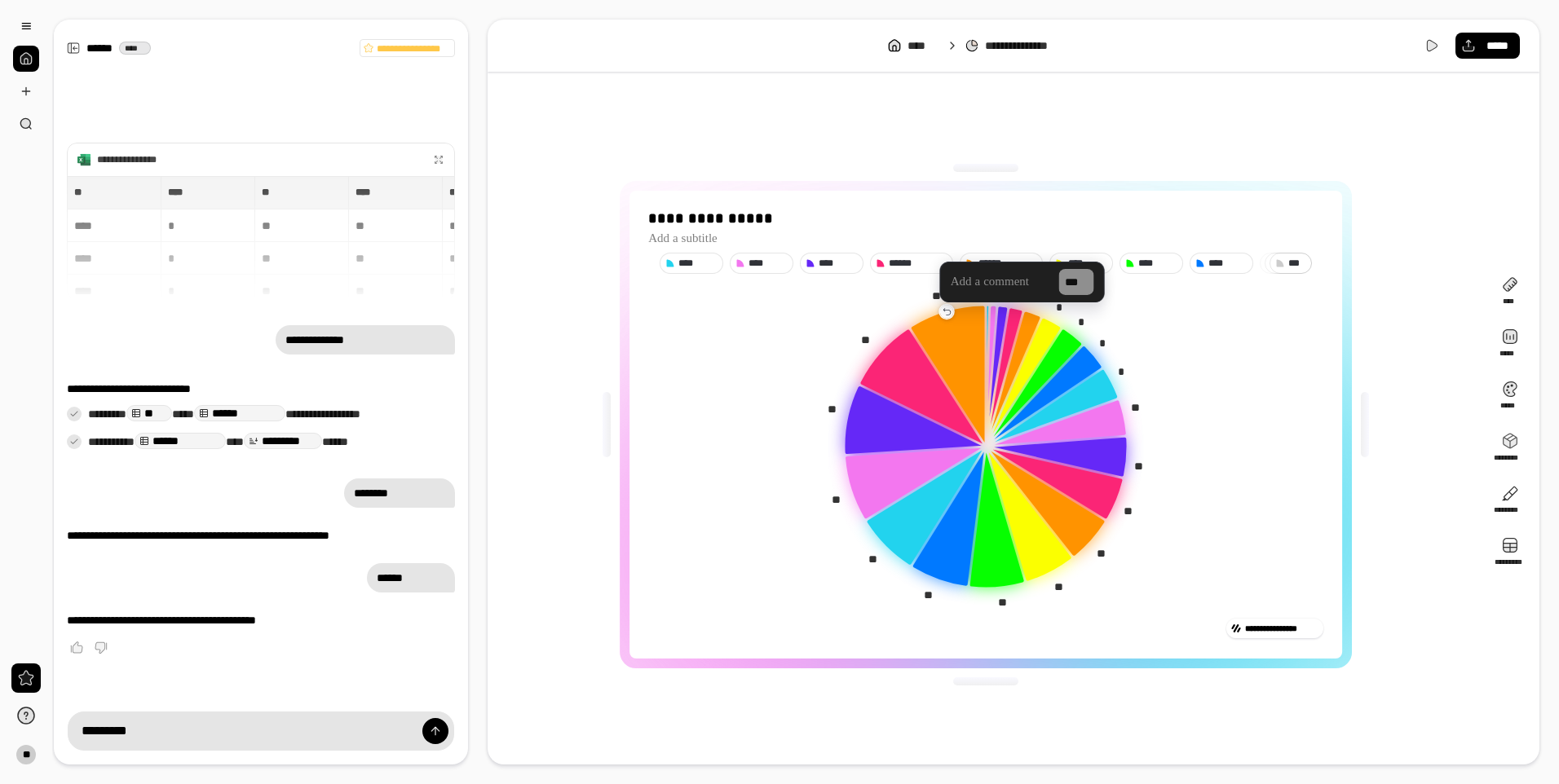 click on "***" at bounding box center (1022, 281) 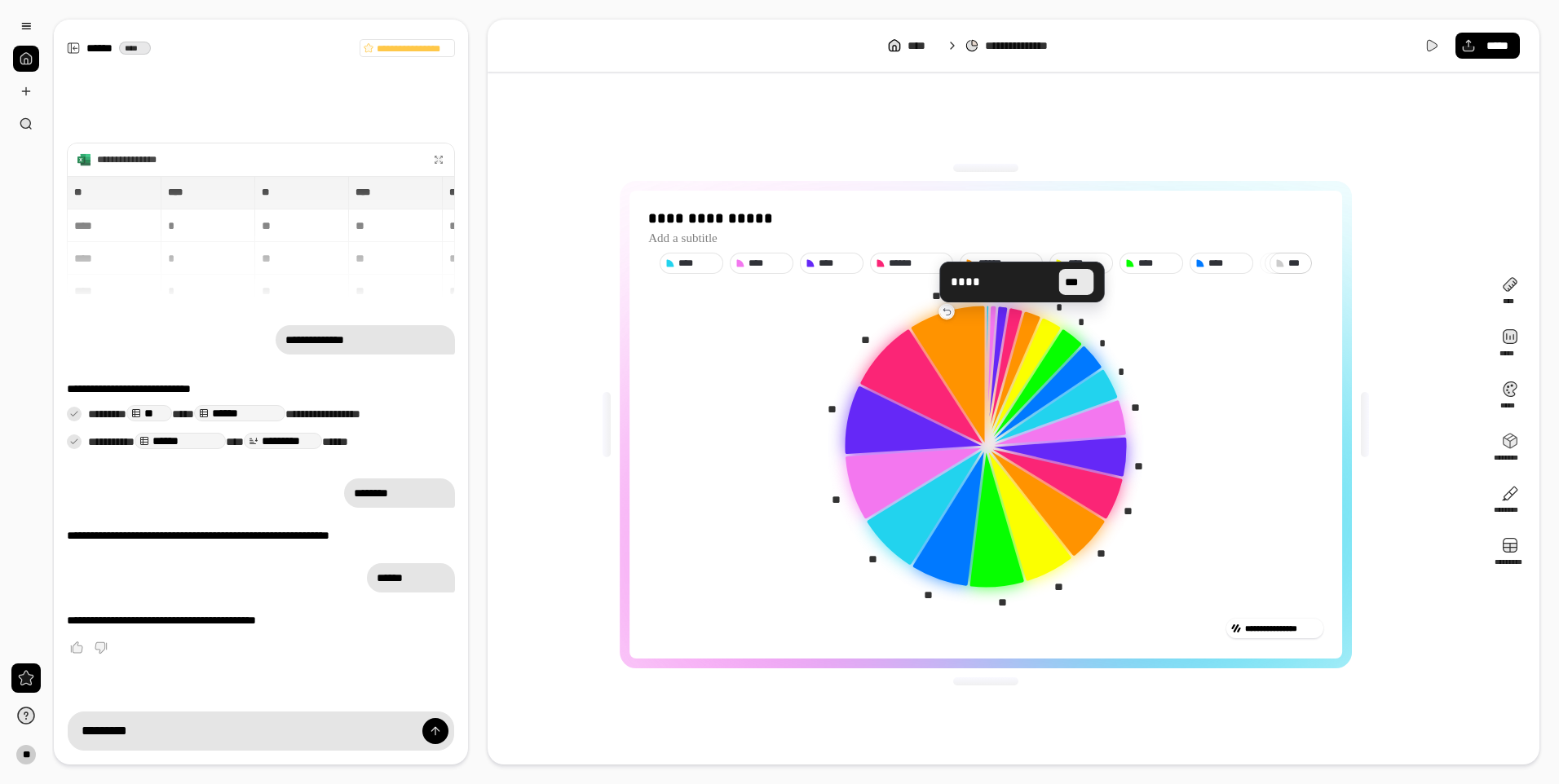 click on "**** ***" at bounding box center [1022, 281] 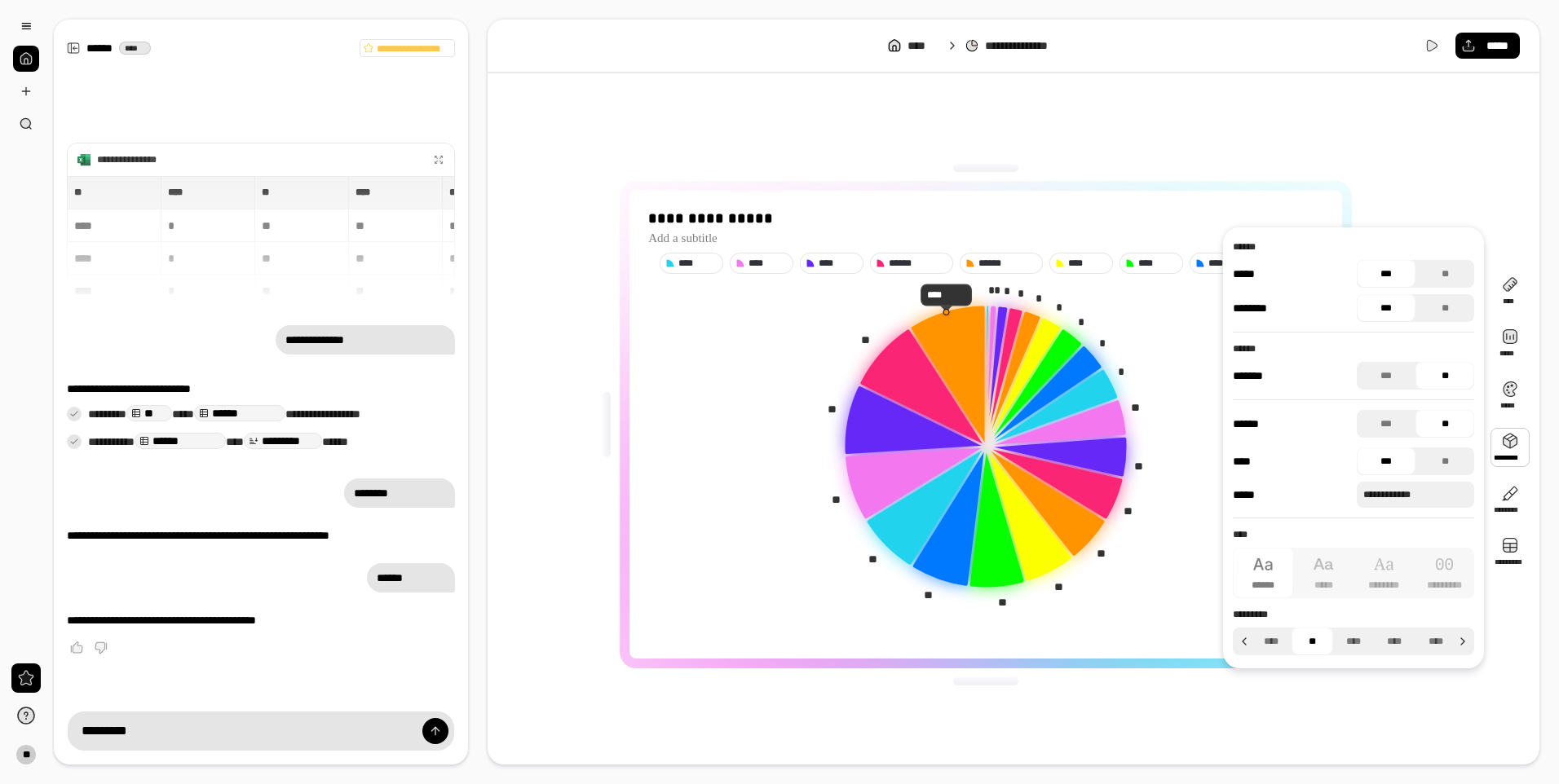 click on "**********" at bounding box center (986, 425) 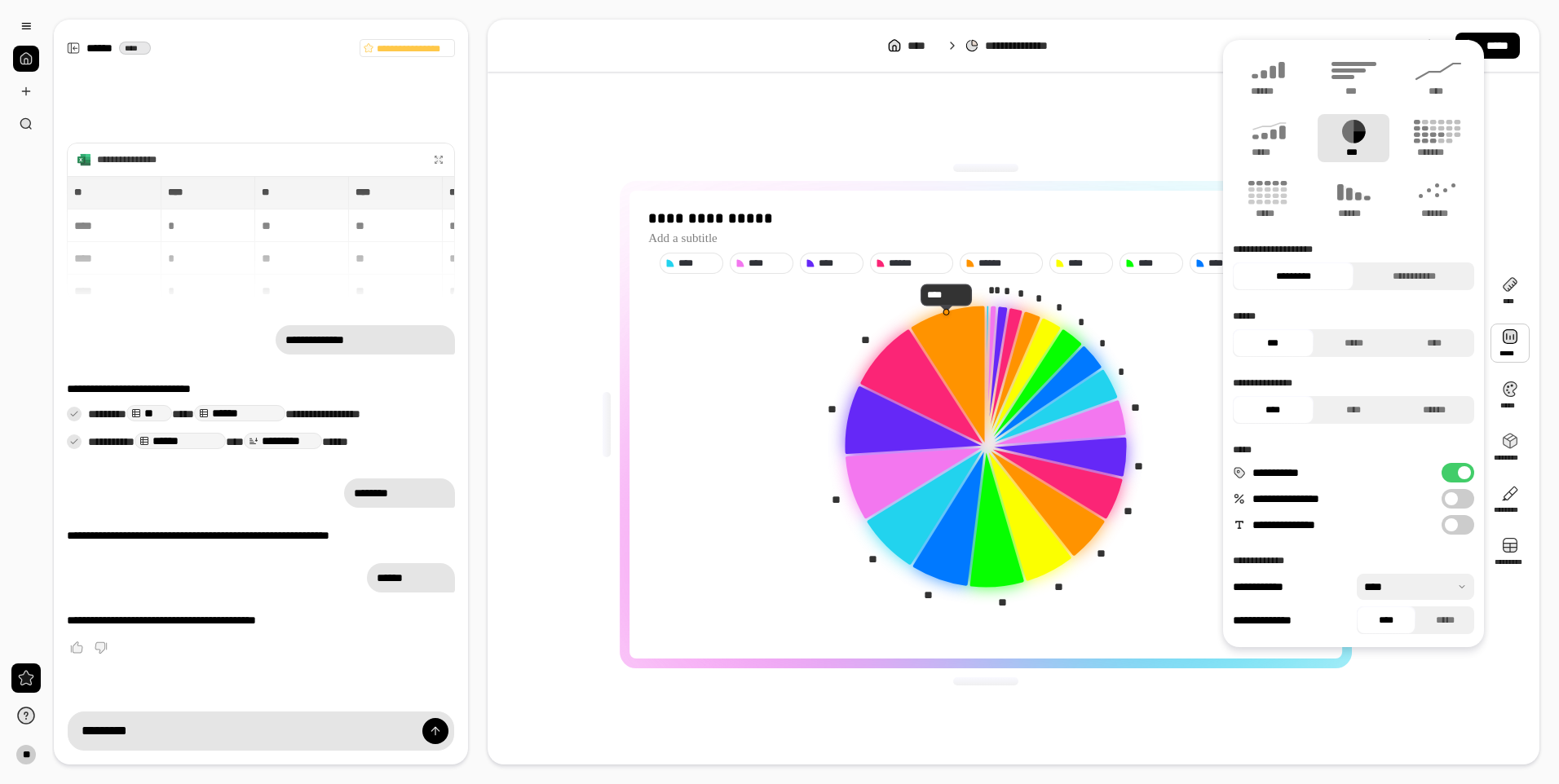click on "**********" at bounding box center (986, 425) 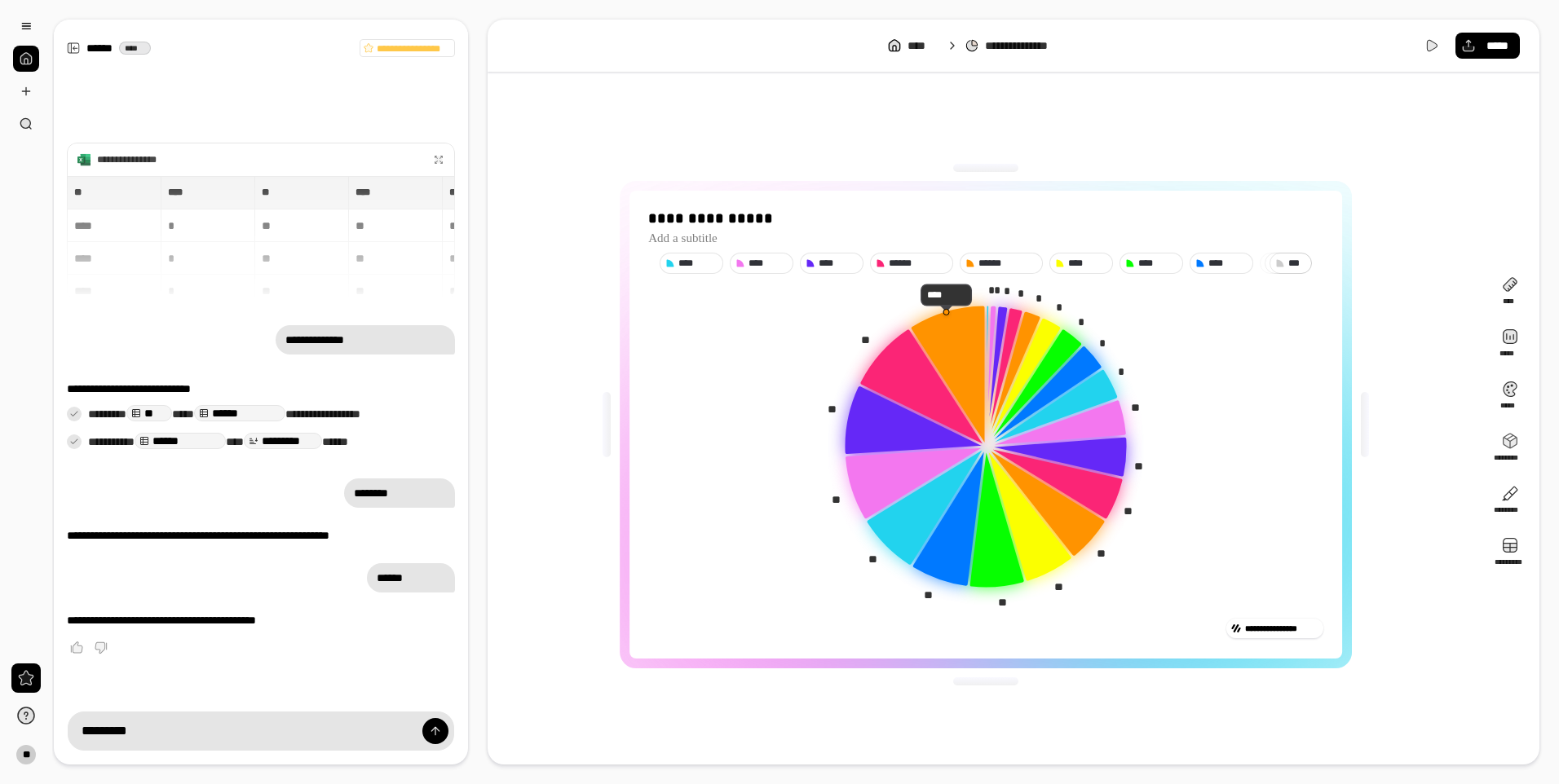 click on "**********" at bounding box center [986, 425] 